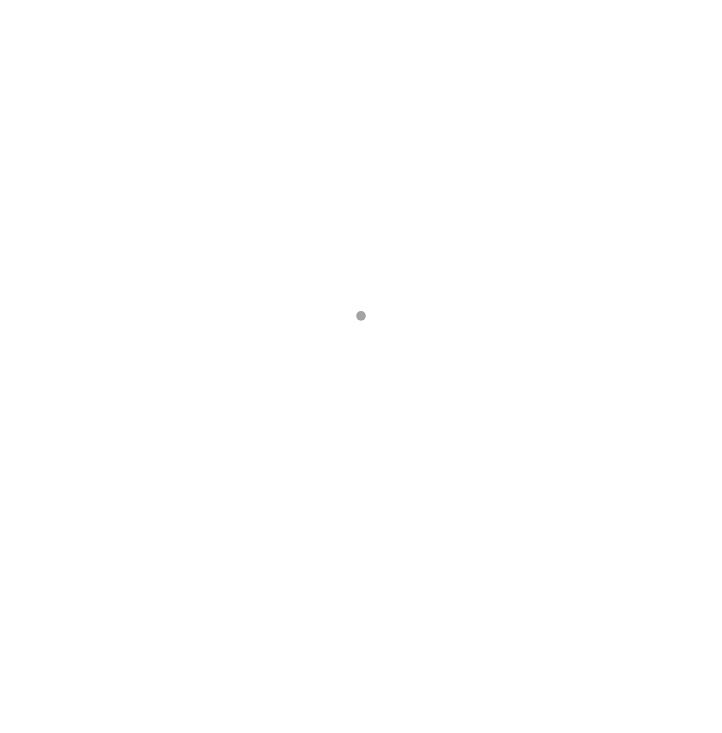 scroll, scrollTop: 0, scrollLeft: 0, axis: both 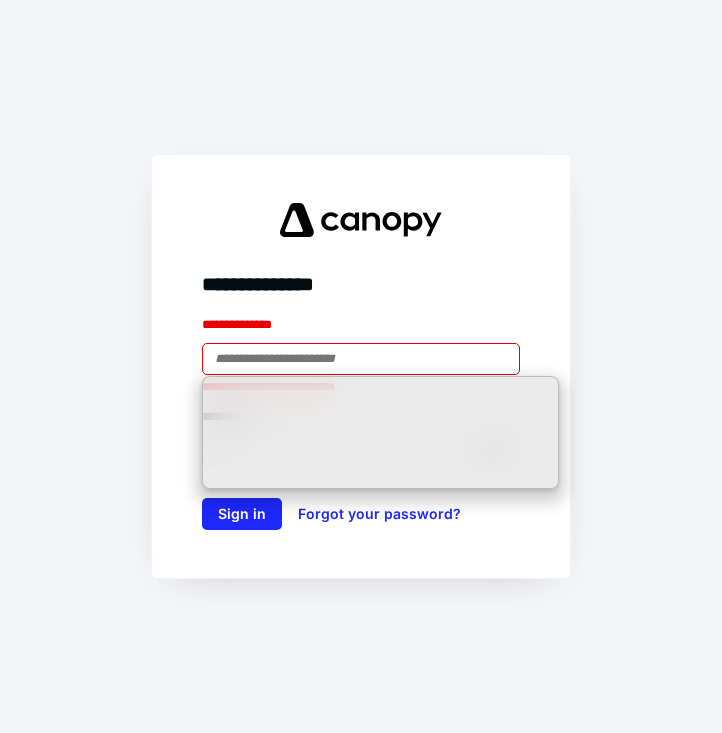 type on "**********" 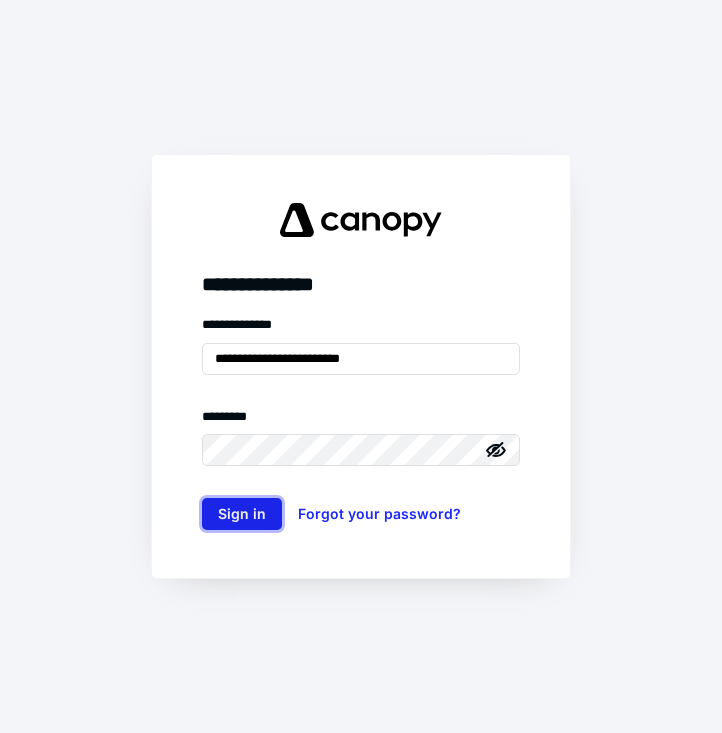 click on "Sign in" at bounding box center [242, 514] 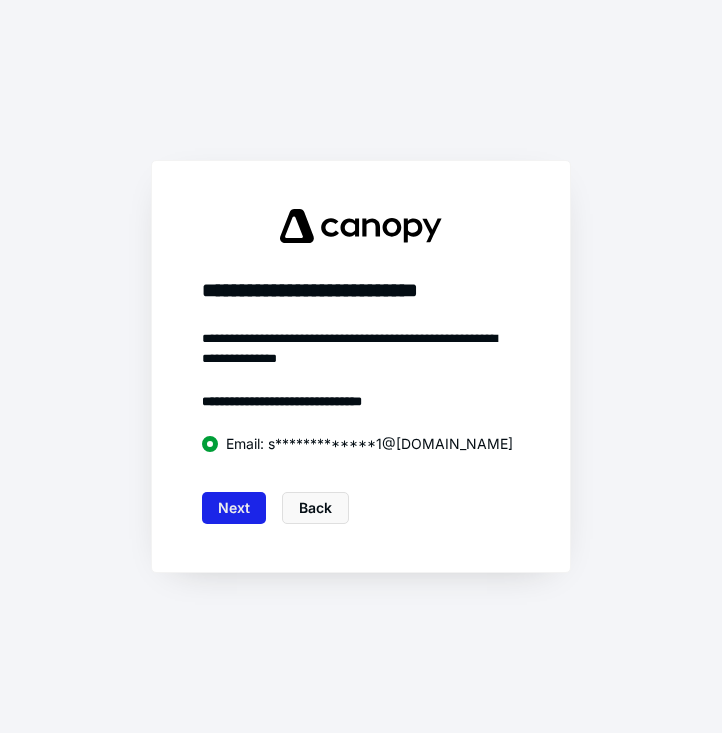click on "Next" at bounding box center (234, 508) 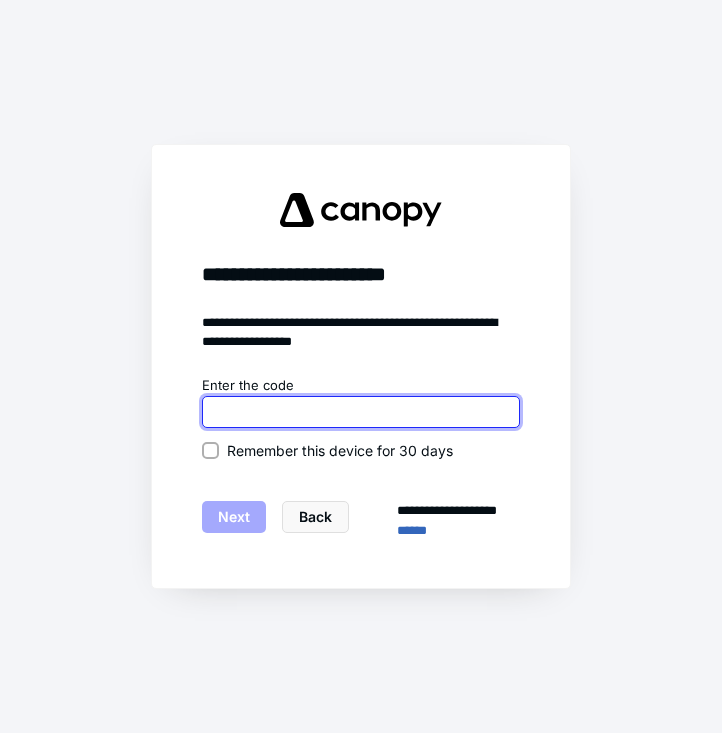click at bounding box center (361, 412) 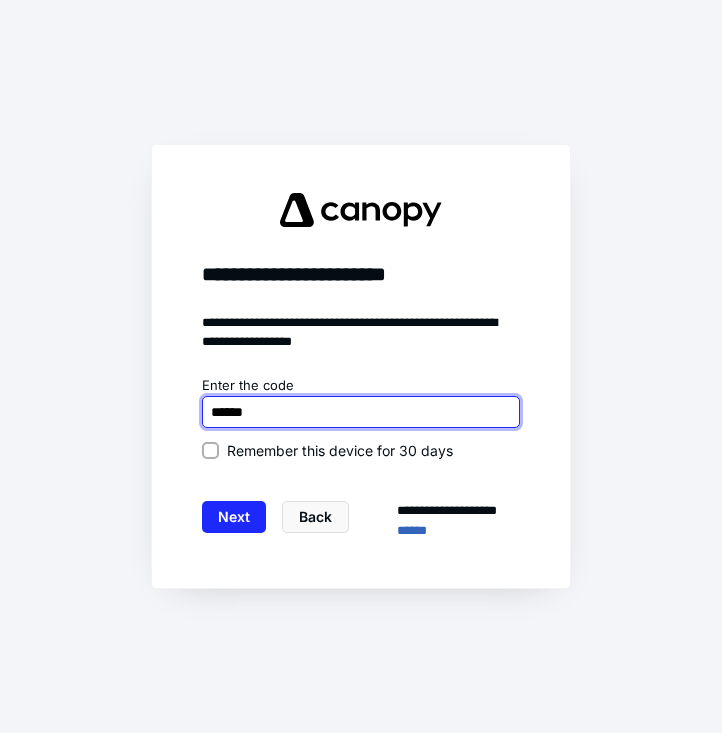type on "******" 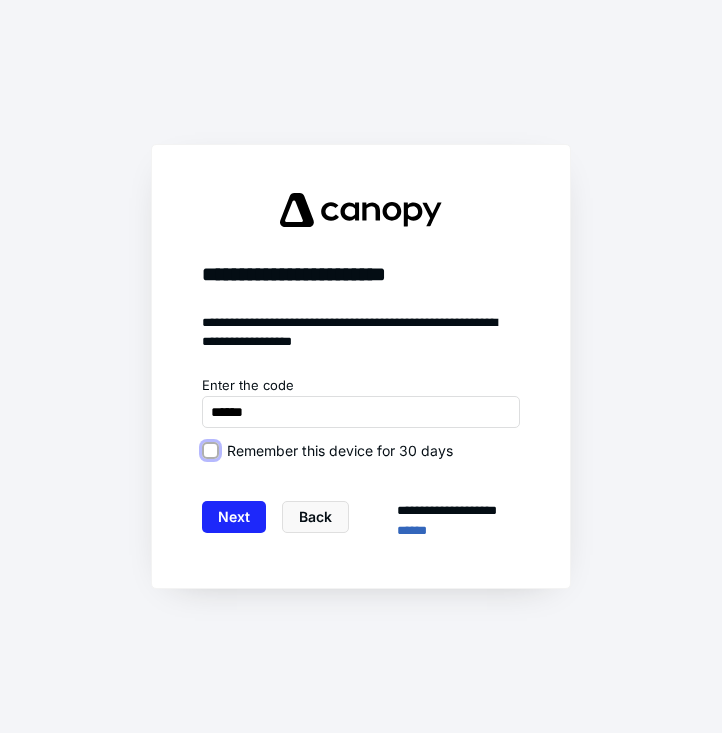 click on "Remember this device for 30 days" at bounding box center (210, 450) 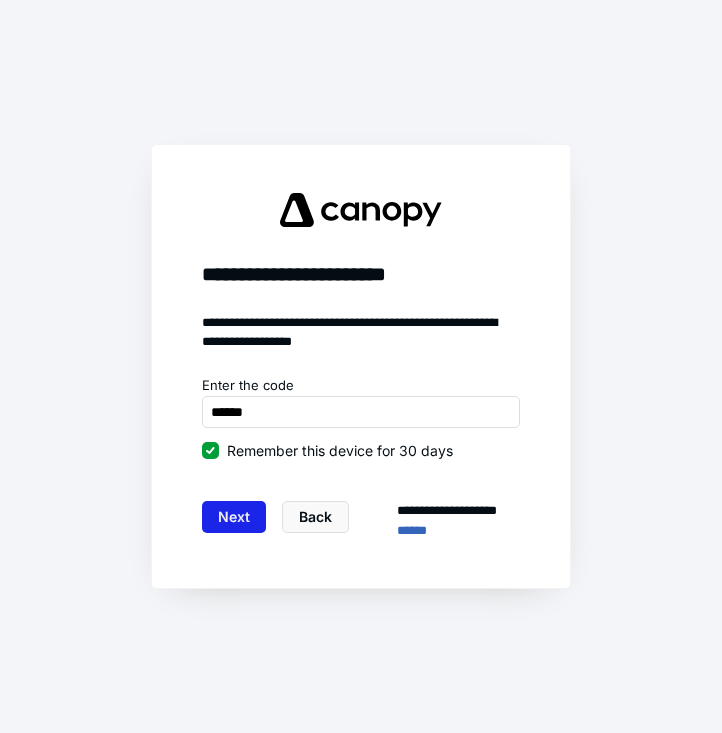 click on "Next" at bounding box center (234, 517) 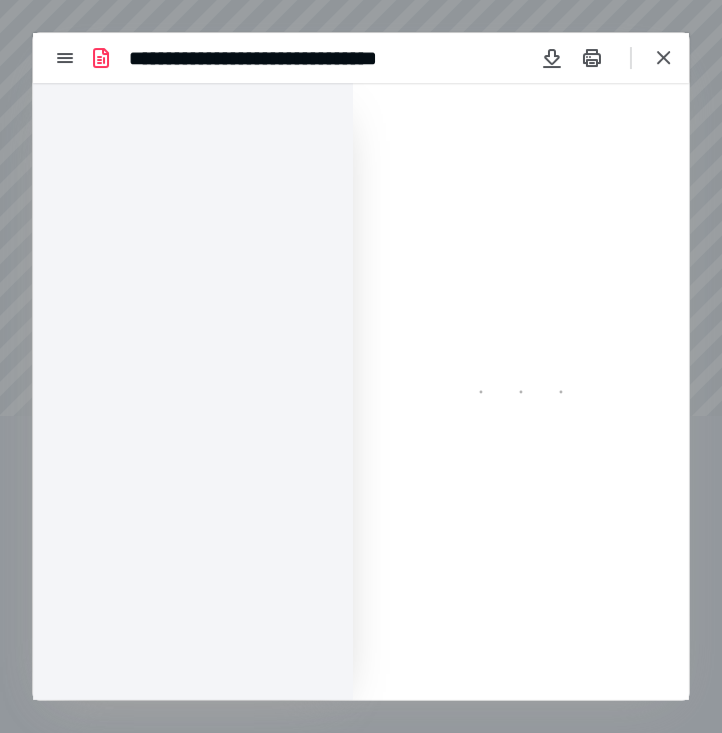 scroll, scrollTop: 0, scrollLeft: 0, axis: both 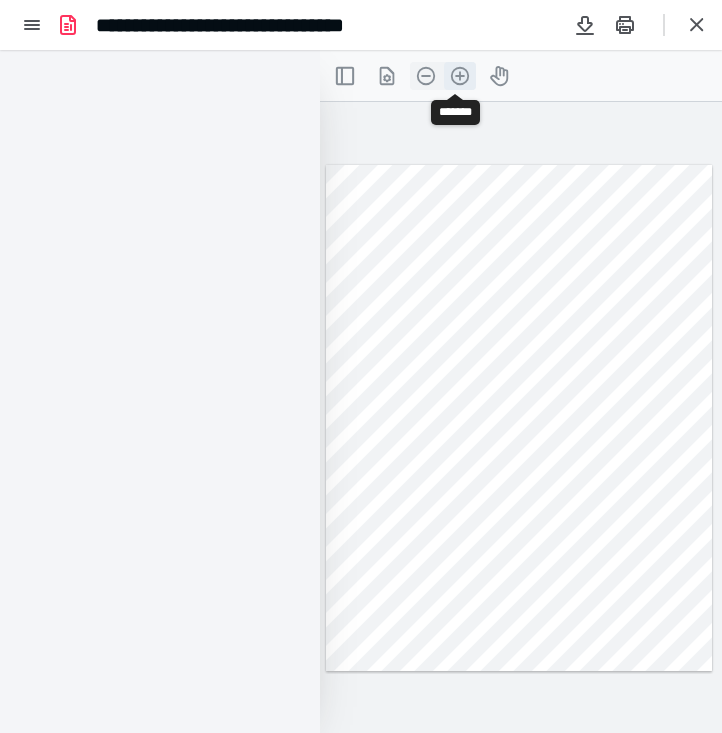 click on ".cls-1{fill:#abb0c4;} icon - header - zoom - in - line" at bounding box center (460, 76) 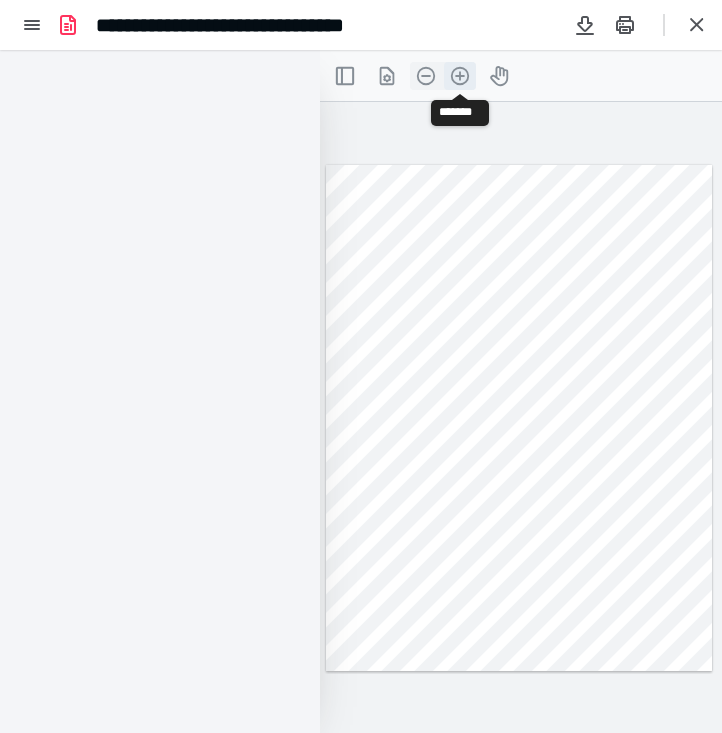 scroll, scrollTop: 0, scrollLeft: 20, axis: horizontal 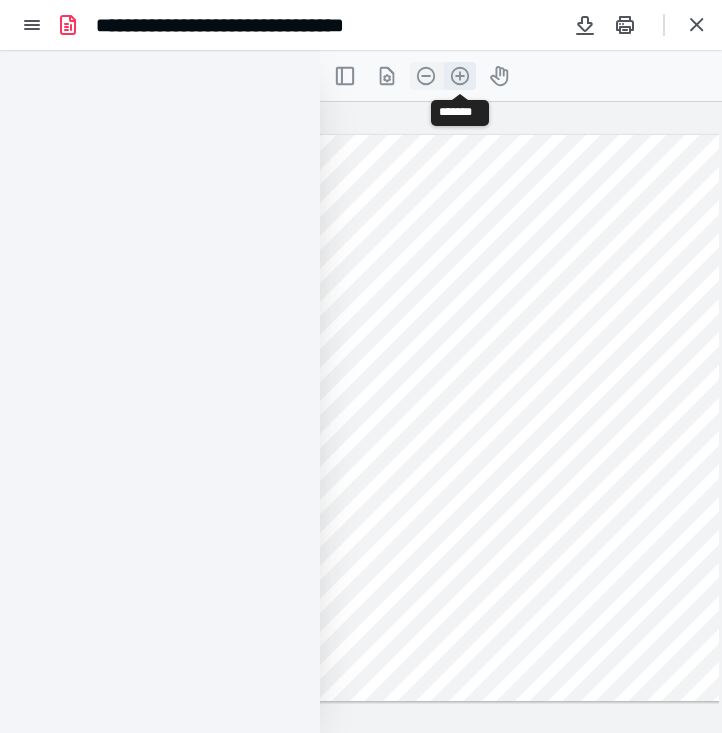 click on ".cls-1{fill:#abb0c4;} icon - header - zoom - in - line" at bounding box center (460, 76) 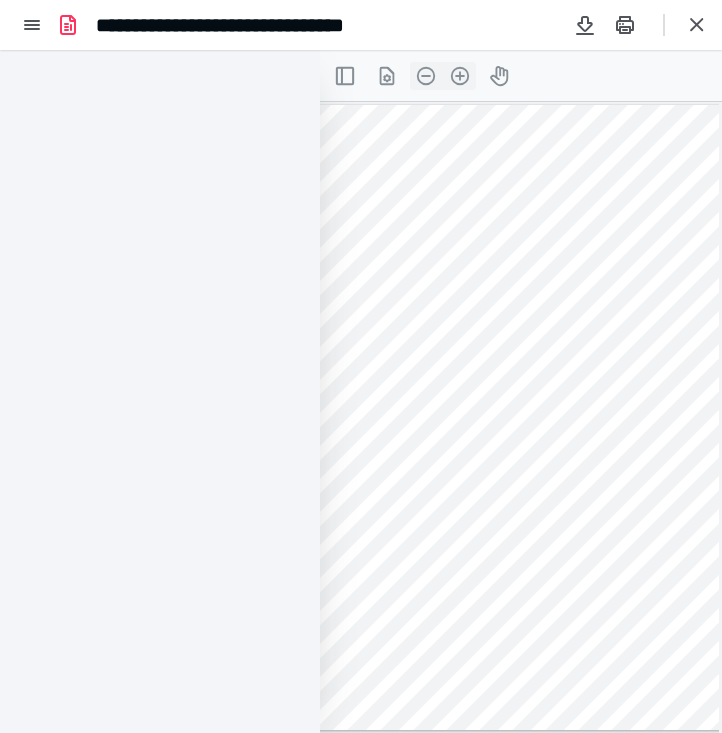 click at bounding box center (160, 391) 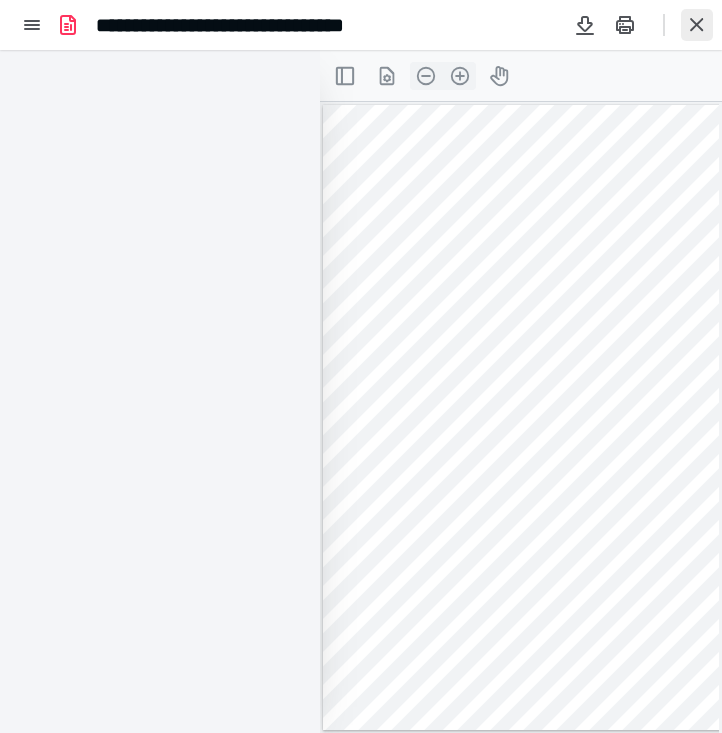 click at bounding box center [697, 25] 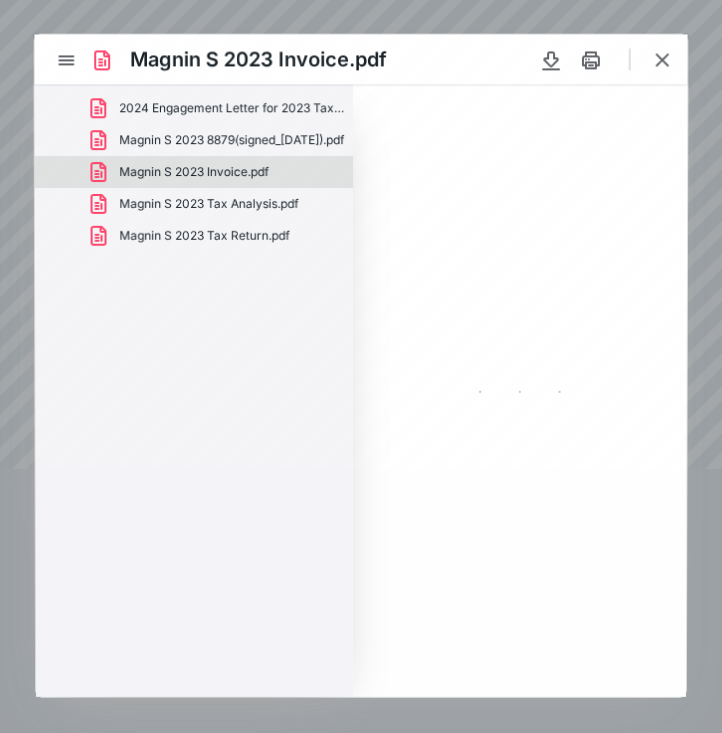 scroll, scrollTop: 0, scrollLeft: 0, axis: both 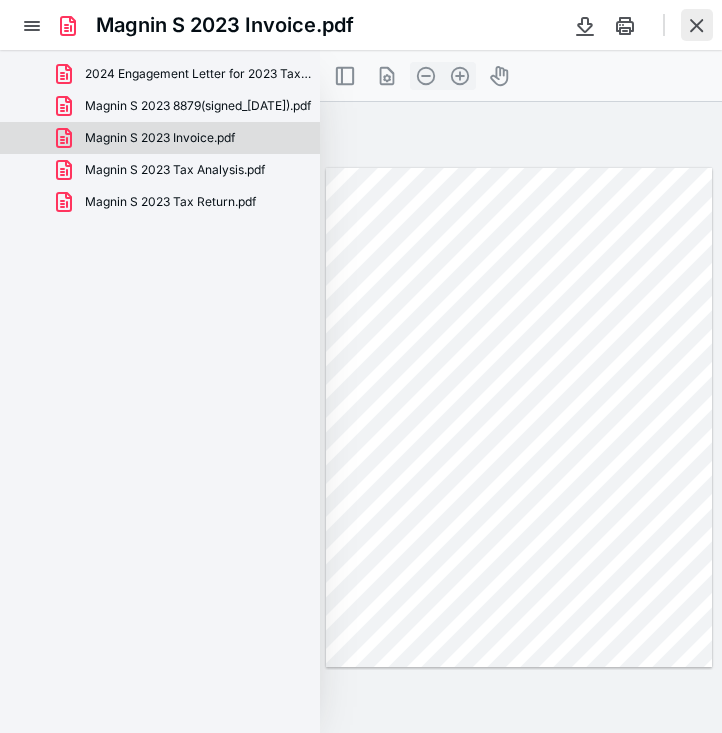 click at bounding box center (697, 25) 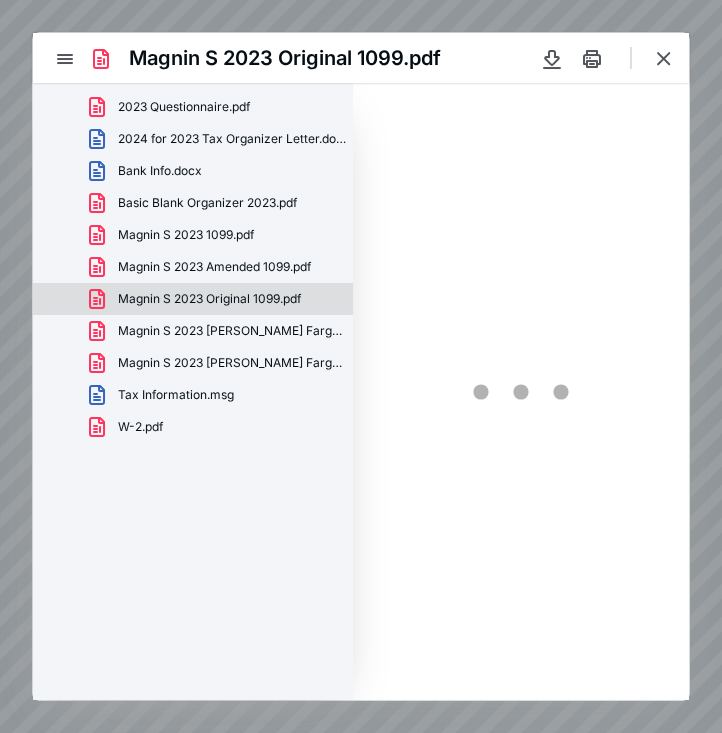 scroll, scrollTop: 0, scrollLeft: 0, axis: both 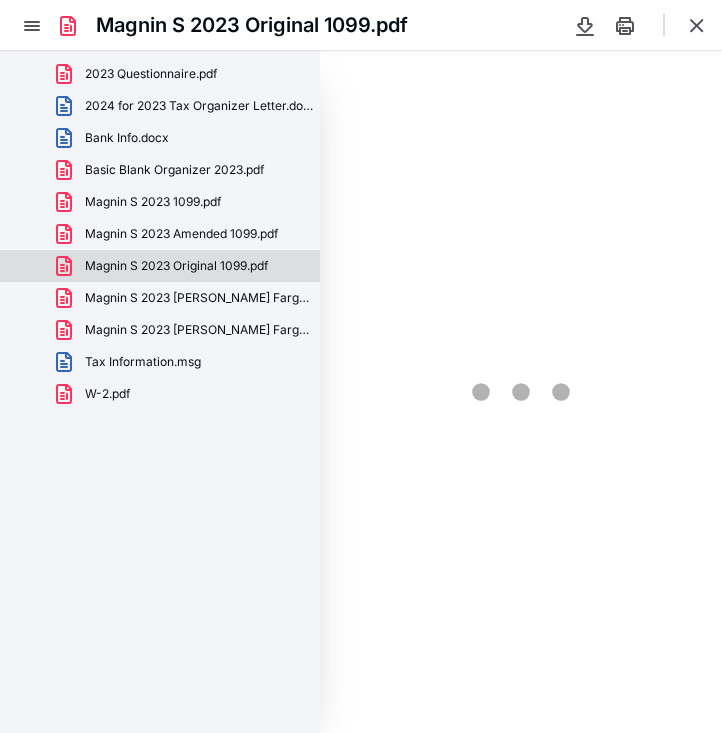 type on "*" 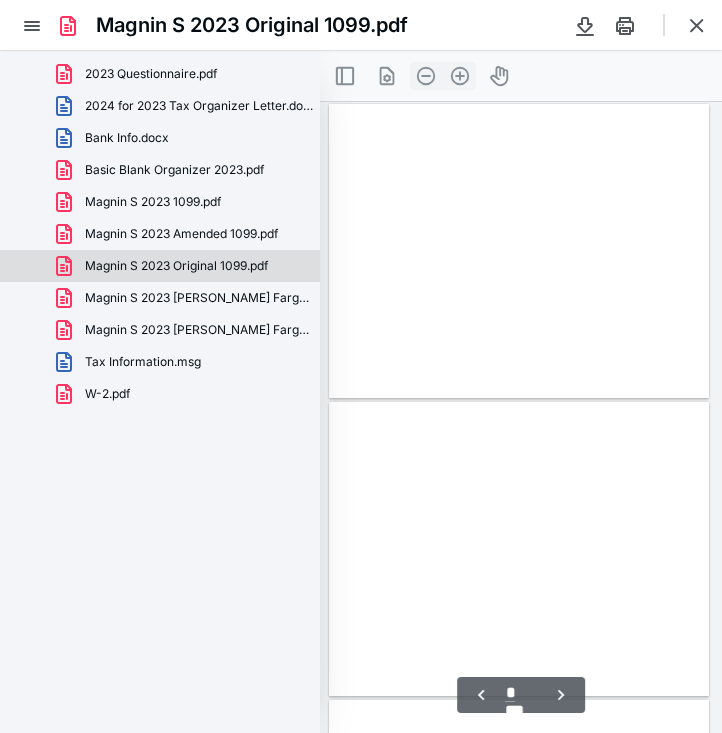 scroll, scrollTop: 49, scrollLeft: 0, axis: vertical 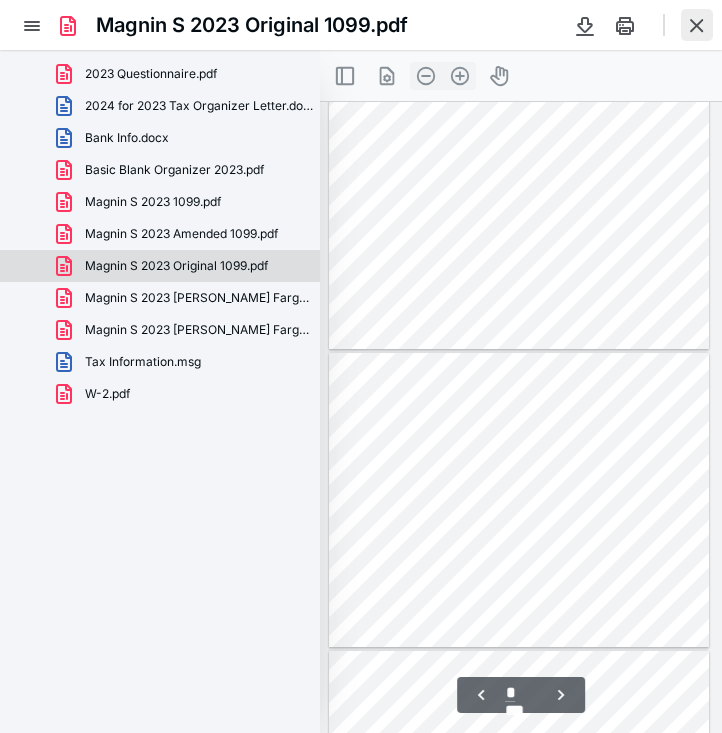 click at bounding box center [697, 25] 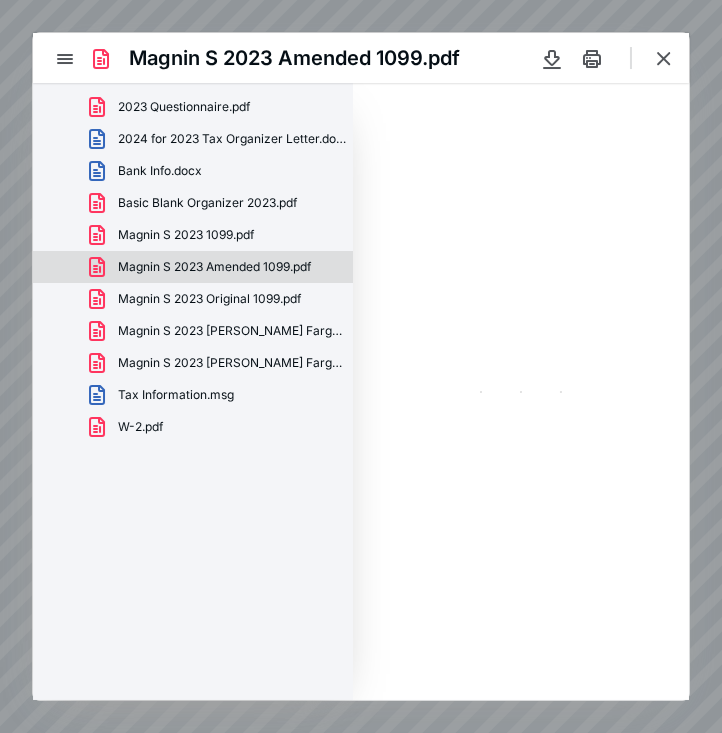 scroll, scrollTop: 0, scrollLeft: 0, axis: both 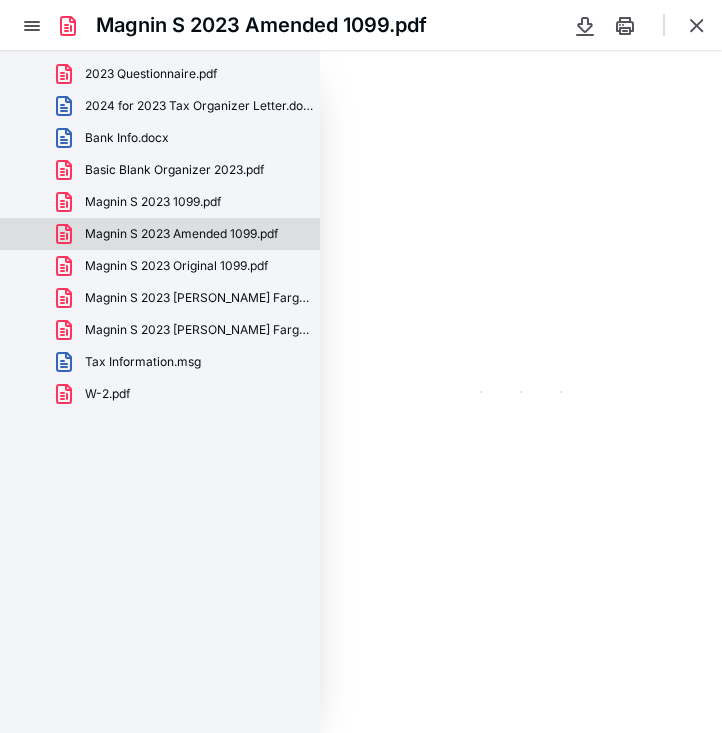 type on "*" 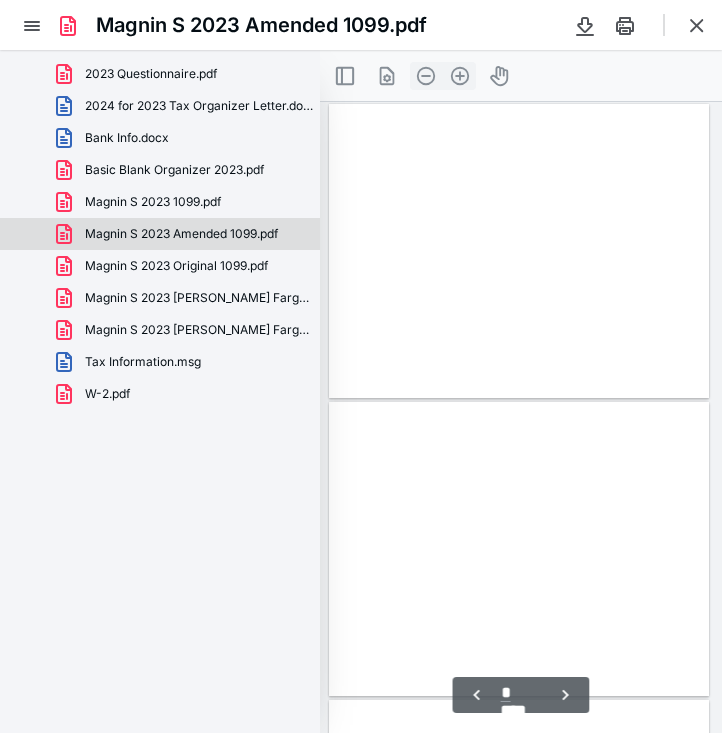 scroll, scrollTop: 49, scrollLeft: 0, axis: vertical 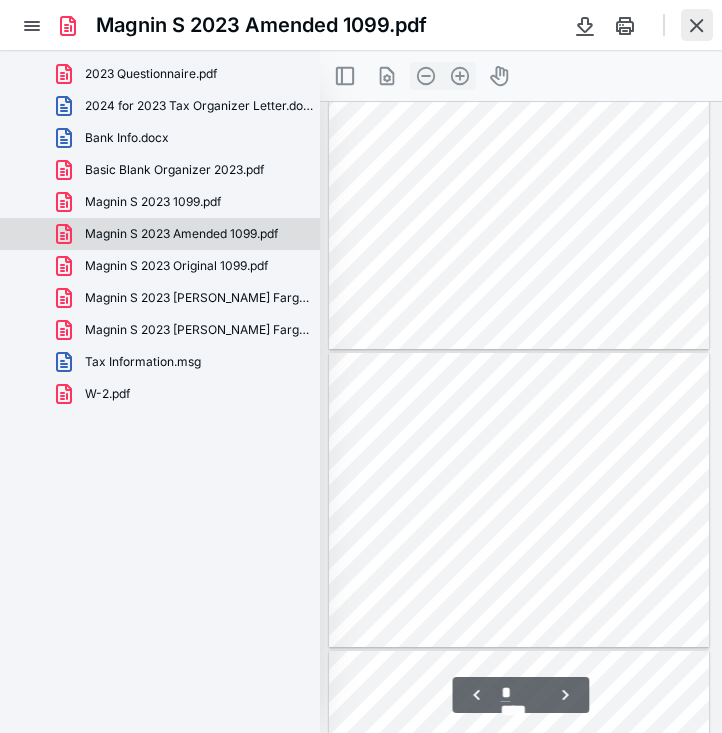 click at bounding box center [697, 25] 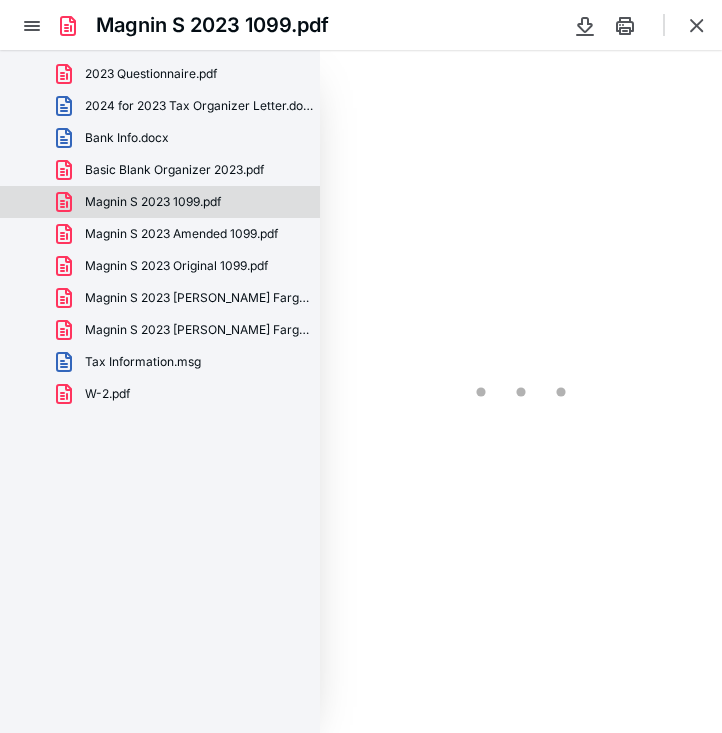 scroll, scrollTop: 0, scrollLeft: 0, axis: both 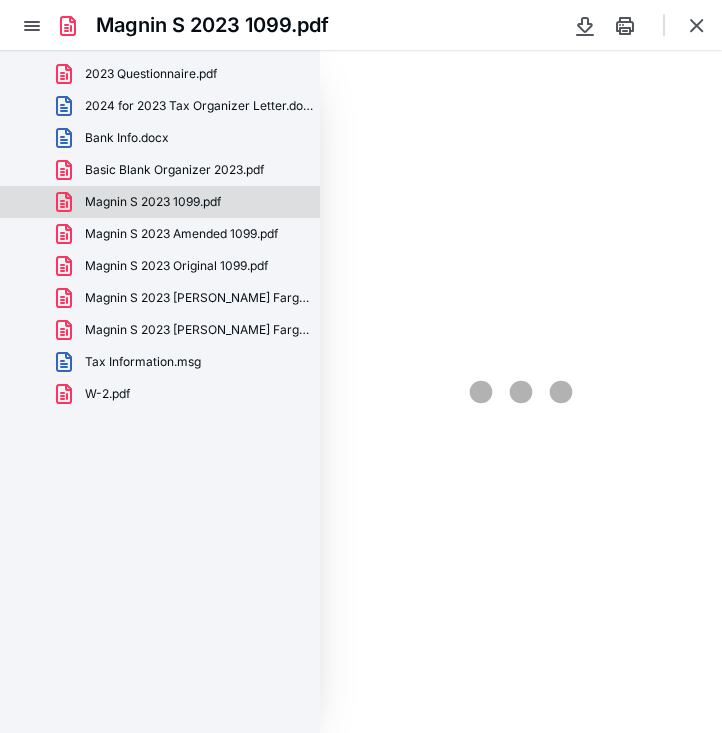 type on "*" 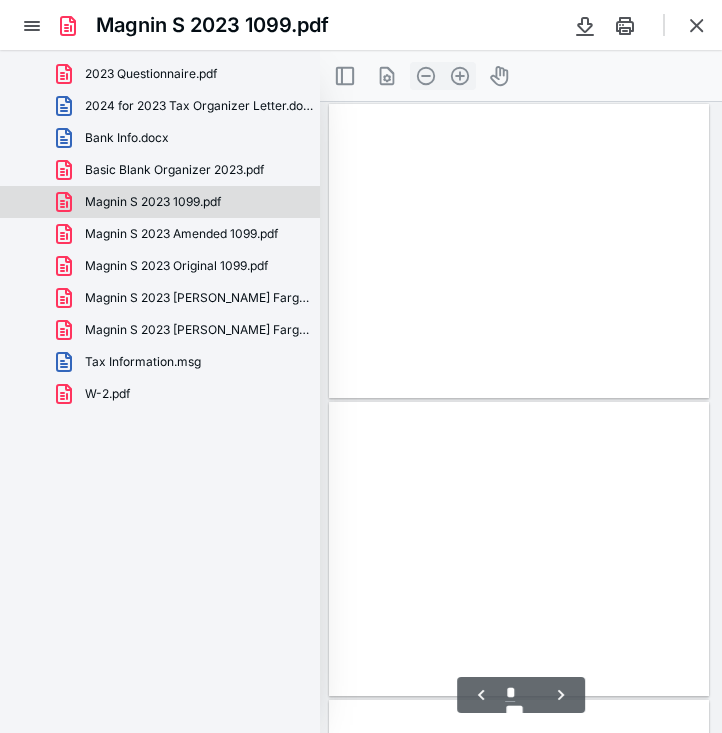 scroll, scrollTop: 49, scrollLeft: 0, axis: vertical 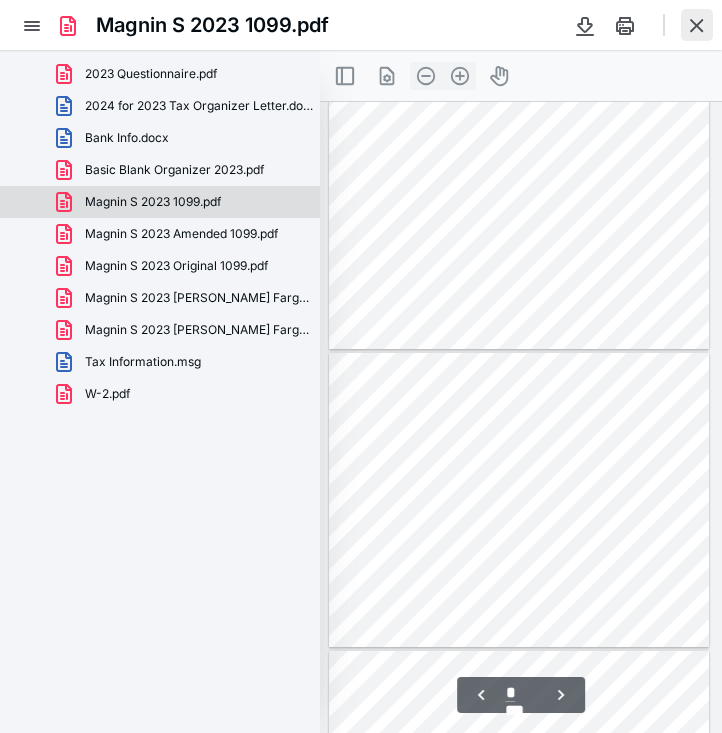 click at bounding box center (697, 25) 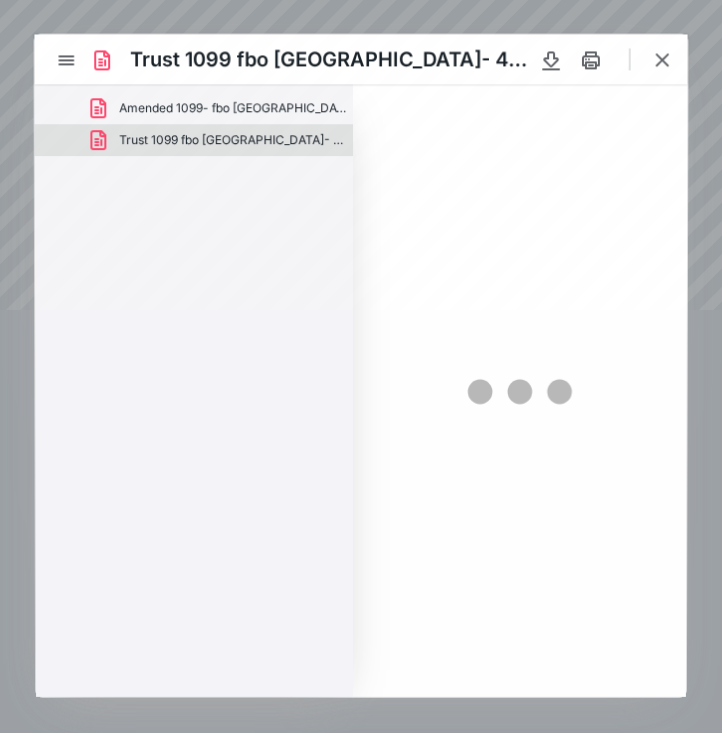 scroll, scrollTop: 0, scrollLeft: 0, axis: both 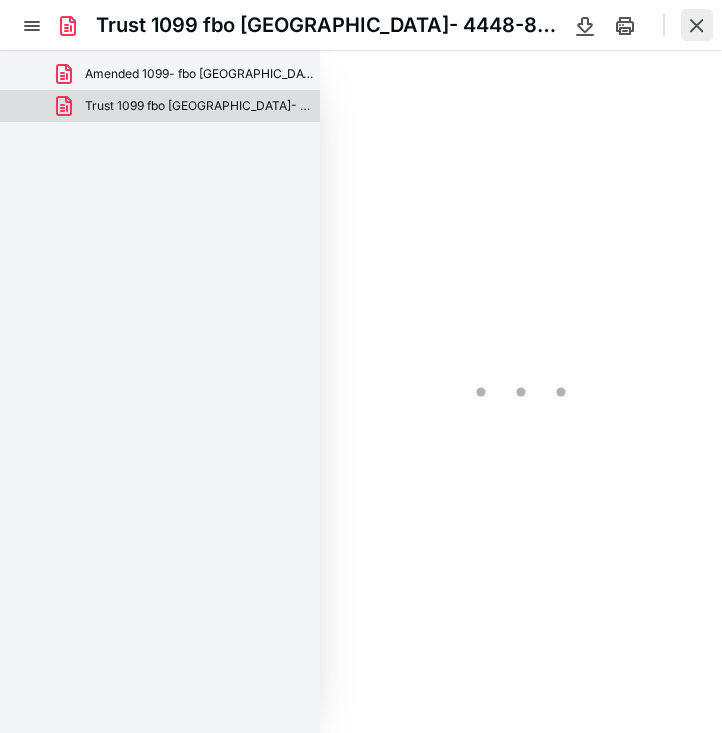 click at bounding box center (697, 25) 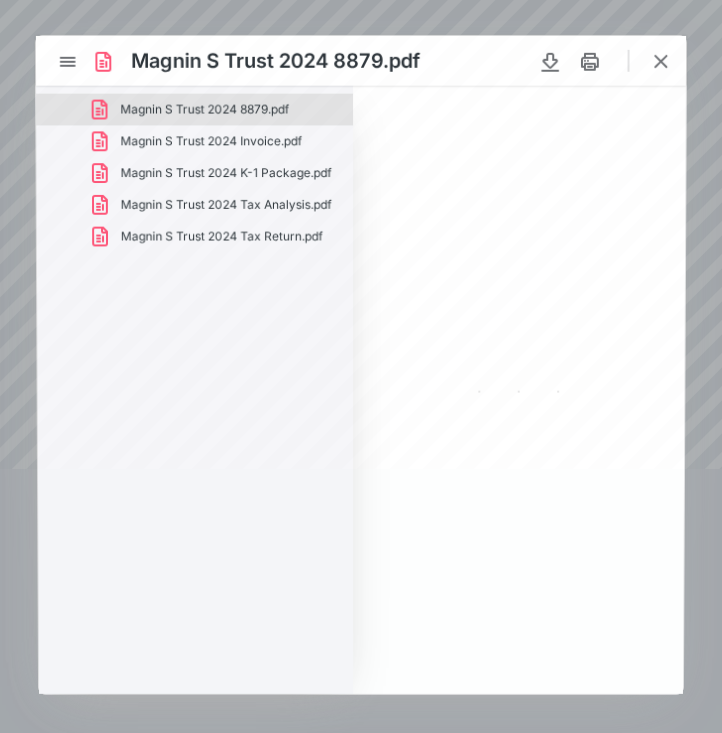 scroll, scrollTop: 0, scrollLeft: 0, axis: both 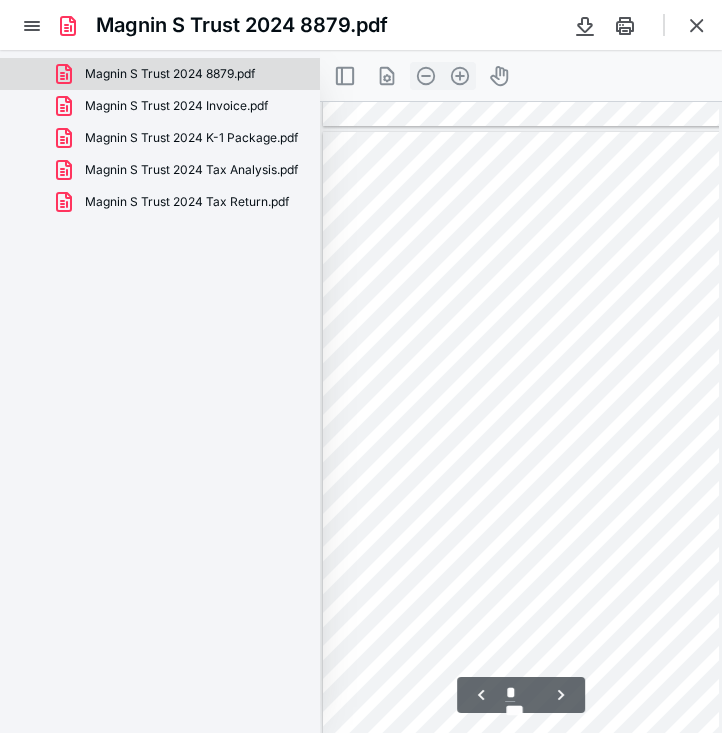 click at bounding box center (588, 480) 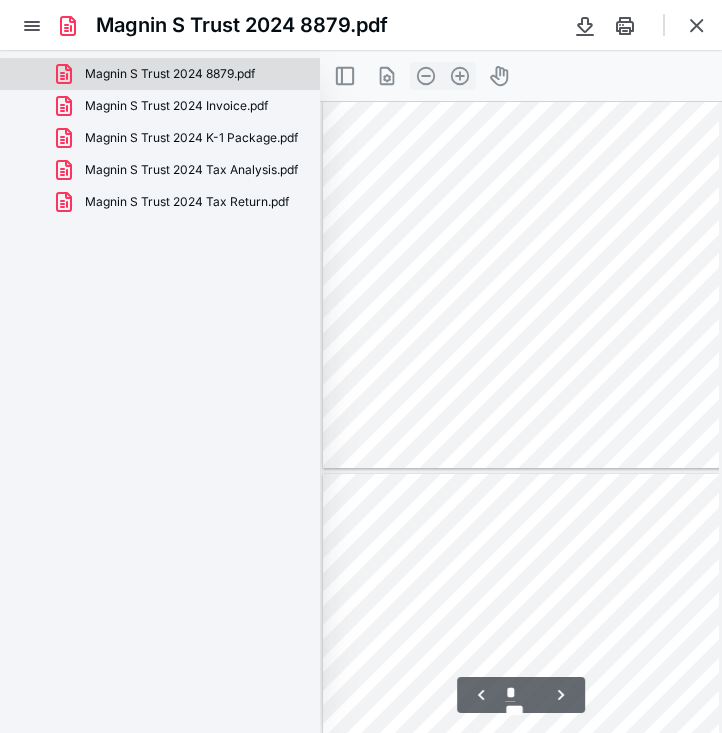 type on "*" 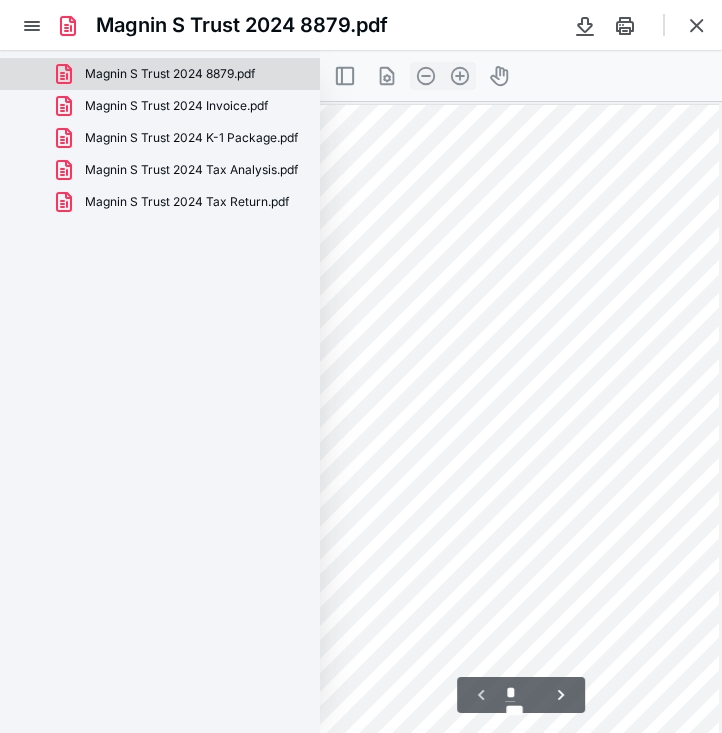 scroll, scrollTop: 0, scrollLeft: 32, axis: horizontal 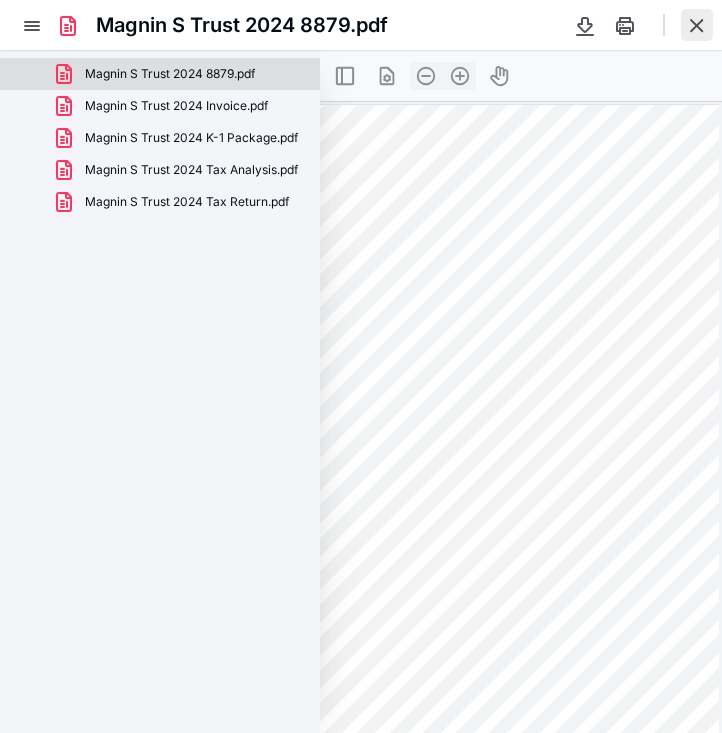 click at bounding box center (697, 25) 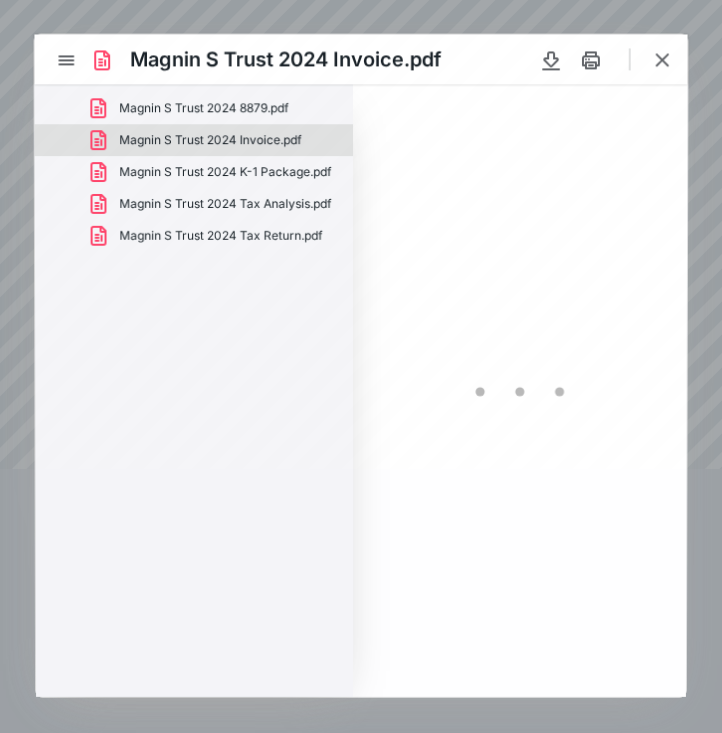 scroll, scrollTop: 0, scrollLeft: 0, axis: both 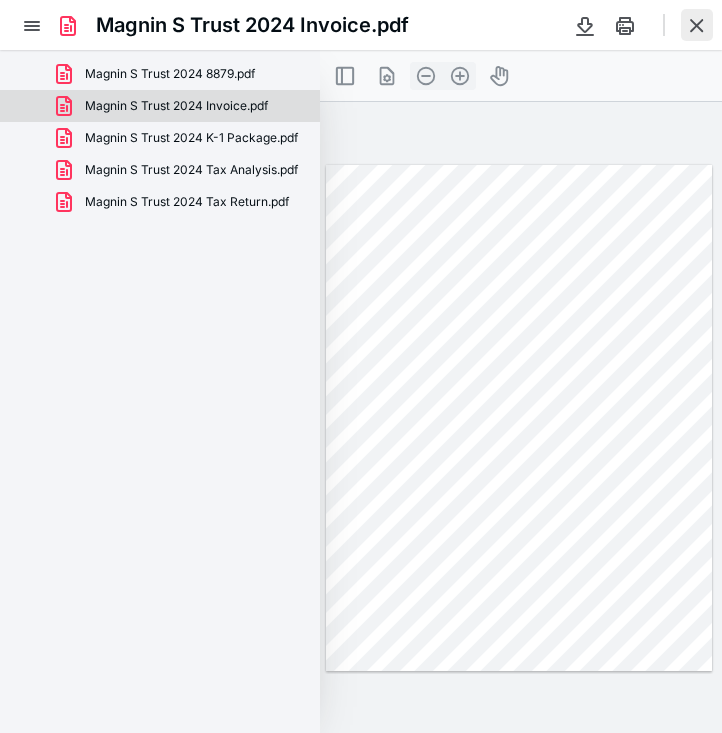 click at bounding box center [697, 25] 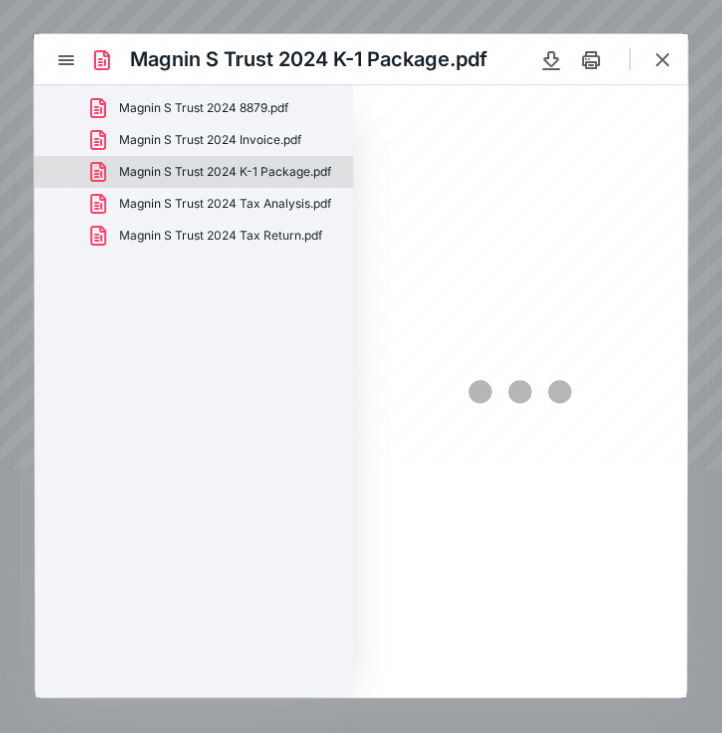 scroll, scrollTop: 0, scrollLeft: 0, axis: both 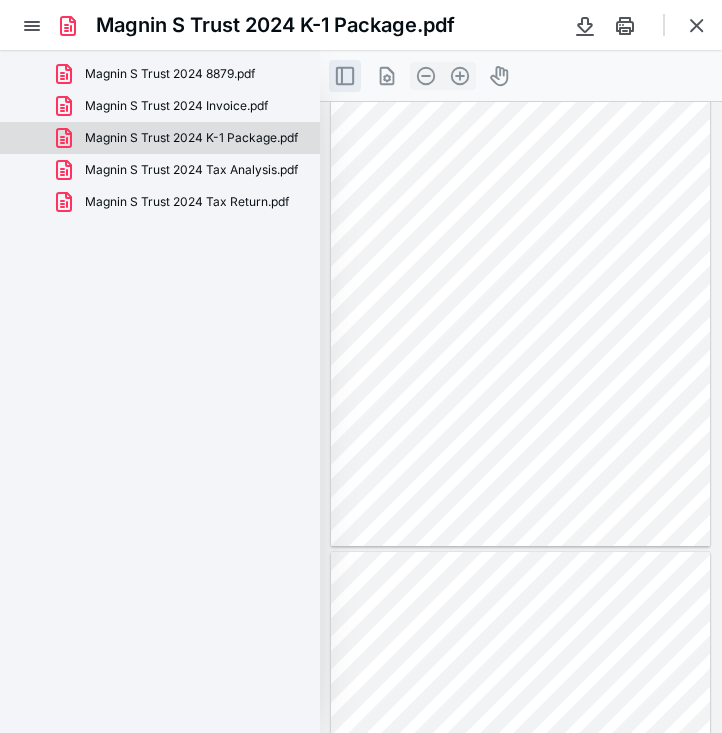 click on ".cls-1{fill:#abb0c4;} icon - header - sidebar - line" at bounding box center (345, 76) 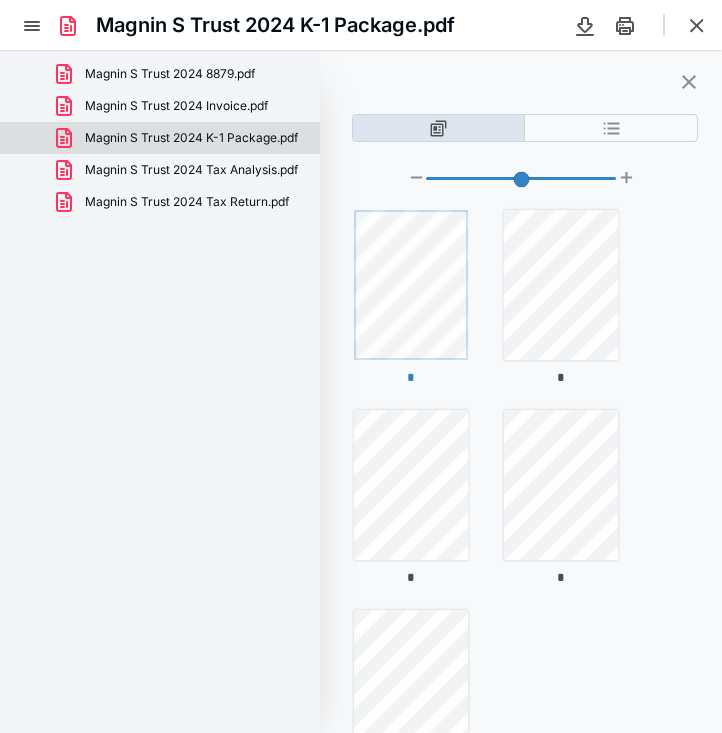 scroll, scrollTop: 44, scrollLeft: 0, axis: vertical 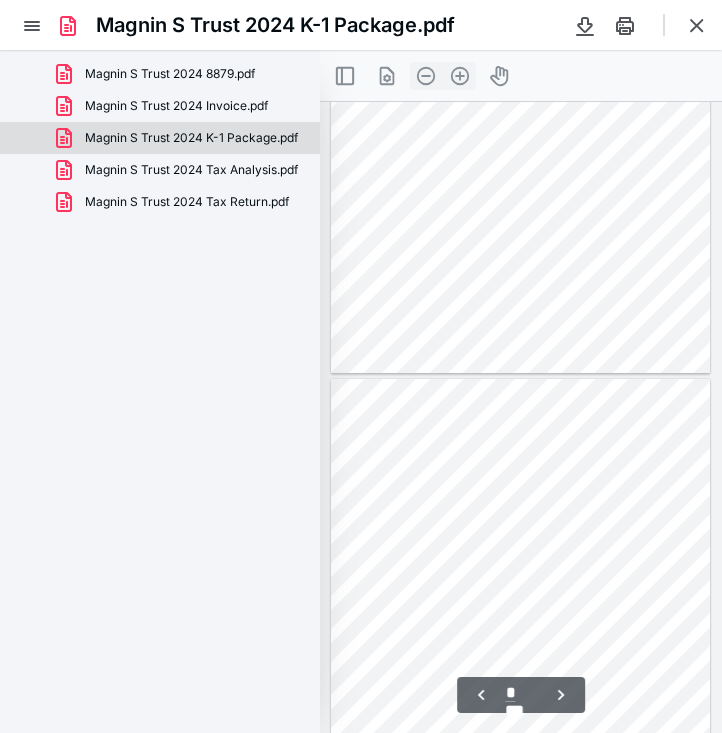 type on "*" 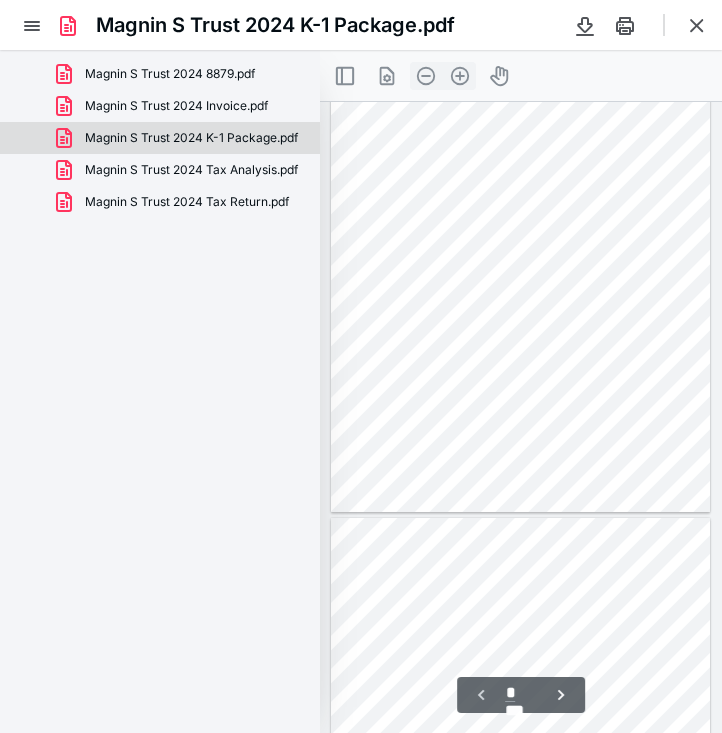 scroll, scrollTop: 35, scrollLeft: 0, axis: vertical 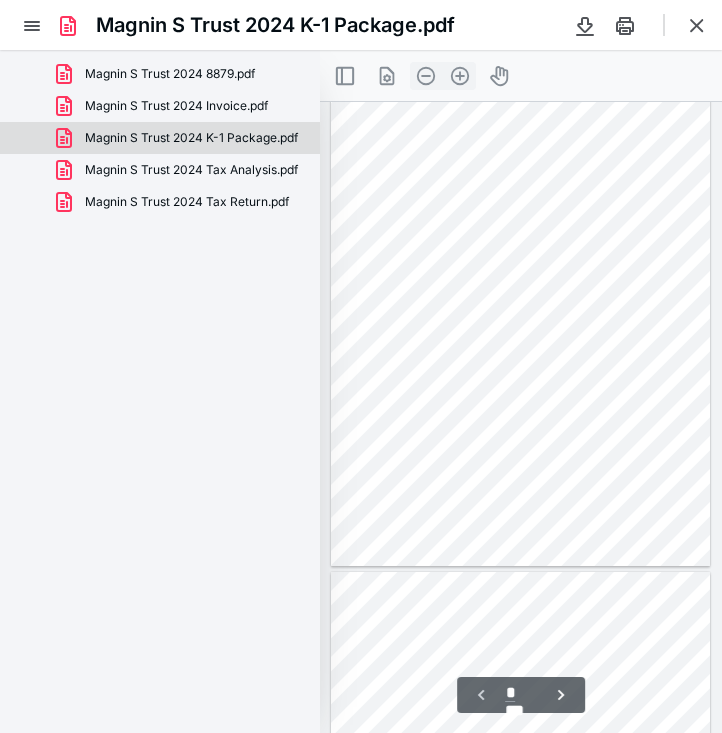 click 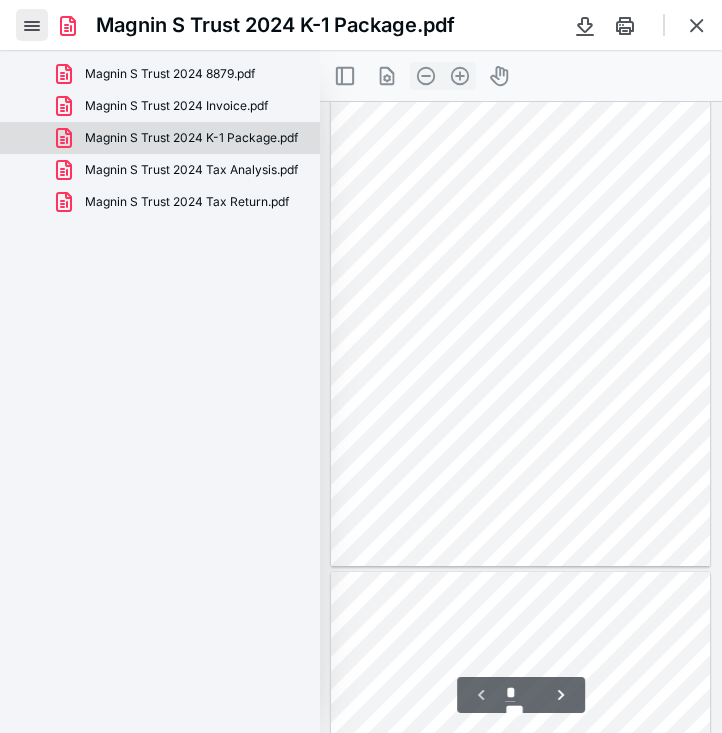 click at bounding box center [32, 25] 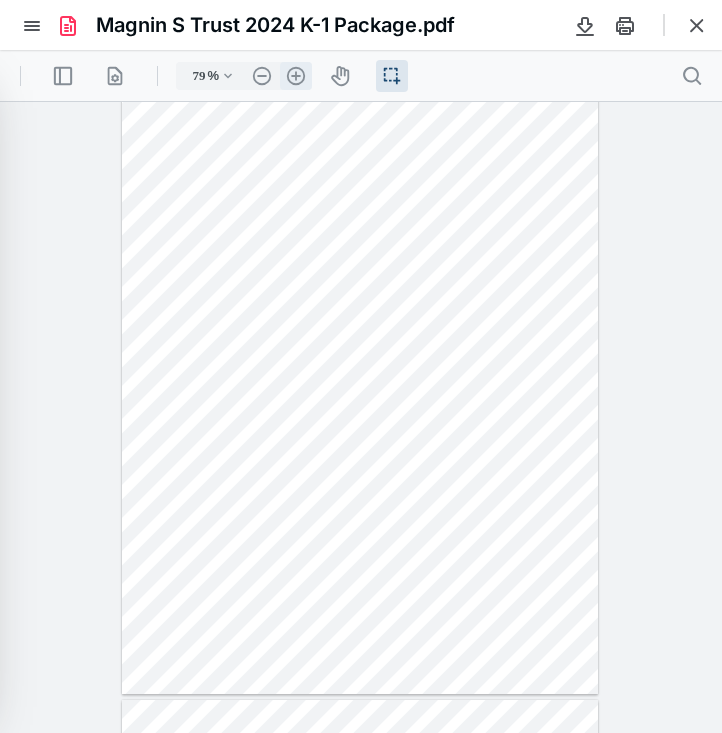 click on ".cls-1{fill:#abb0c4;} icon - header - zoom - in - line" at bounding box center [296, 76] 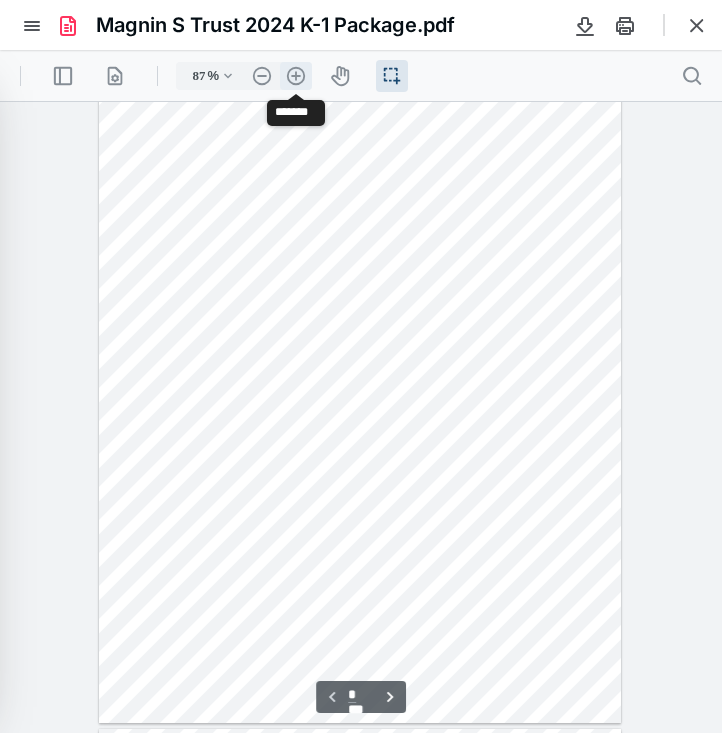 click on ".cls-1{fill:#abb0c4;} icon - header - zoom - in - line" at bounding box center (296, 76) 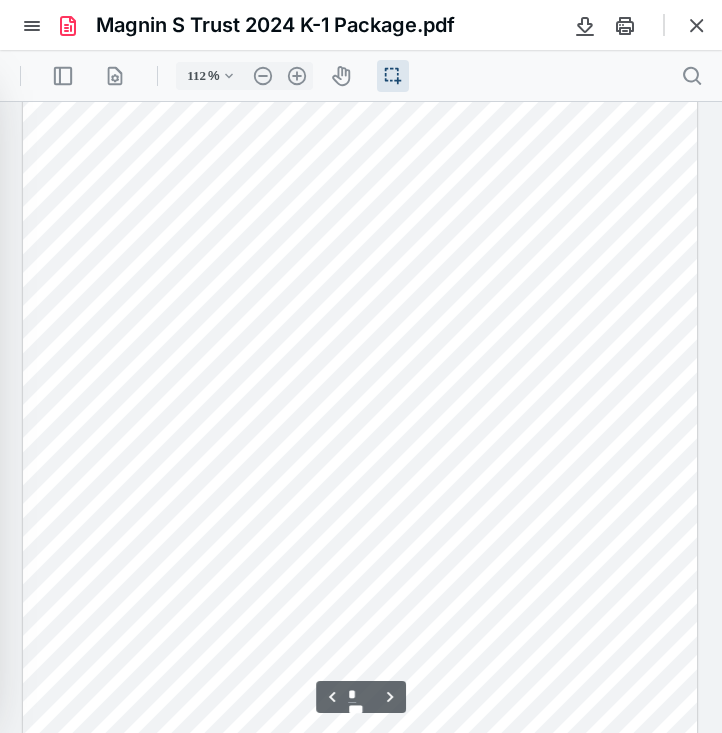 scroll, scrollTop: 1023, scrollLeft: 0, axis: vertical 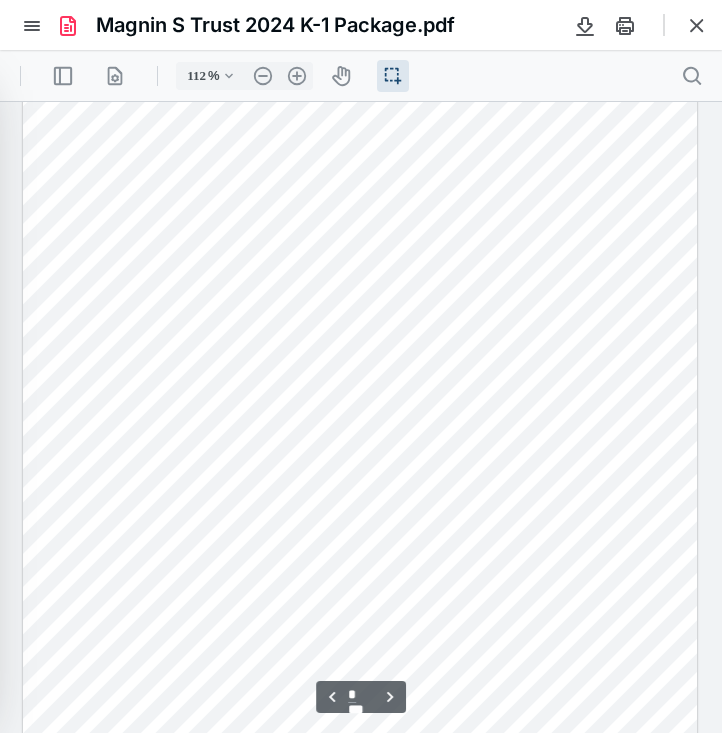 type on "*" 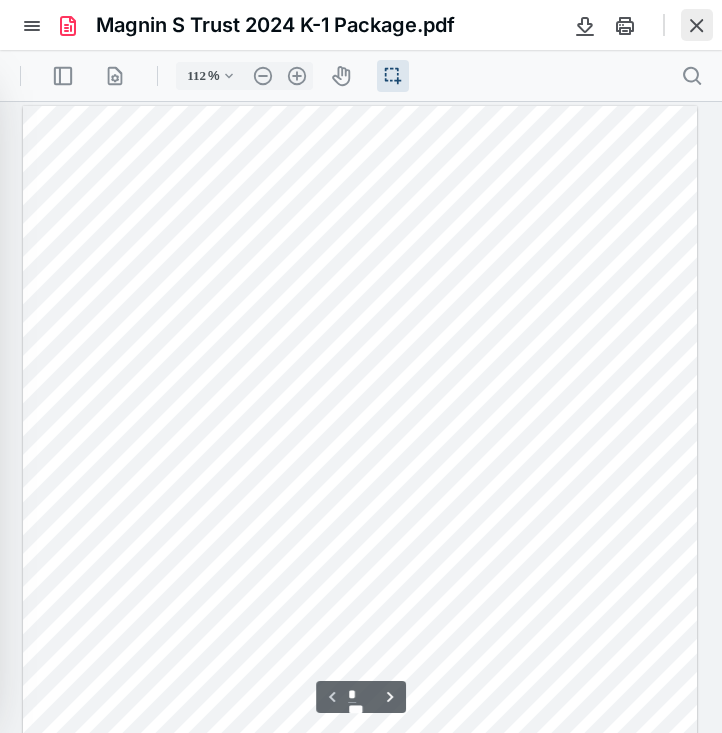 click at bounding box center (697, 25) 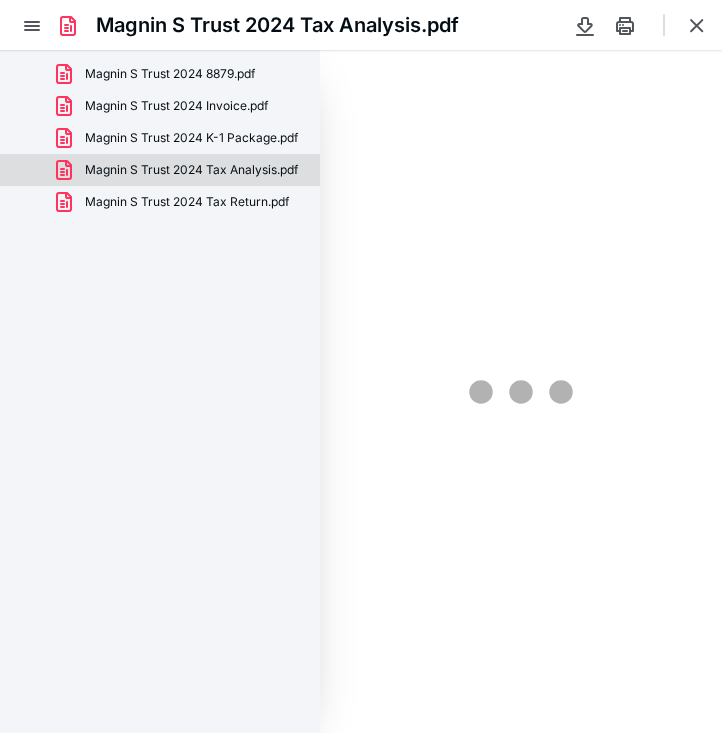 scroll, scrollTop: 0, scrollLeft: 0, axis: both 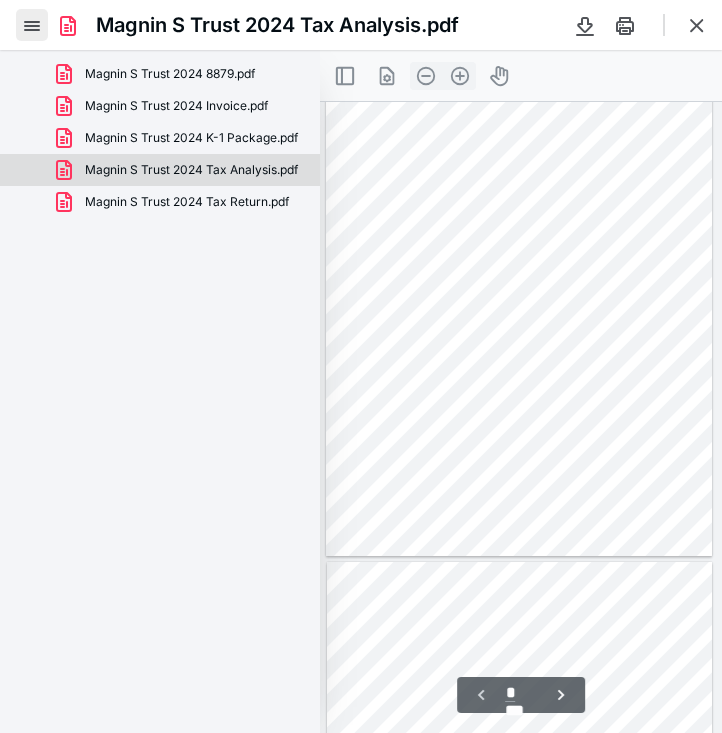 click at bounding box center (32, 25) 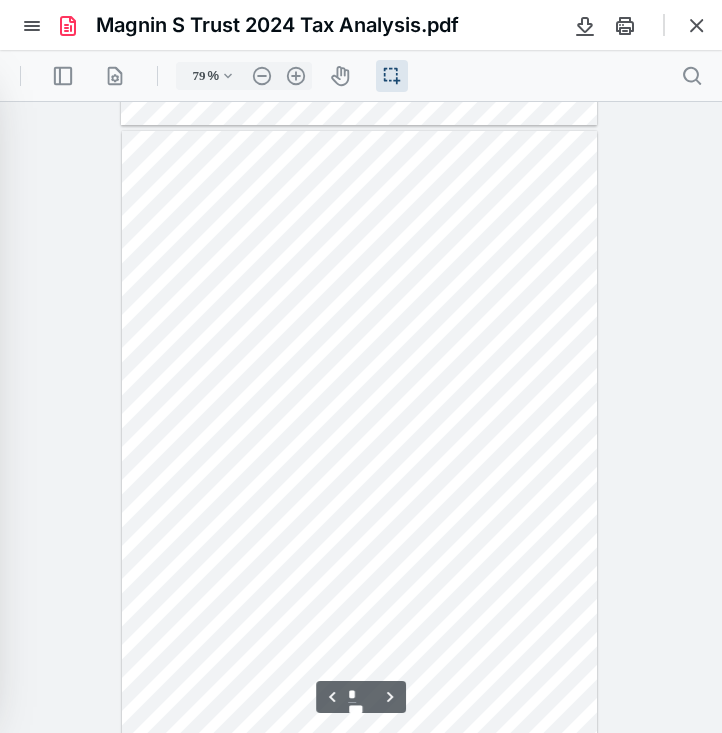 scroll, scrollTop: 613, scrollLeft: 0, axis: vertical 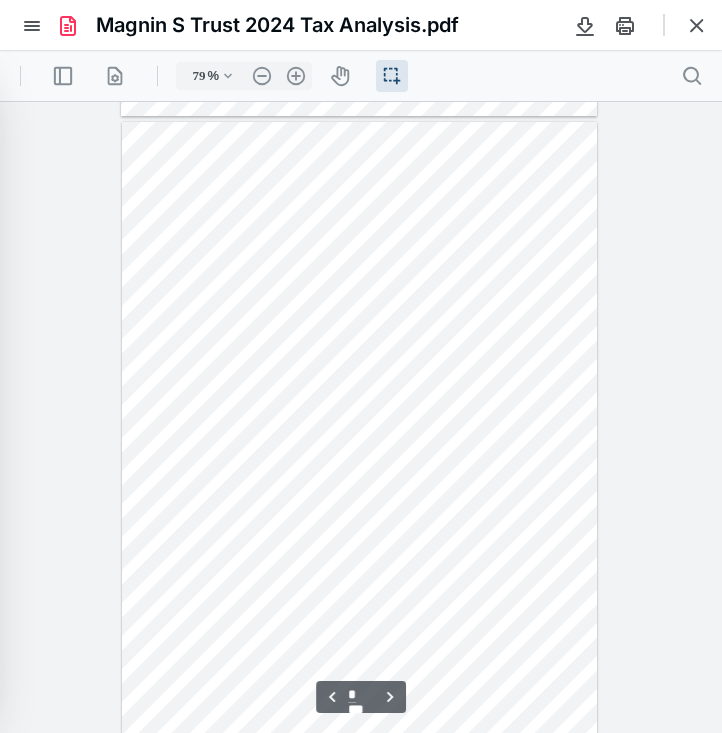 type on "*" 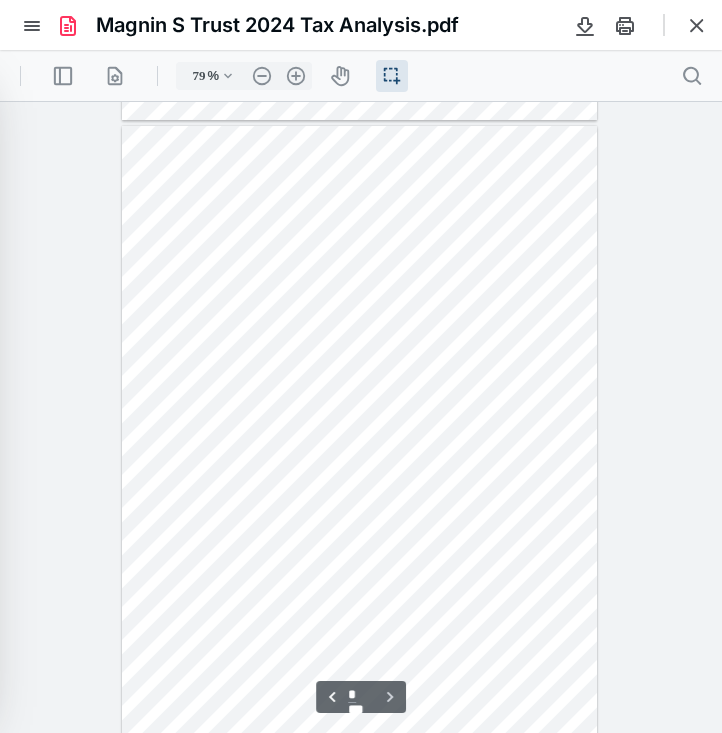 scroll, scrollTop: 1254, scrollLeft: 0, axis: vertical 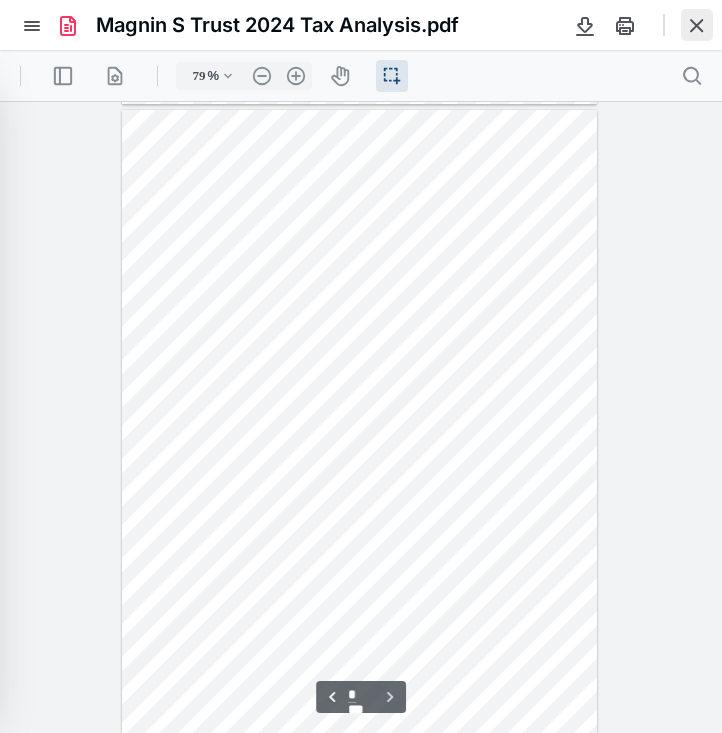 click at bounding box center [697, 25] 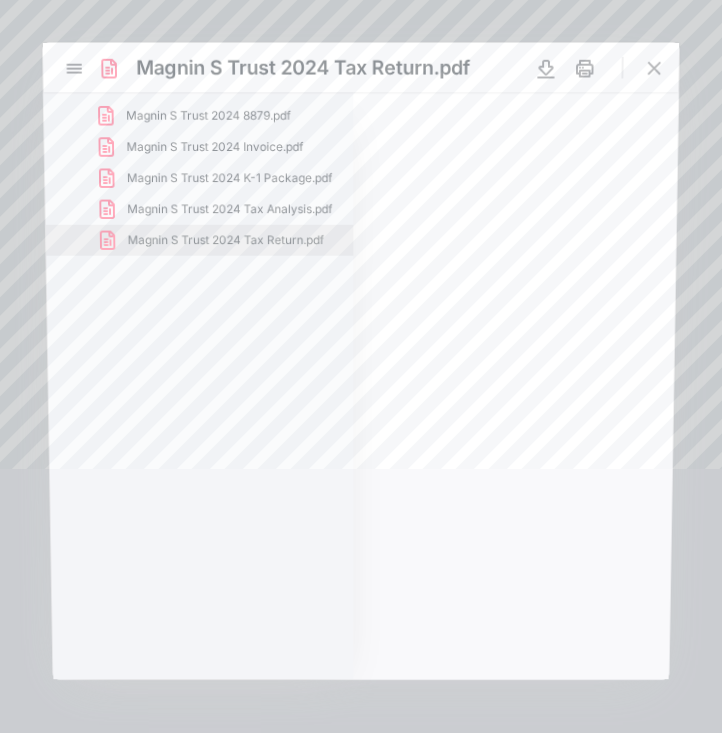 scroll, scrollTop: 0, scrollLeft: 0, axis: both 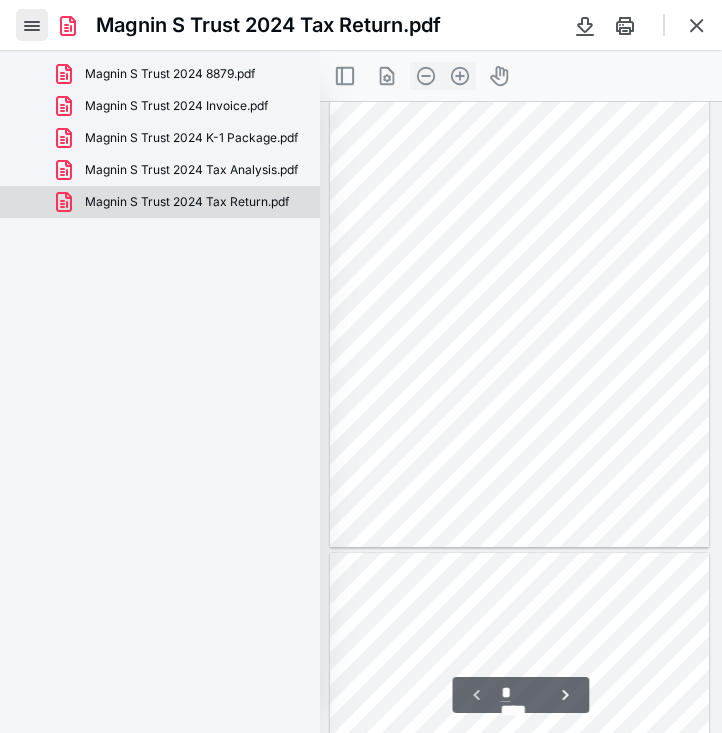 click at bounding box center (32, 25) 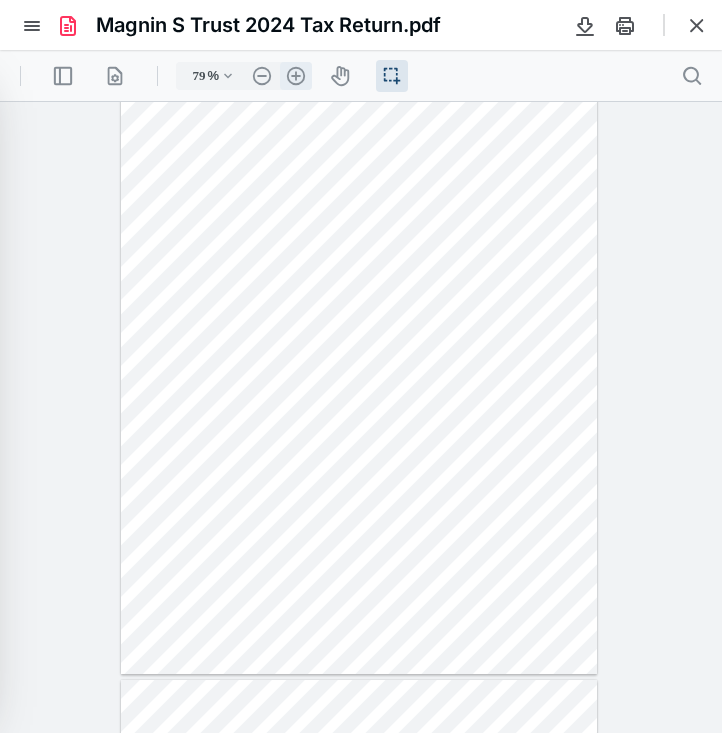 click on ".cls-1{fill:#abb0c4;} icon - header - zoom - in - line" at bounding box center [296, 76] 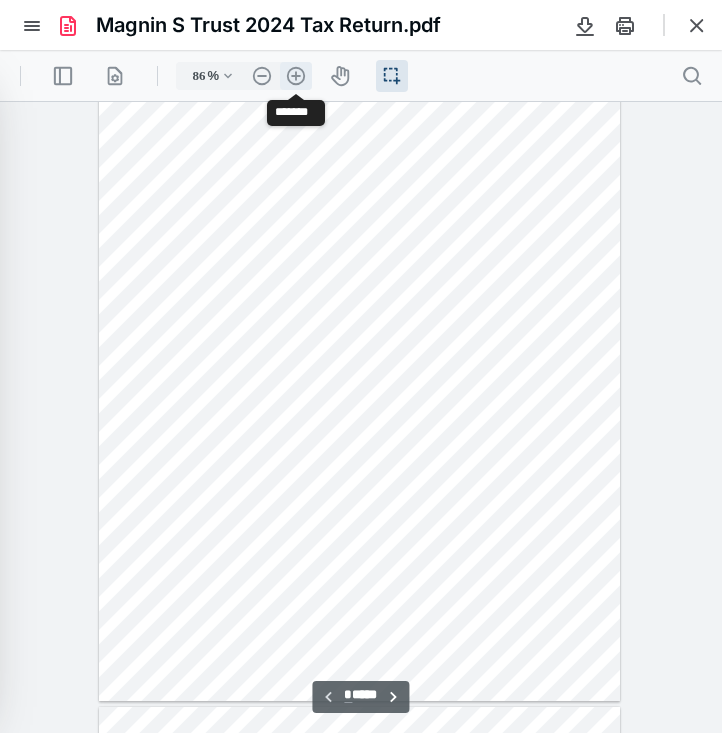 click on ".cls-1{fill:#abb0c4;} icon - header - zoom - in - line" at bounding box center (296, 76) 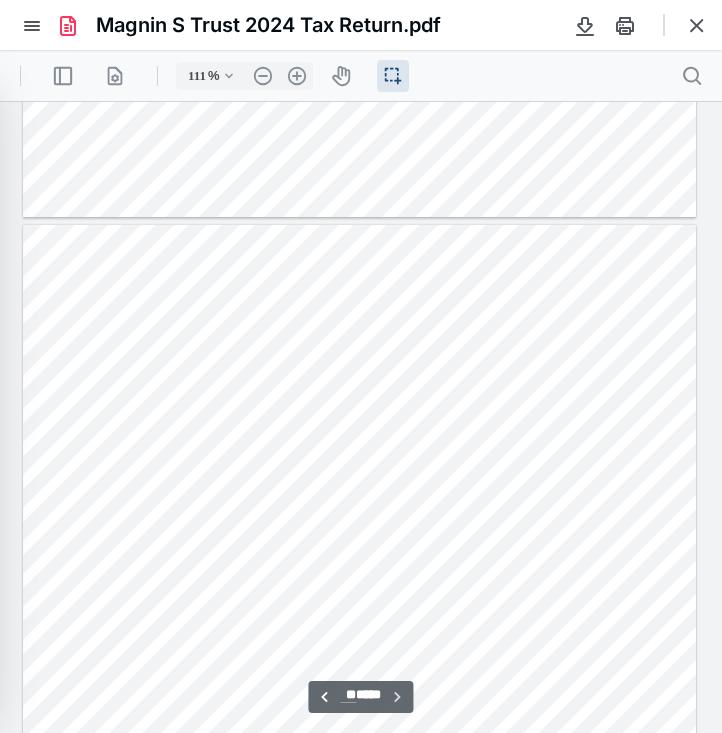scroll, scrollTop: 23924, scrollLeft: 0, axis: vertical 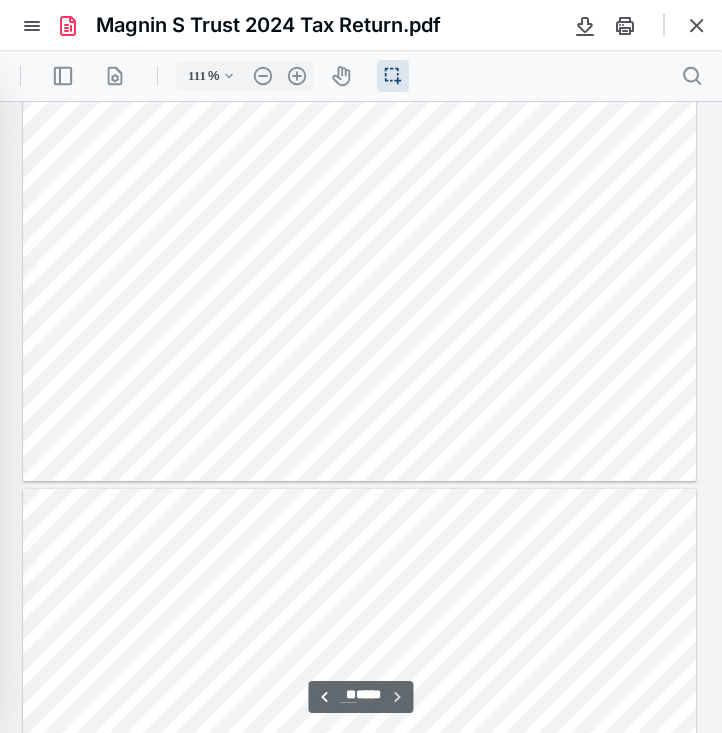type on "**" 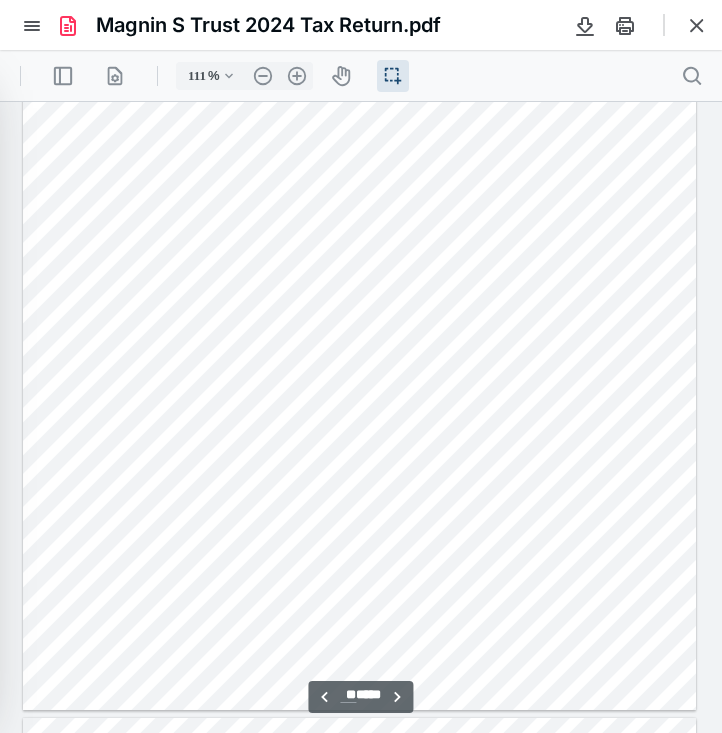 scroll, scrollTop: 21278, scrollLeft: 0, axis: vertical 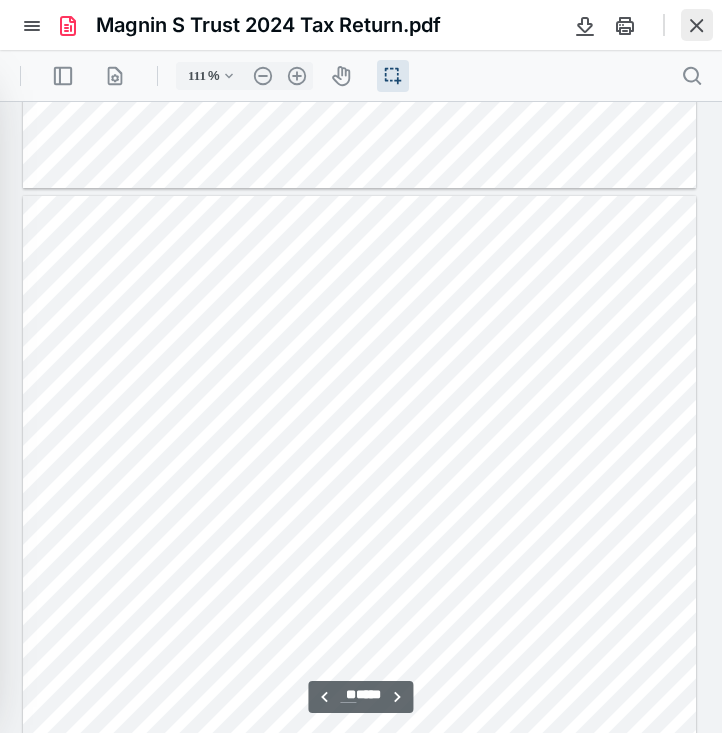 click at bounding box center (697, 25) 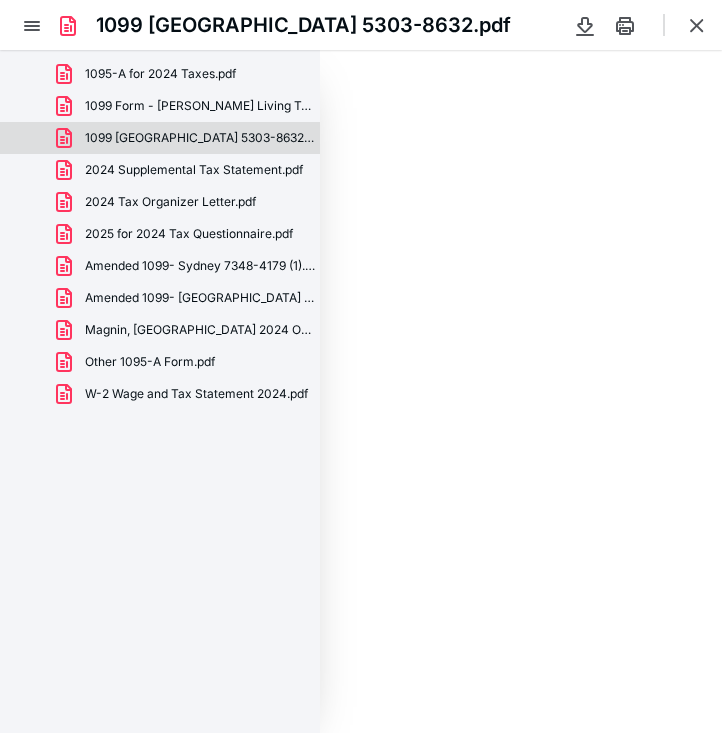 scroll, scrollTop: 0, scrollLeft: 0, axis: both 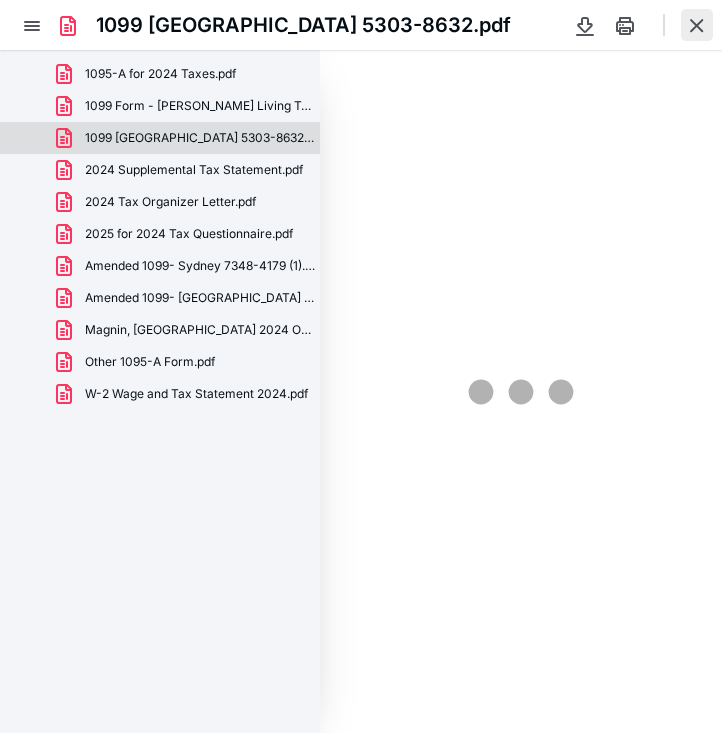 click at bounding box center (697, 25) 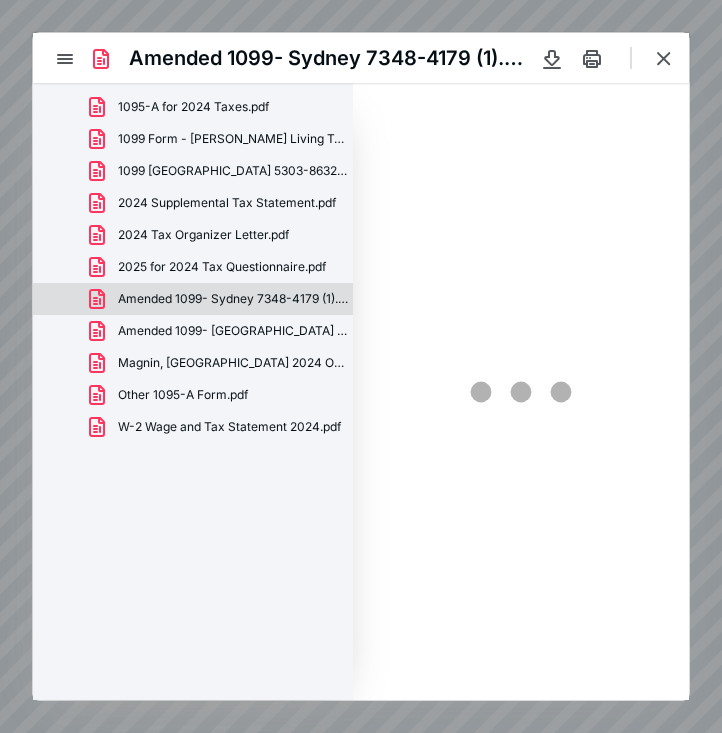 scroll, scrollTop: 0, scrollLeft: 0, axis: both 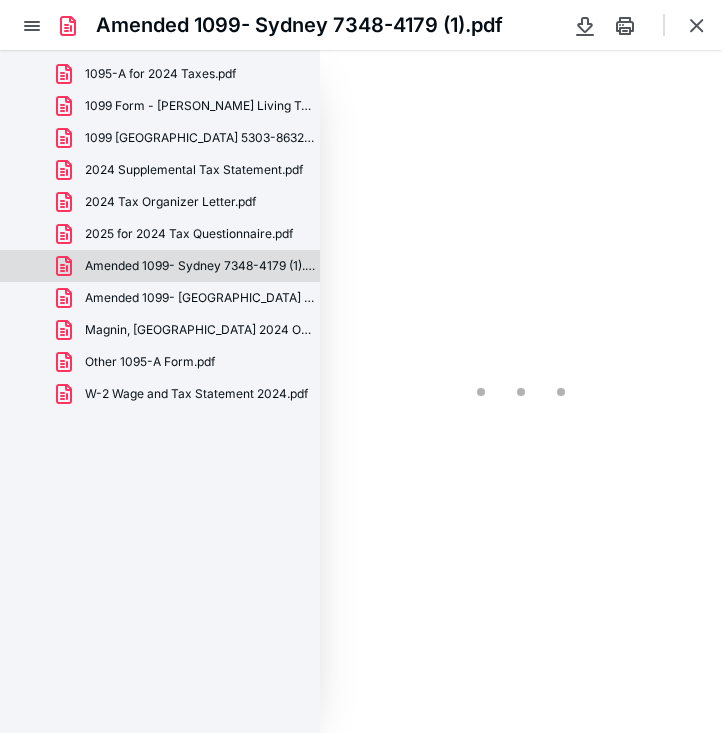 type on "*" 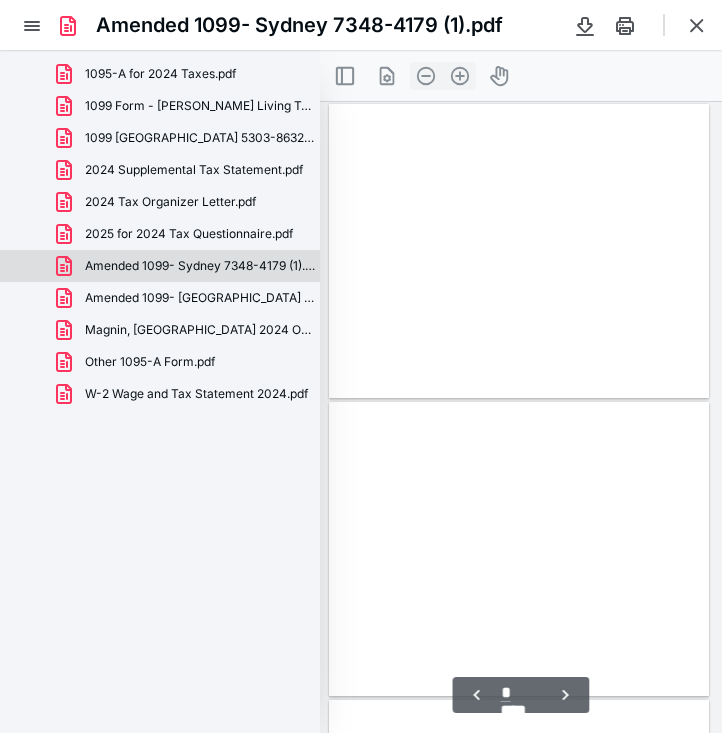 scroll, scrollTop: 49, scrollLeft: 0, axis: vertical 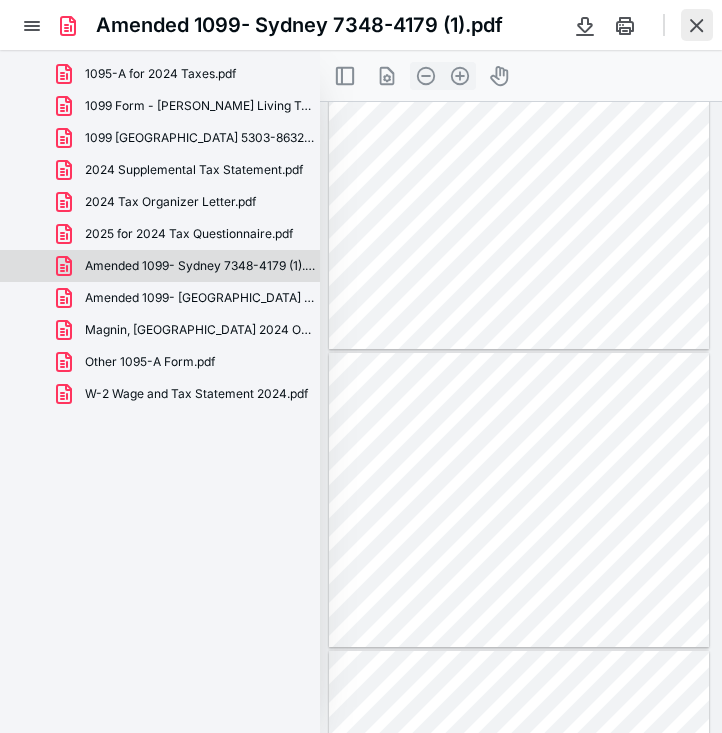 click at bounding box center (697, 25) 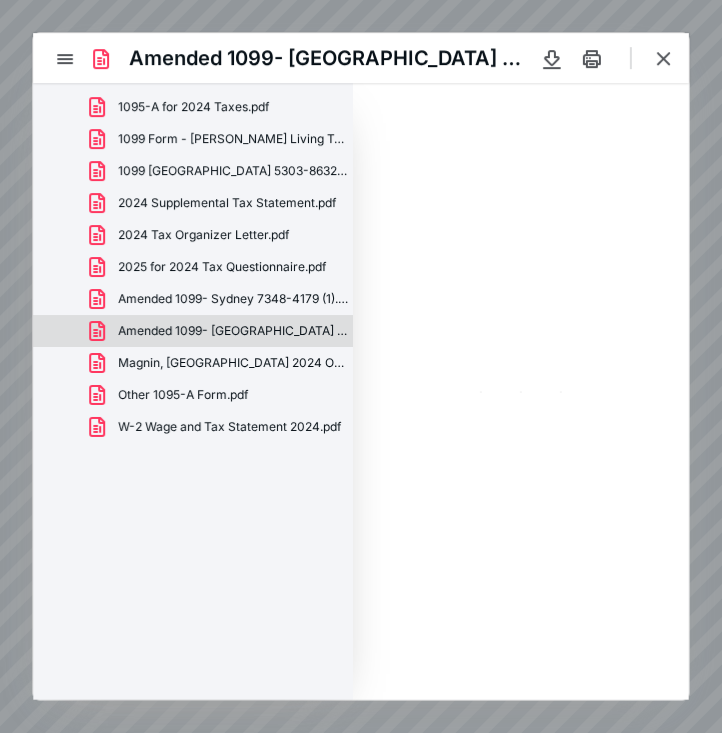 scroll, scrollTop: 0, scrollLeft: 0, axis: both 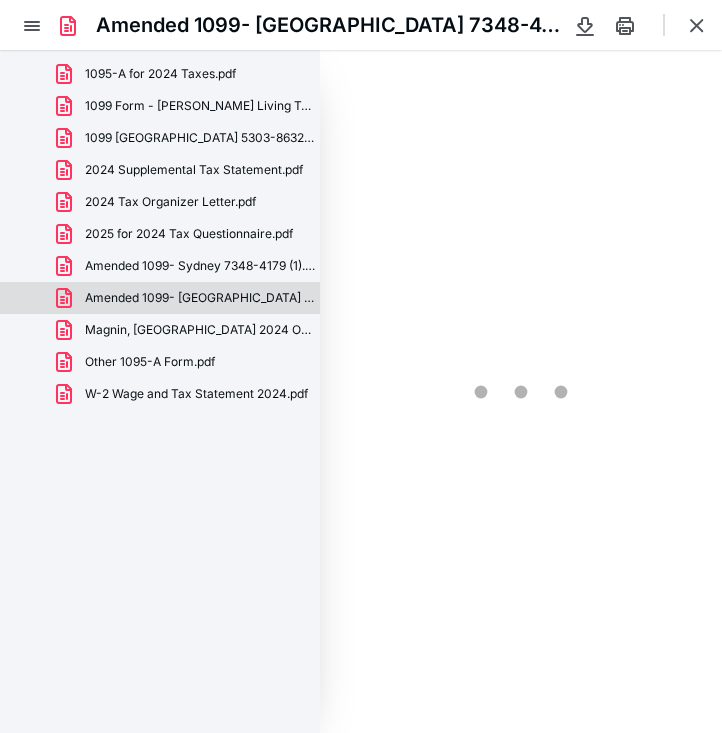 type on "*" 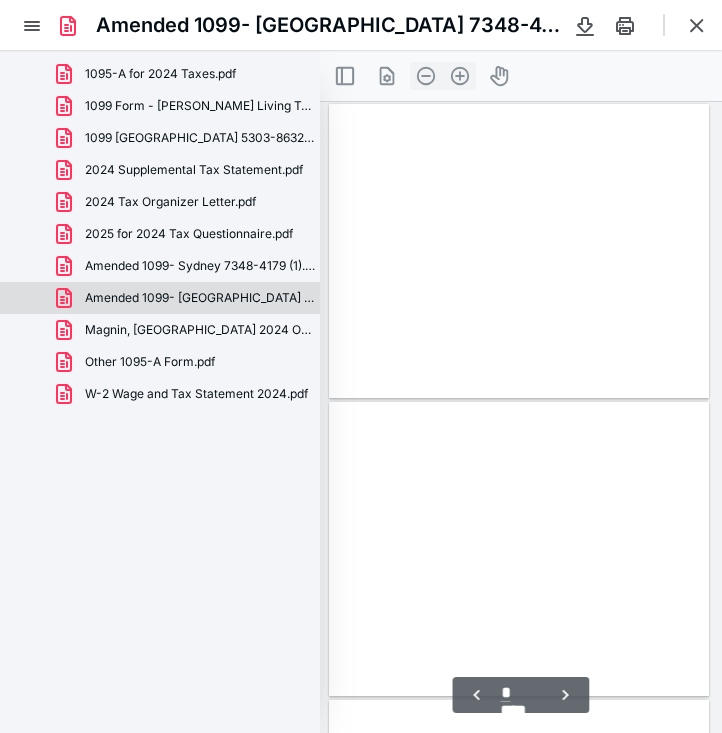 scroll, scrollTop: 49, scrollLeft: 0, axis: vertical 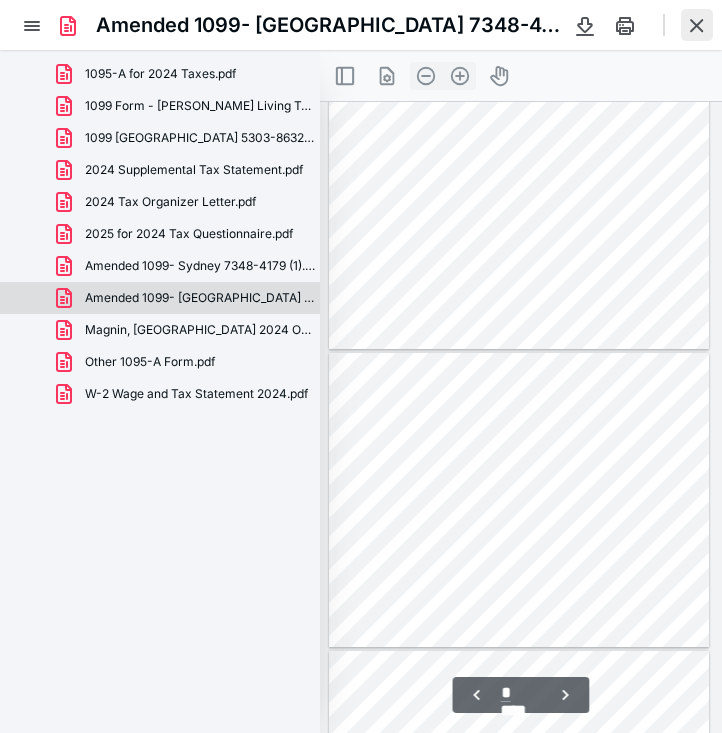 click at bounding box center (697, 25) 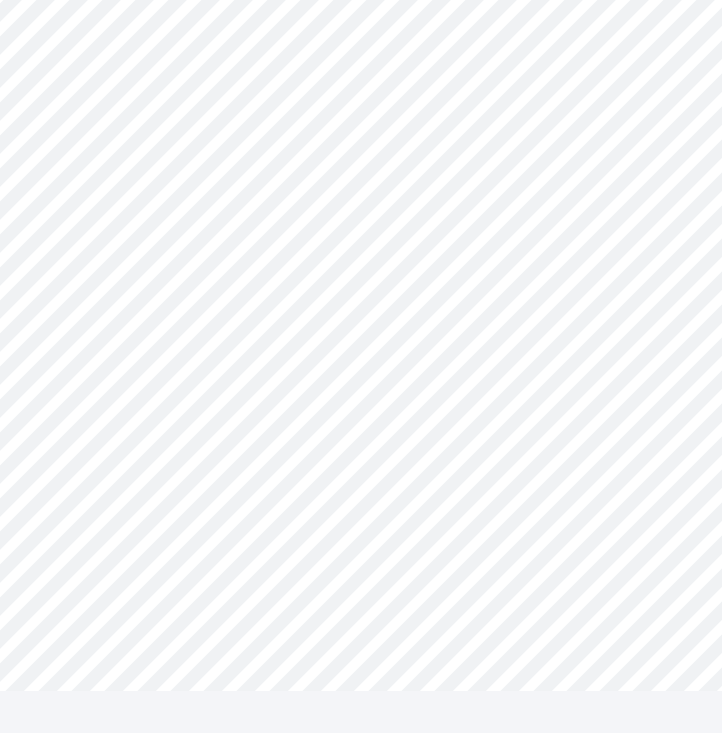 scroll, scrollTop: 0, scrollLeft: 0, axis: both 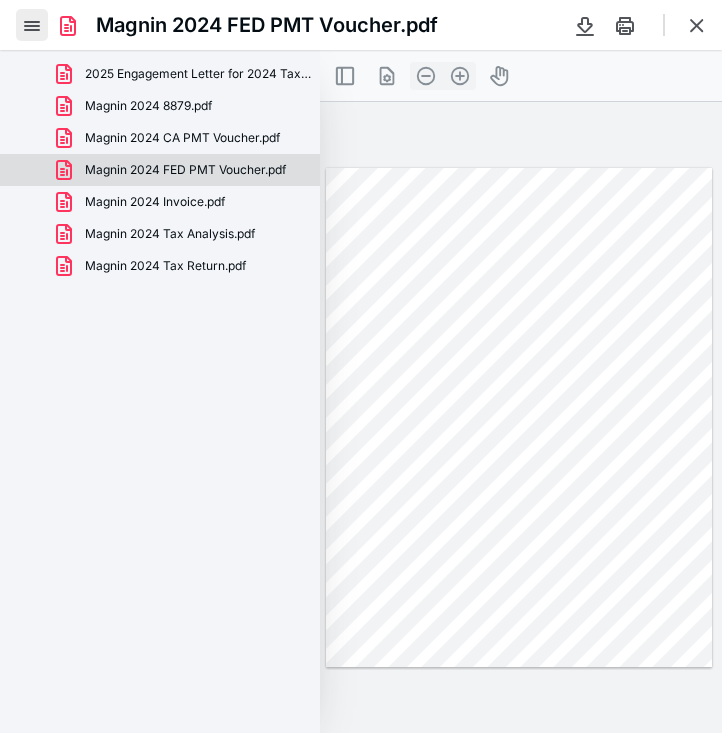 click at bounding box center [32, 25] 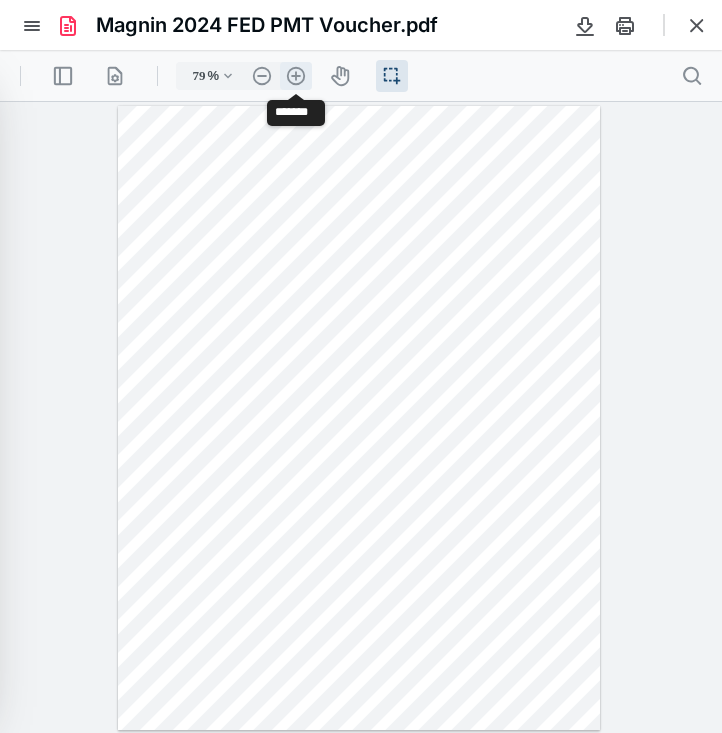 click on ".cls-1{fill:#abb0c4;} icon - header - zoom - in - line" at bounding box center (296, 76) 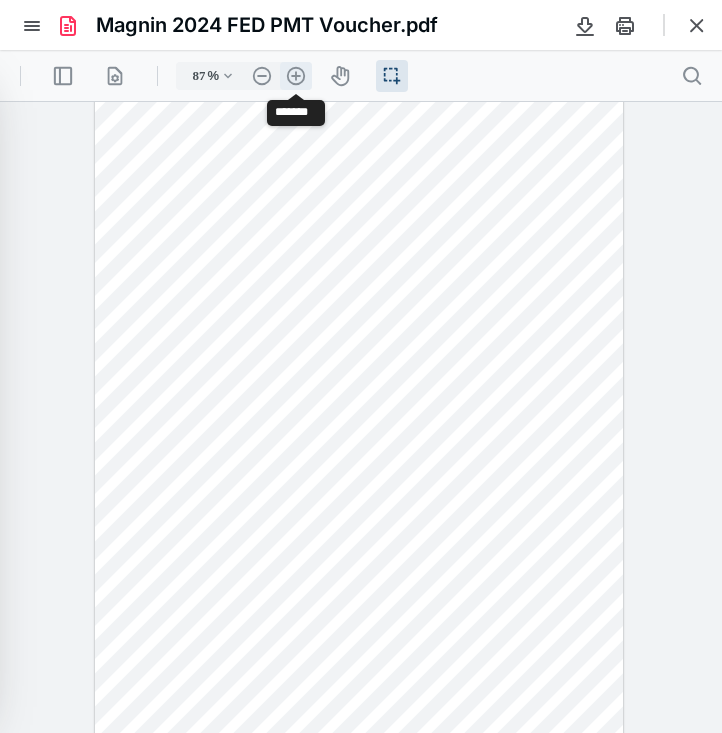 click on ".cls-1{fill:#abb0c4;} icon - header - zoom - in - line" at bounding box center (296, 76) 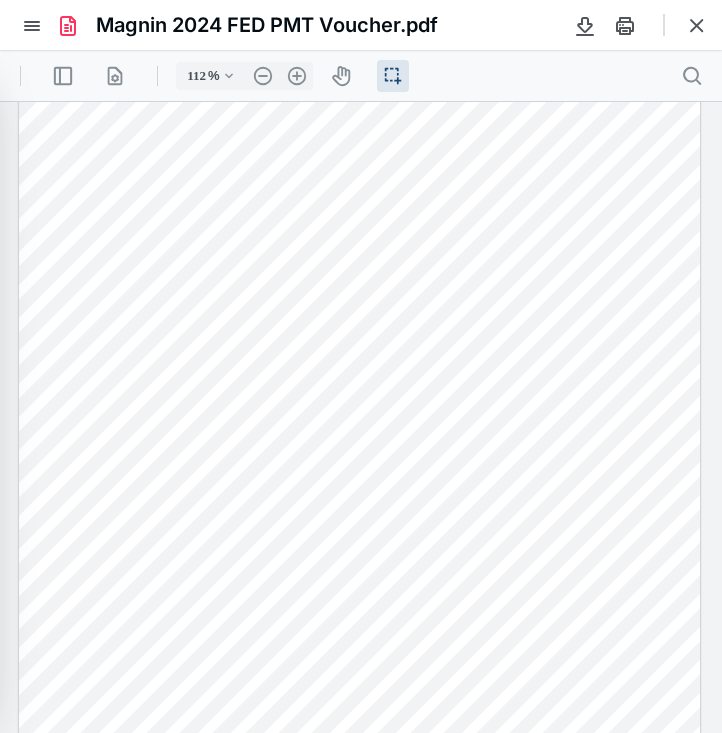 scroll, scrollTop: 0, scrollLeft: 0, axis: both 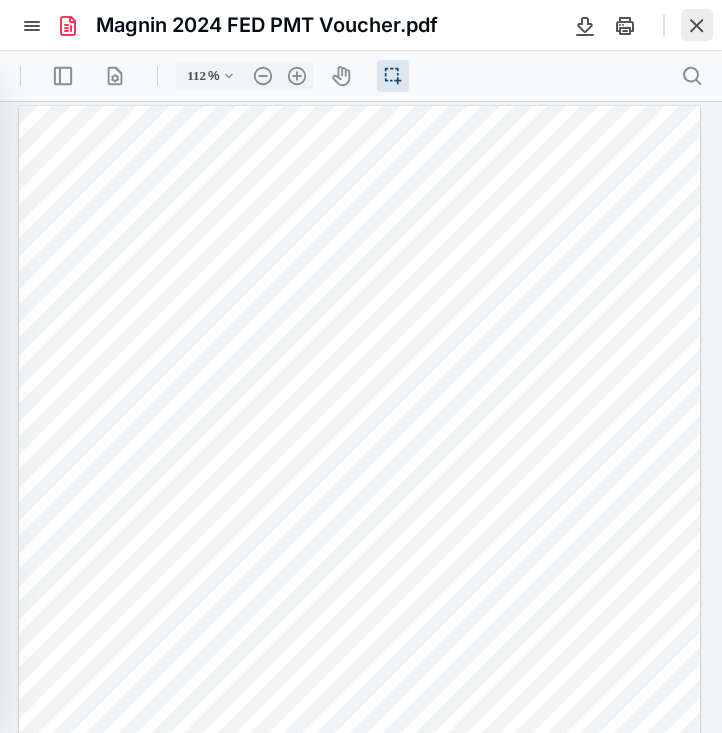 click at bounding box center [697, 25] 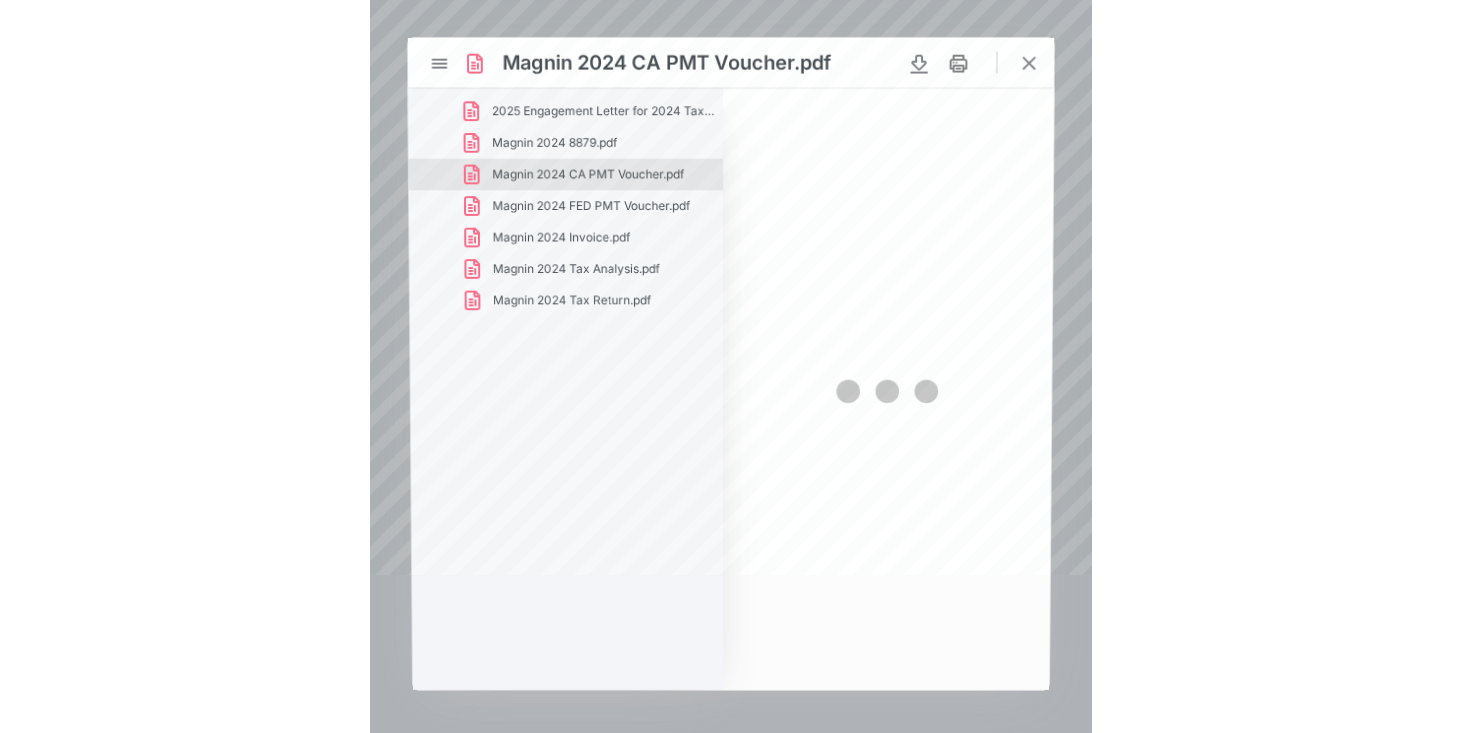 scroll, scrollTop: 0, scrollLeft: 0, axis: both 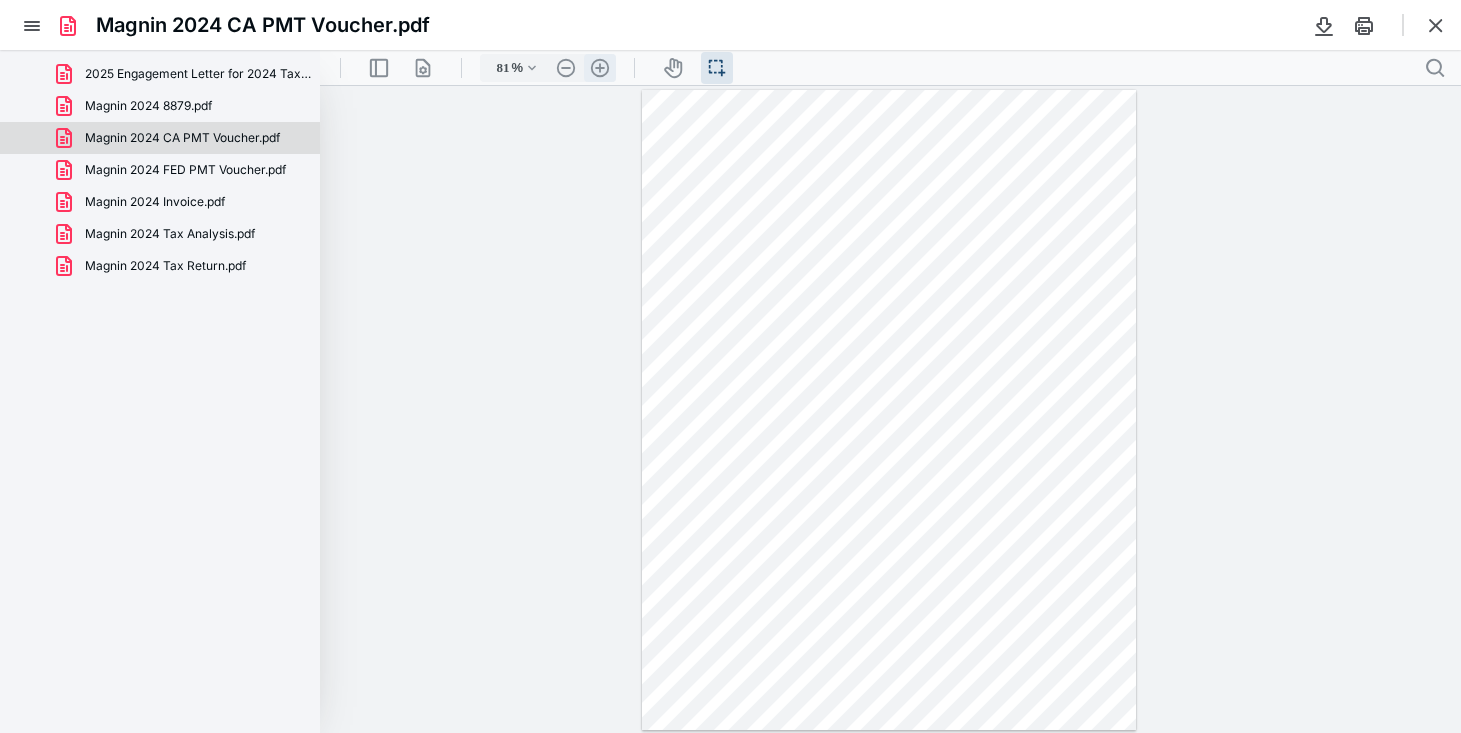click on ".cls-1{fill:#abb0c4;} icon - header - zoom - in - line" at bounding box center [600, 68] 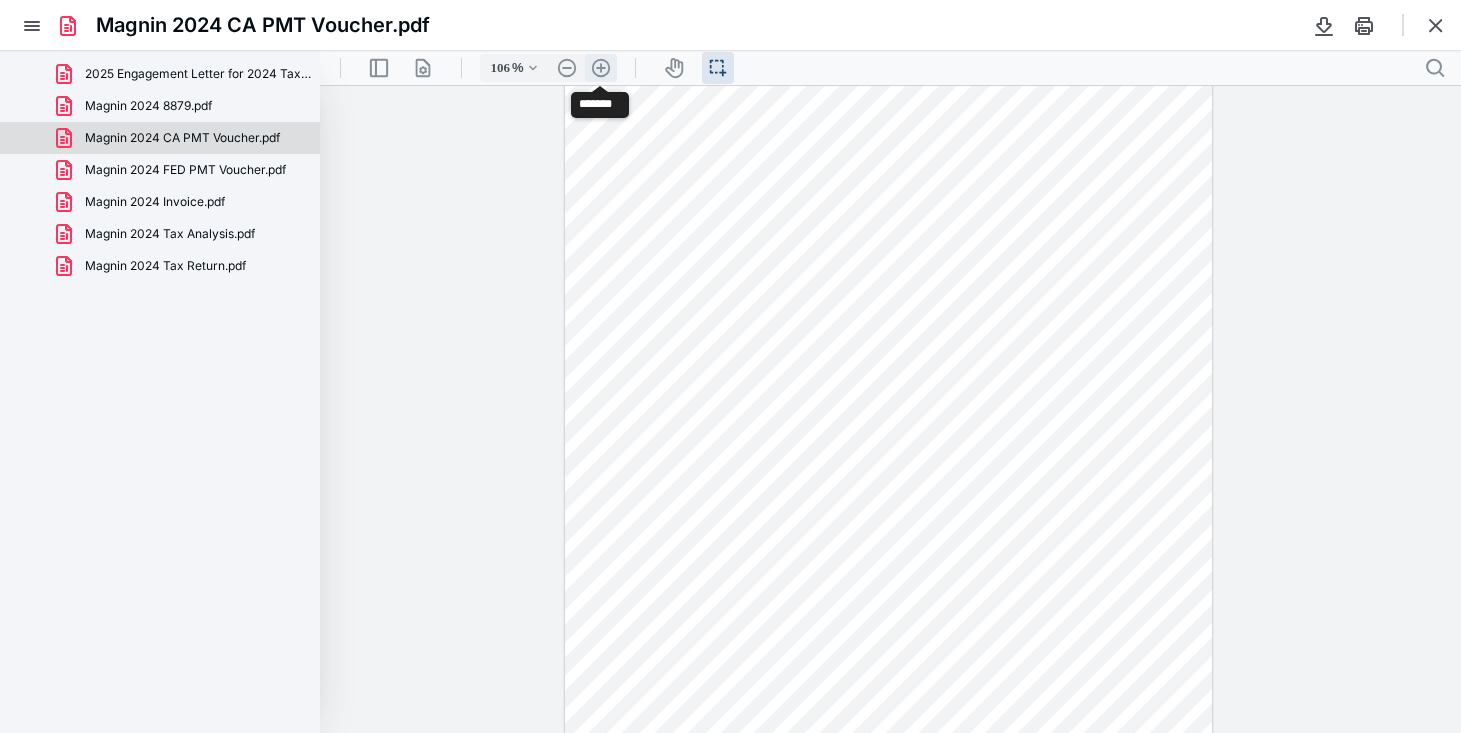 click on ".cls-1{fill:#abb0c4;} icon - header - zoom - in - line" at bounding box center (601, 68) 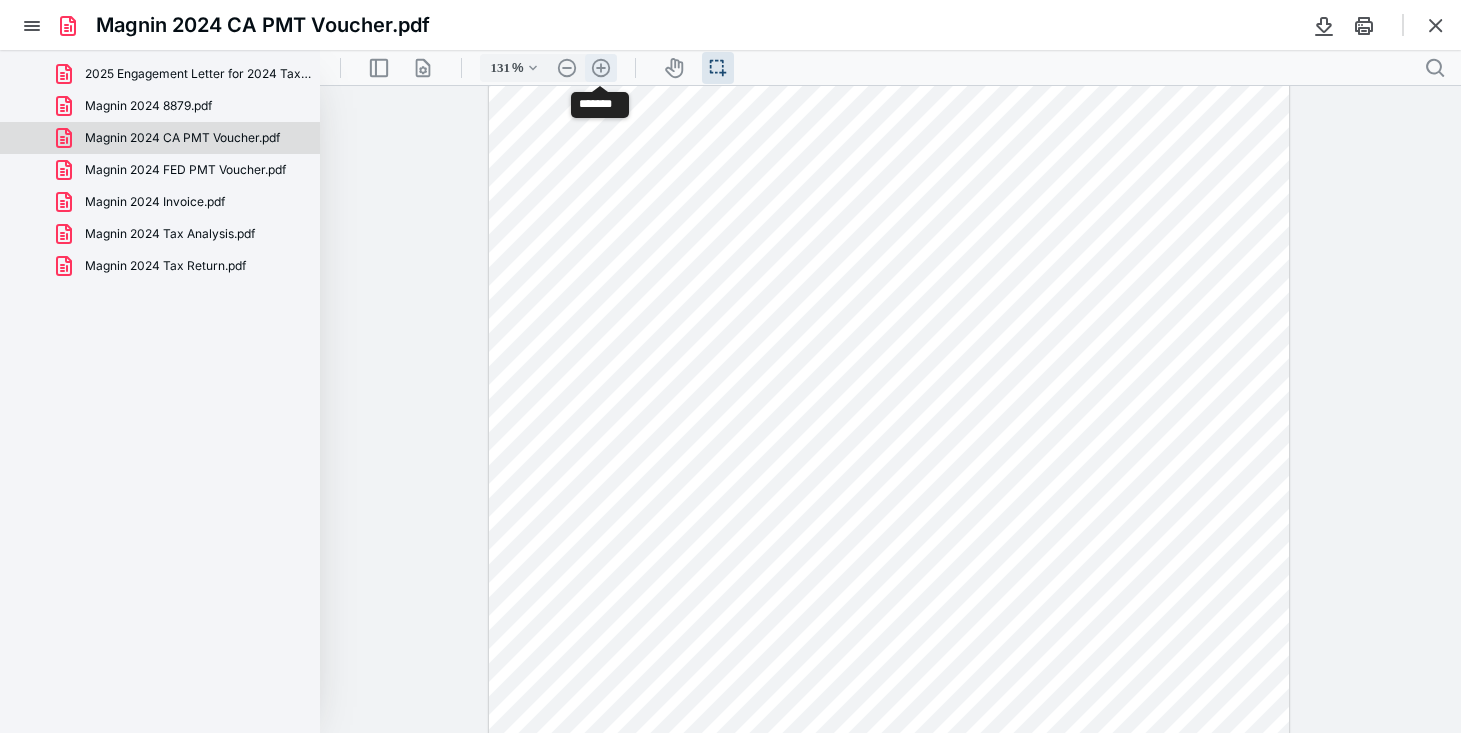 click on ".cls-1{fill:#abb0c4;} icon - header - zoom - in - line" at bounding box center (601, 68) 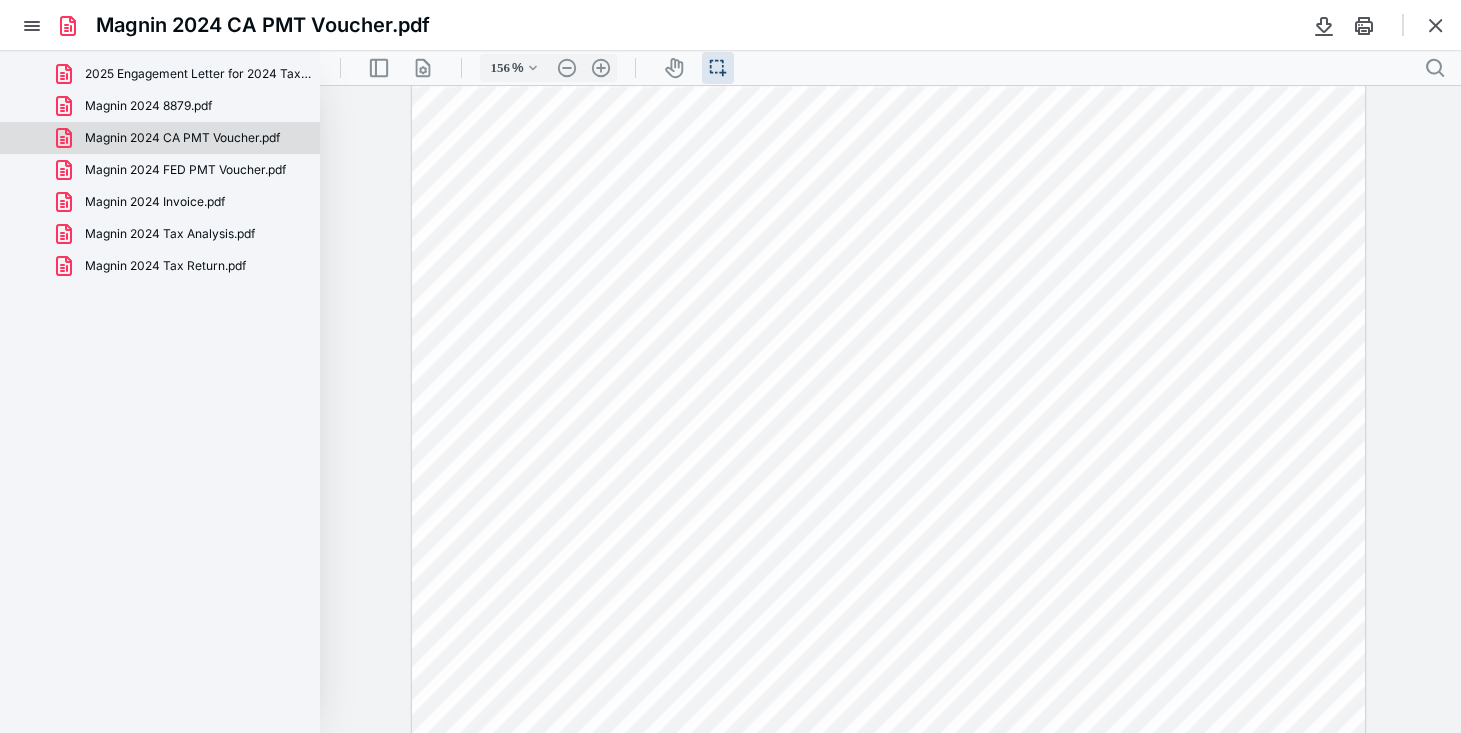 scroll, scrollTop: 295, scrollLeft: 0, axis: vertical 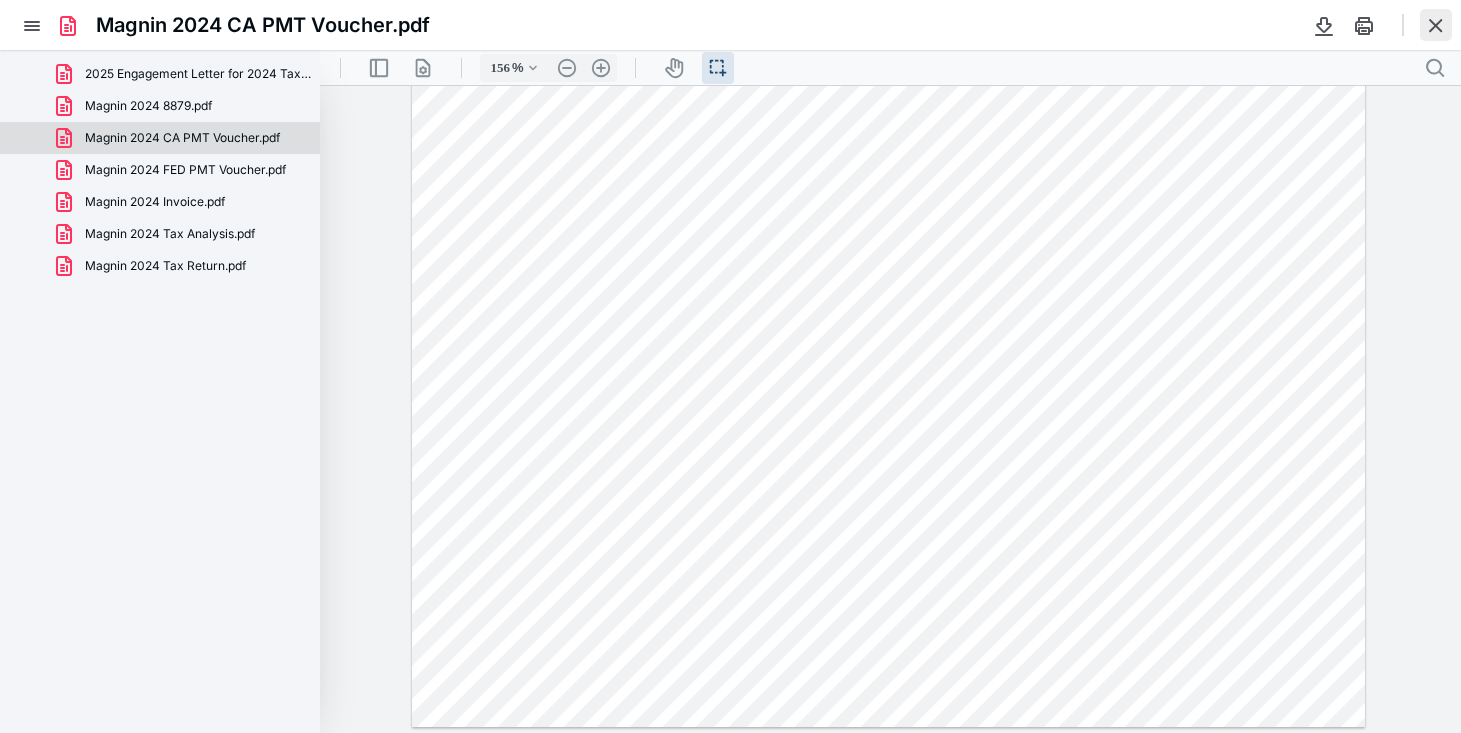 click at bounding box center [1436, 25] 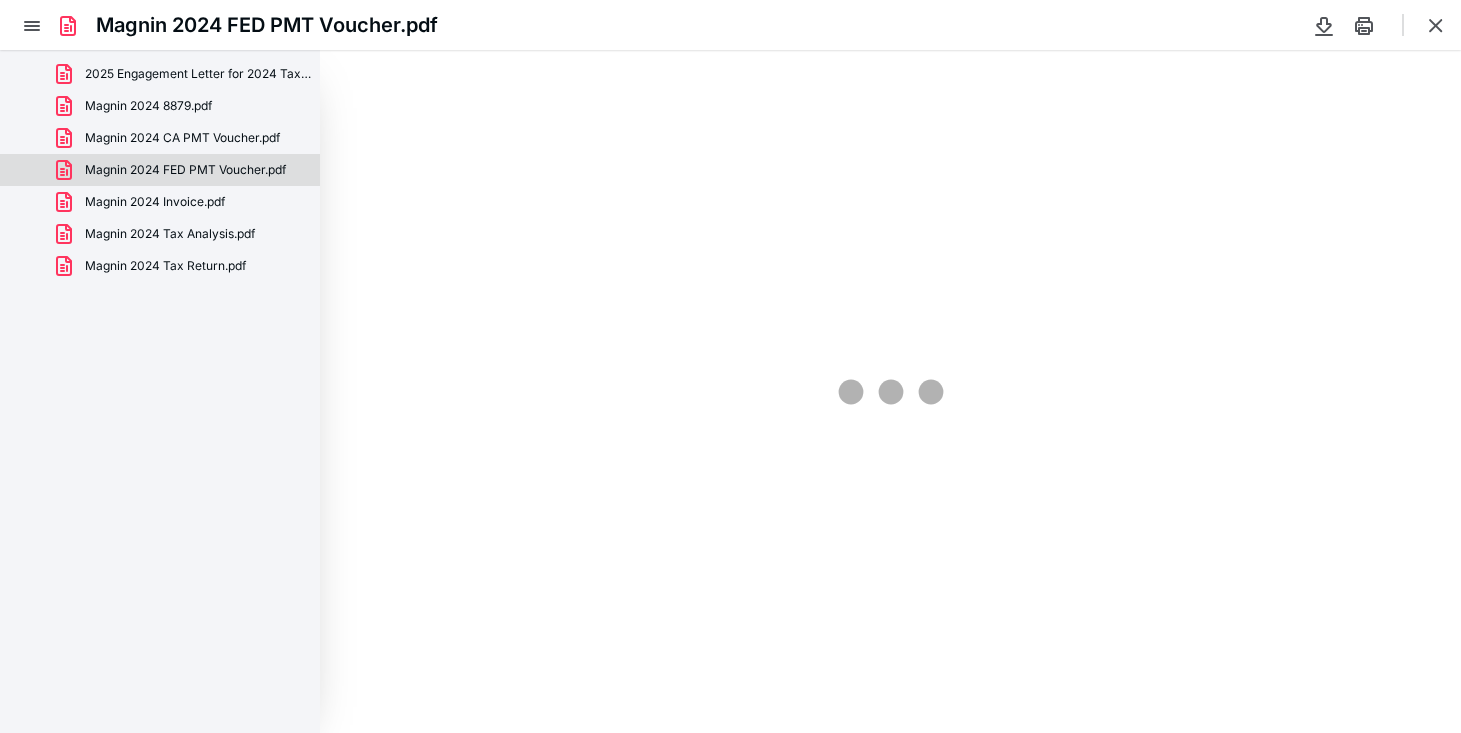 scroll, scrollTop: 0, scrollLeft: 0, axis: both 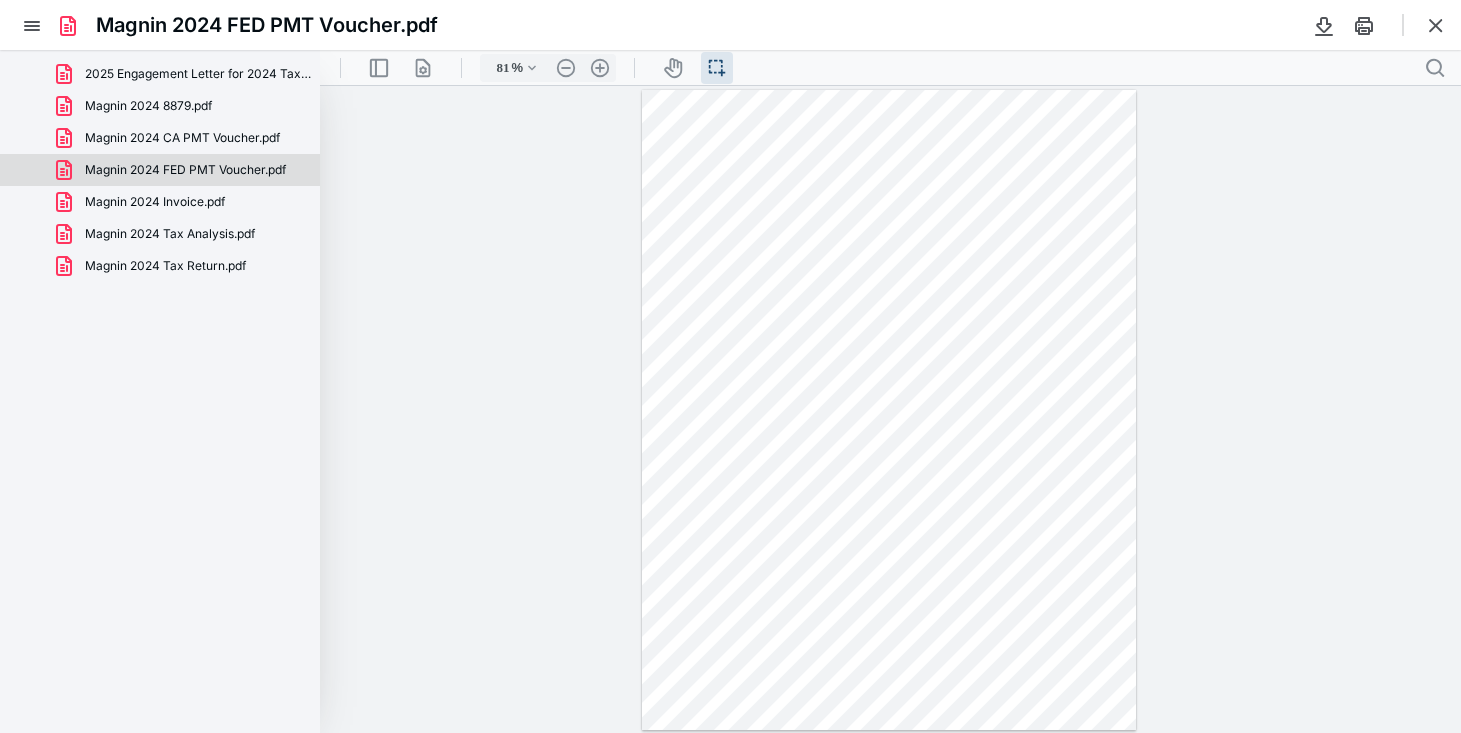 click on "2025 Engagement Letter for 2024 Taxes(signed_[DATE]).pdf" at bounding box center [200, 74] 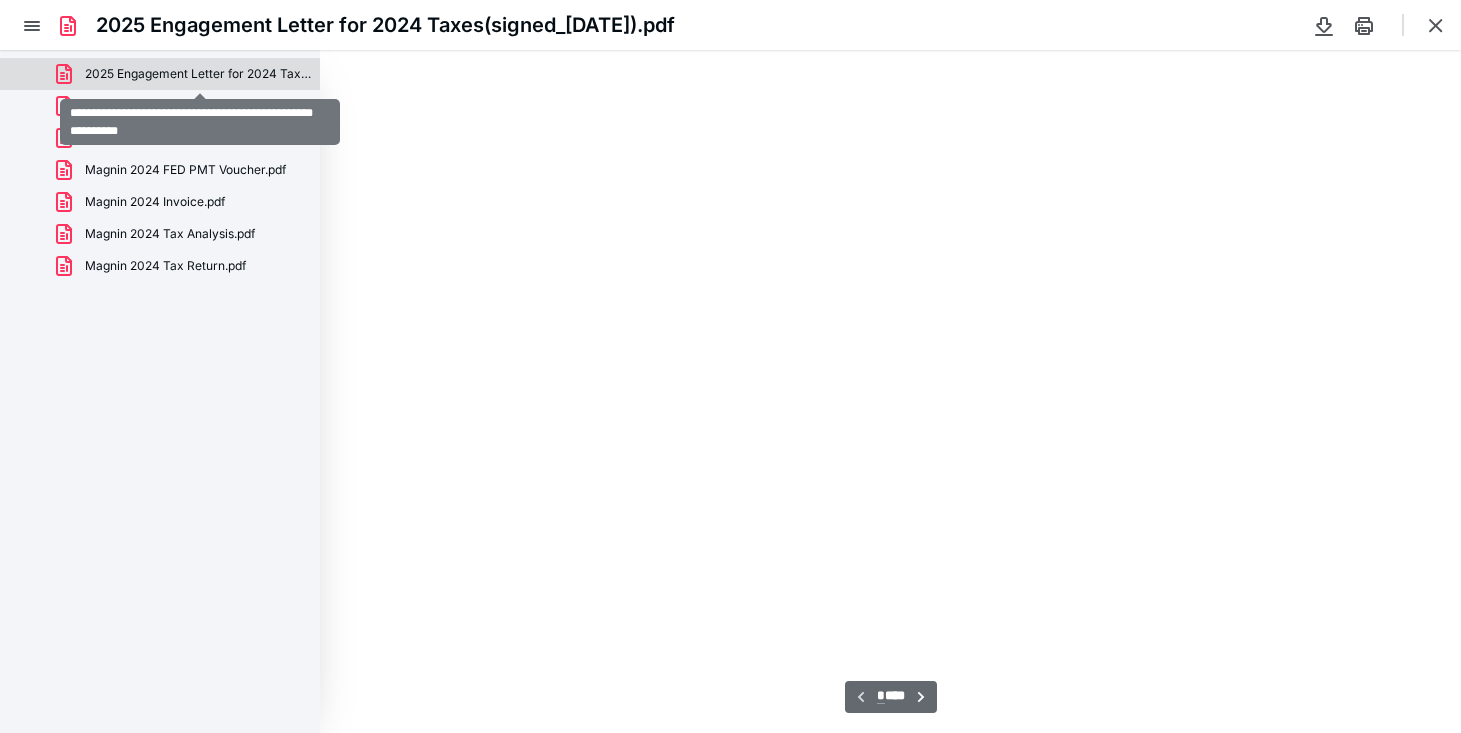 scroll, scrollTop: 39, scrollLeft: 0, axis: vertical 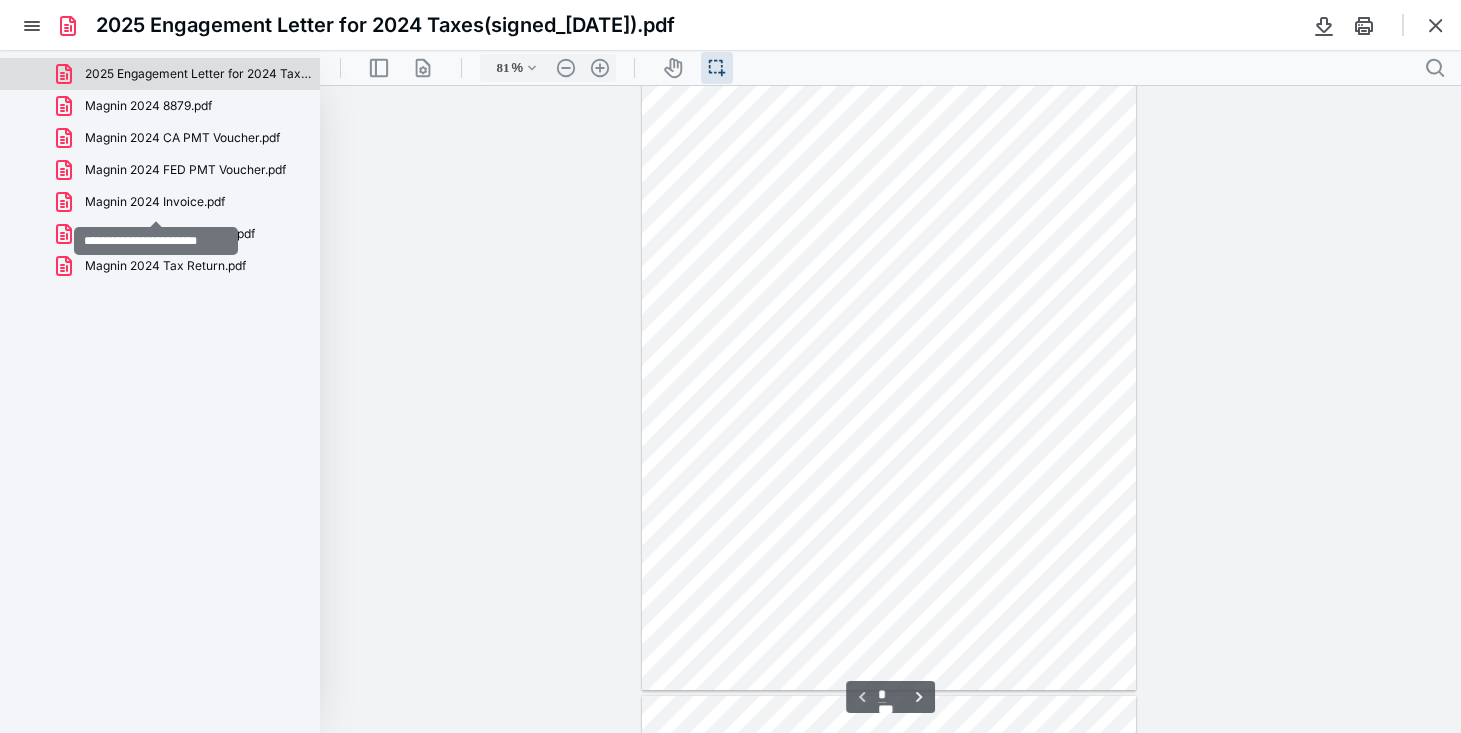 click on "Magnin 2024 Invoice.pdf" at bounding box center [155, 202] 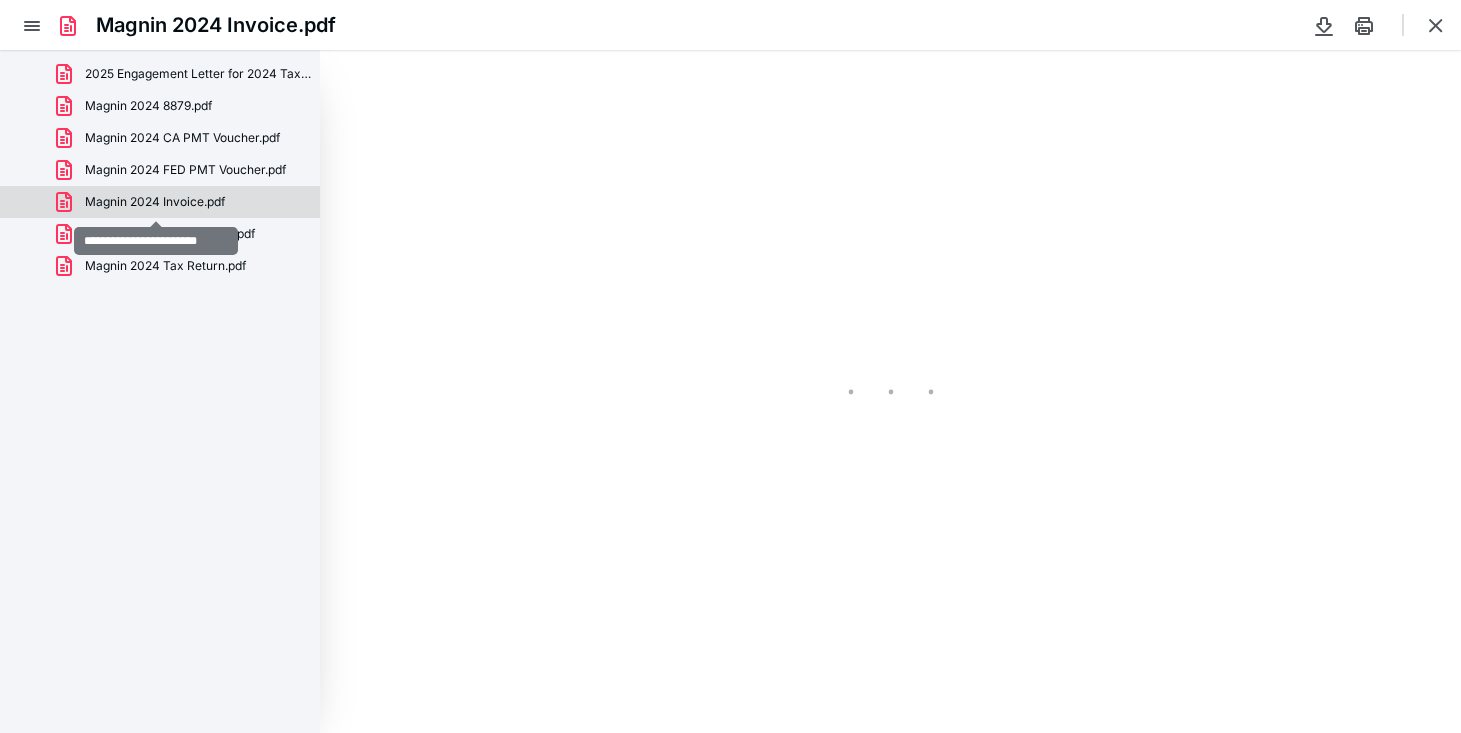 type on "81" 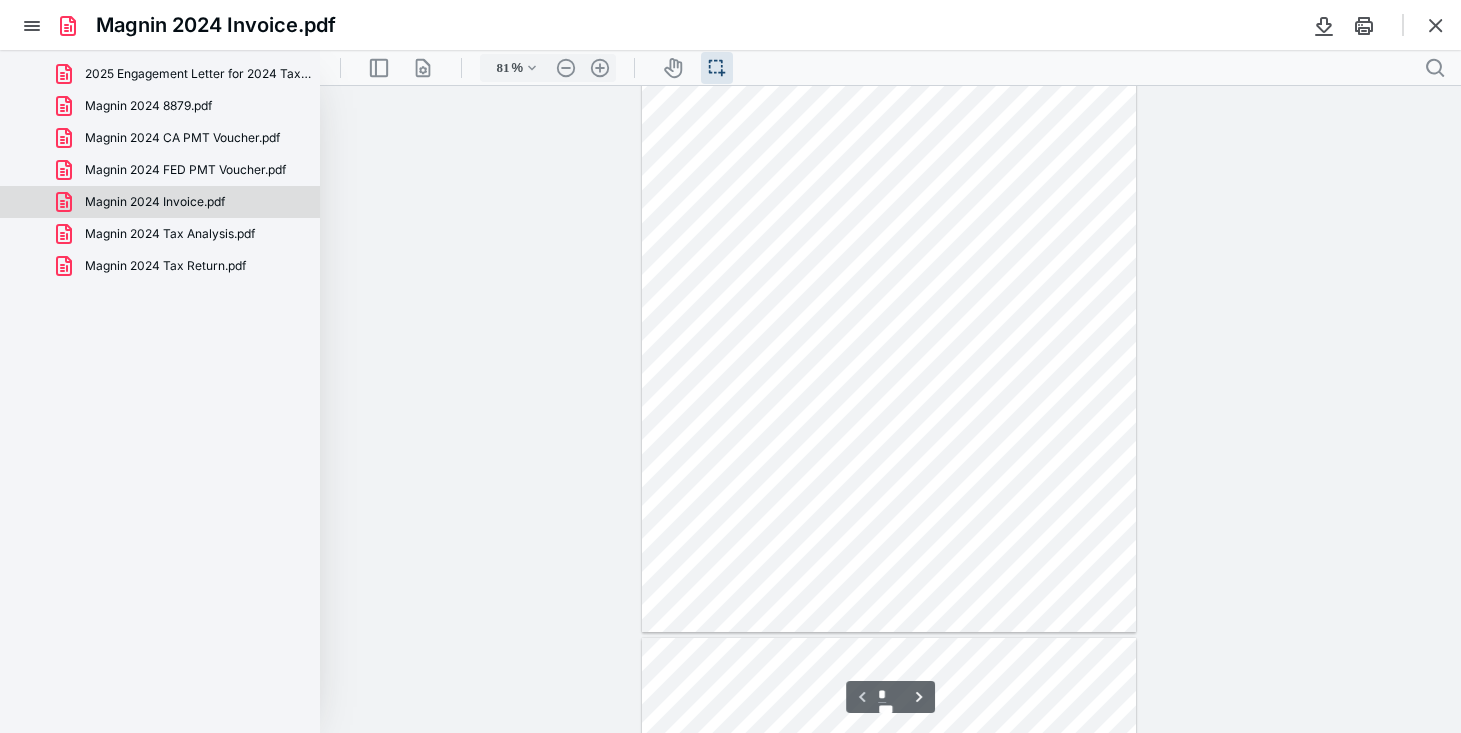 scroll, scrollTop: 0, scrollLeft: 0, axis: both 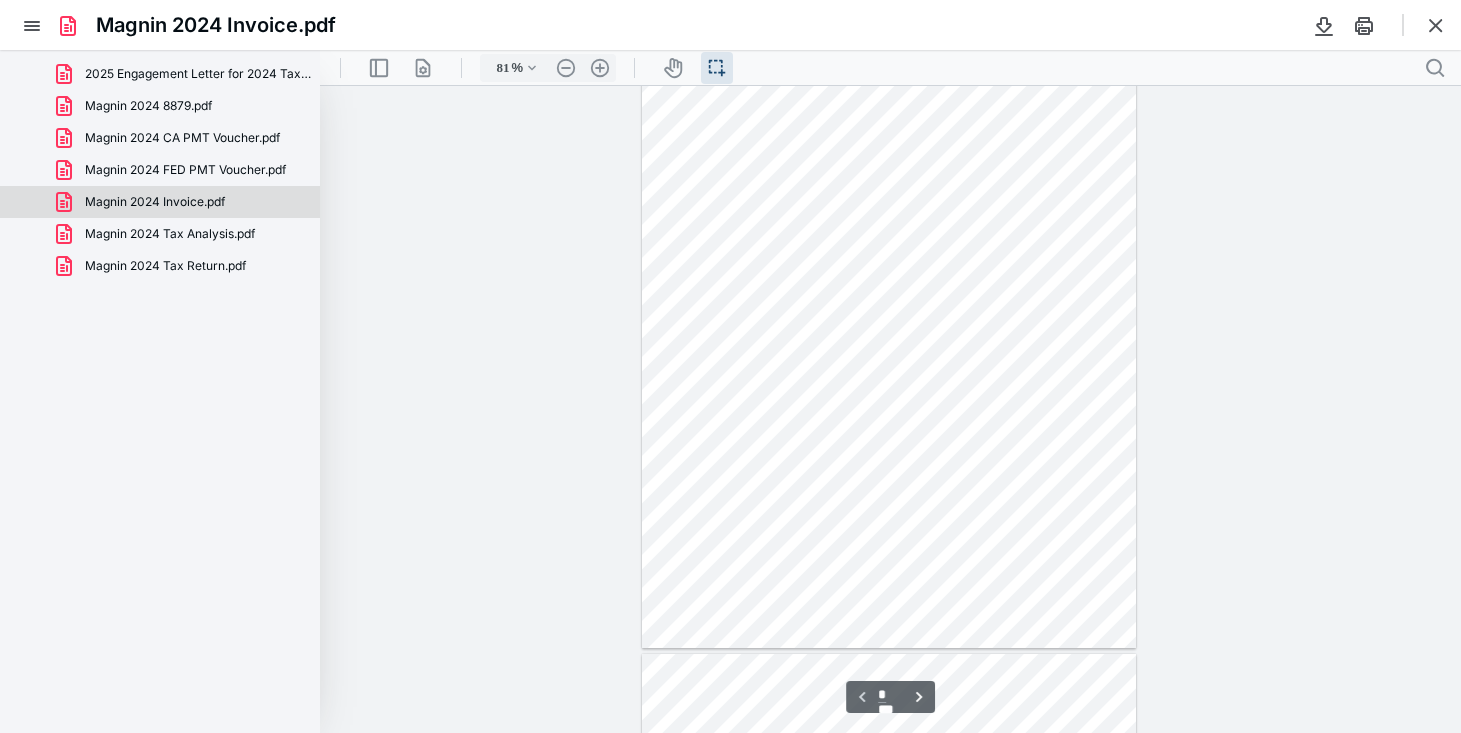 type on "*" 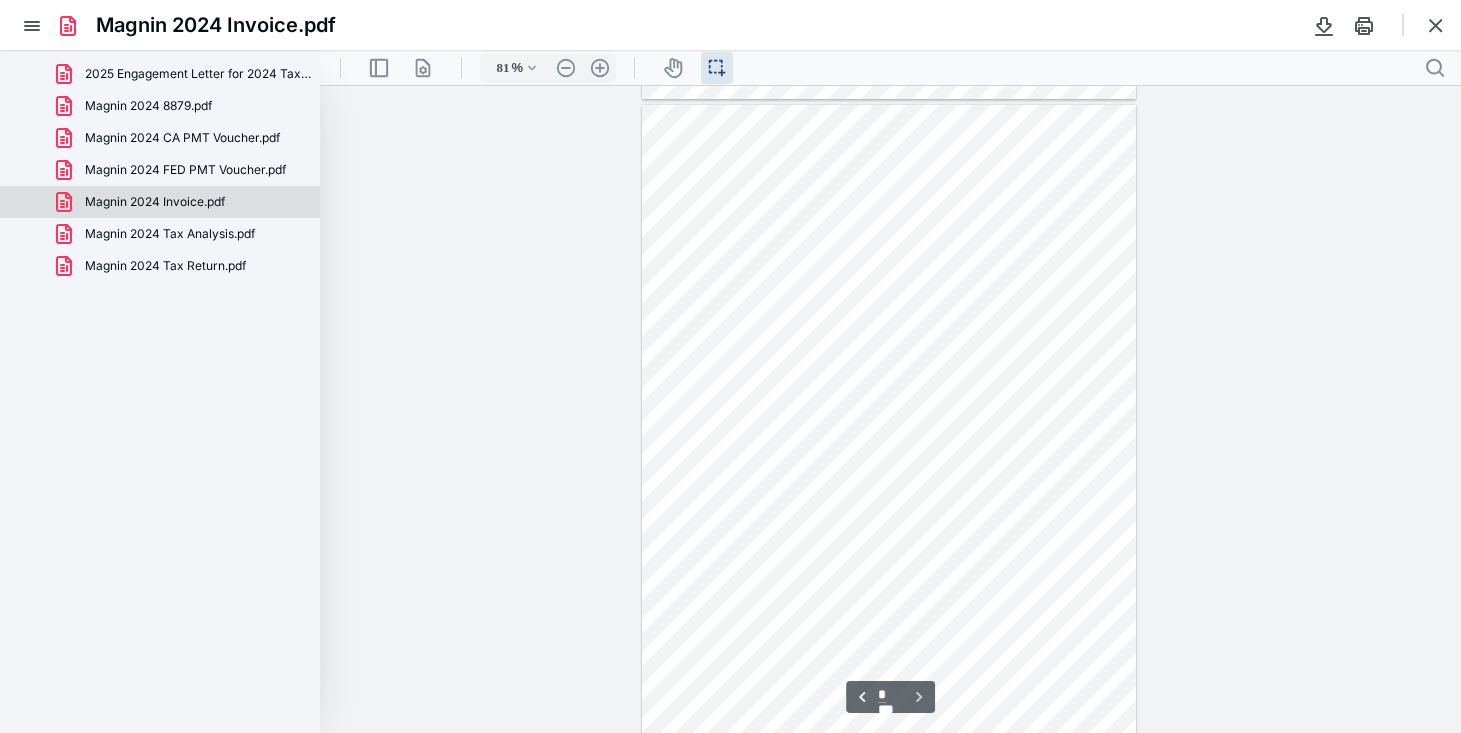 scroll, scrollTop: 645, scrollLeft: 0, axis: vertical 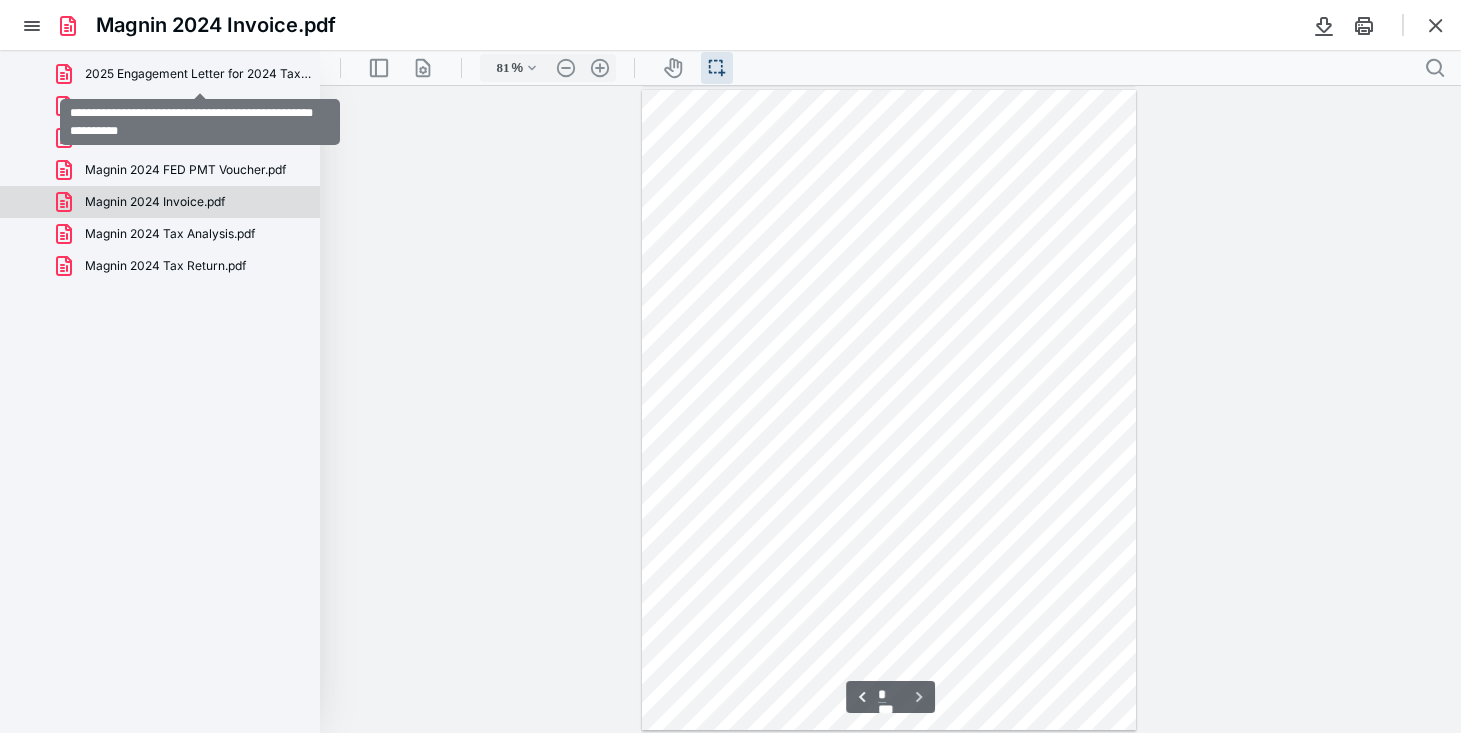 click on "2025 Engagement Letter for 2024 Taxes(signed_[DATE]).pdf" at bounding box center [200, 74] 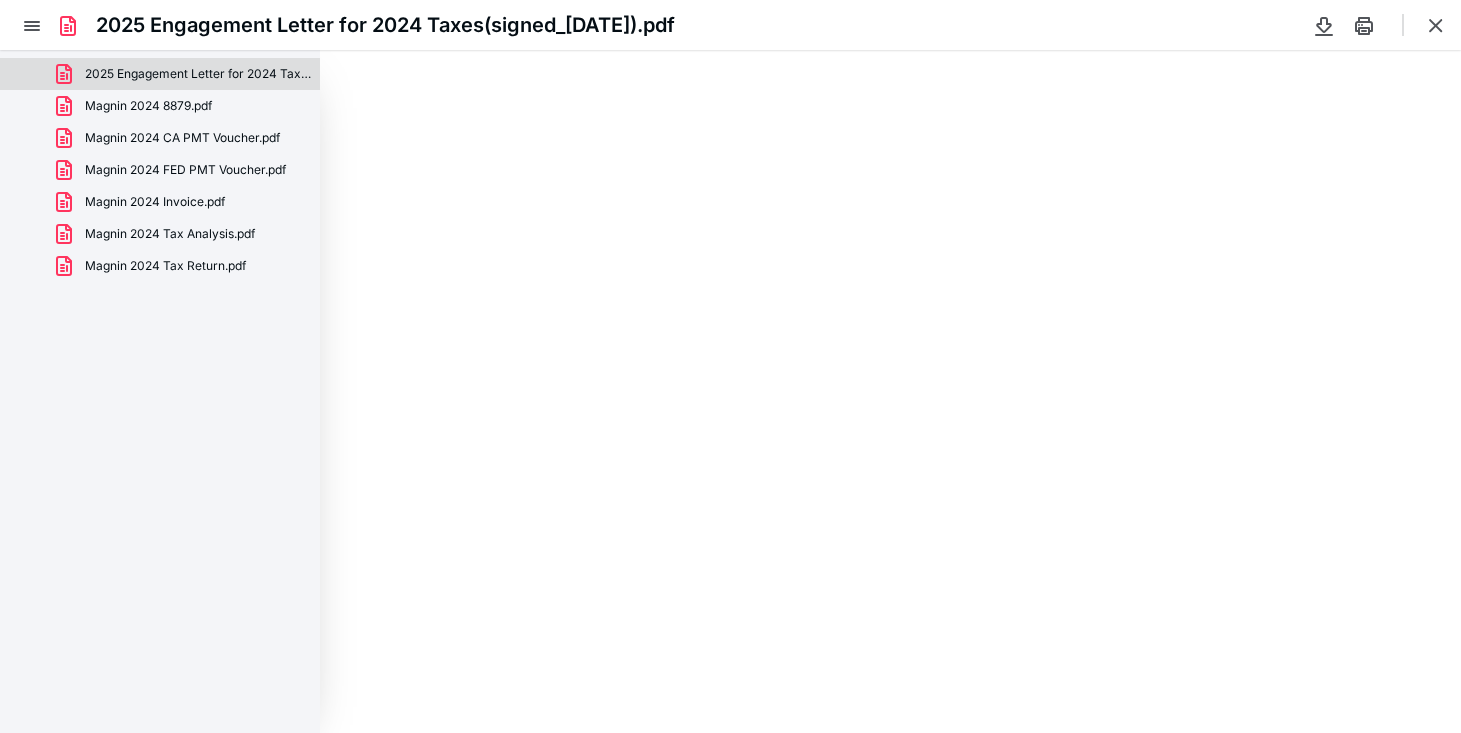 type on "81" 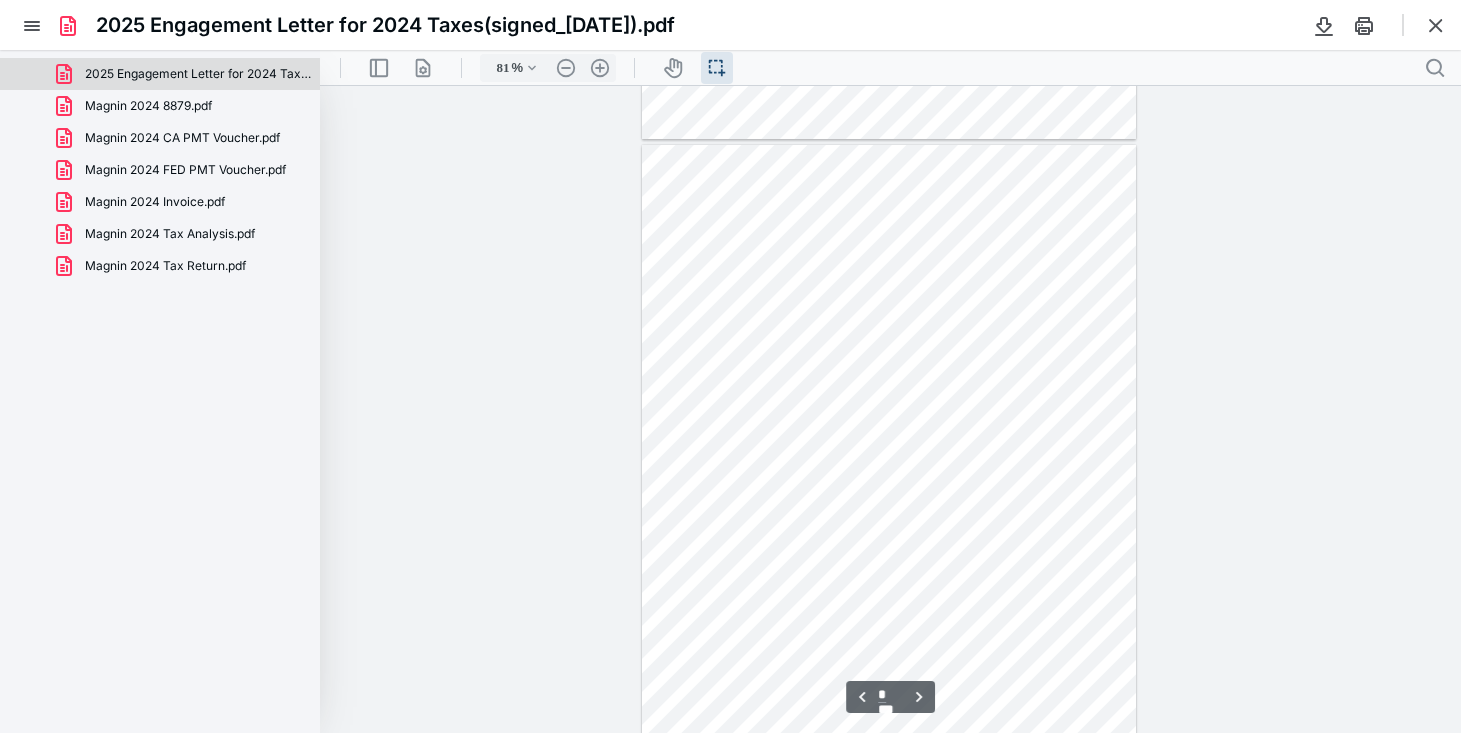 scroll, scrollTop: 591, scrollLeft: 0, axis: vertical 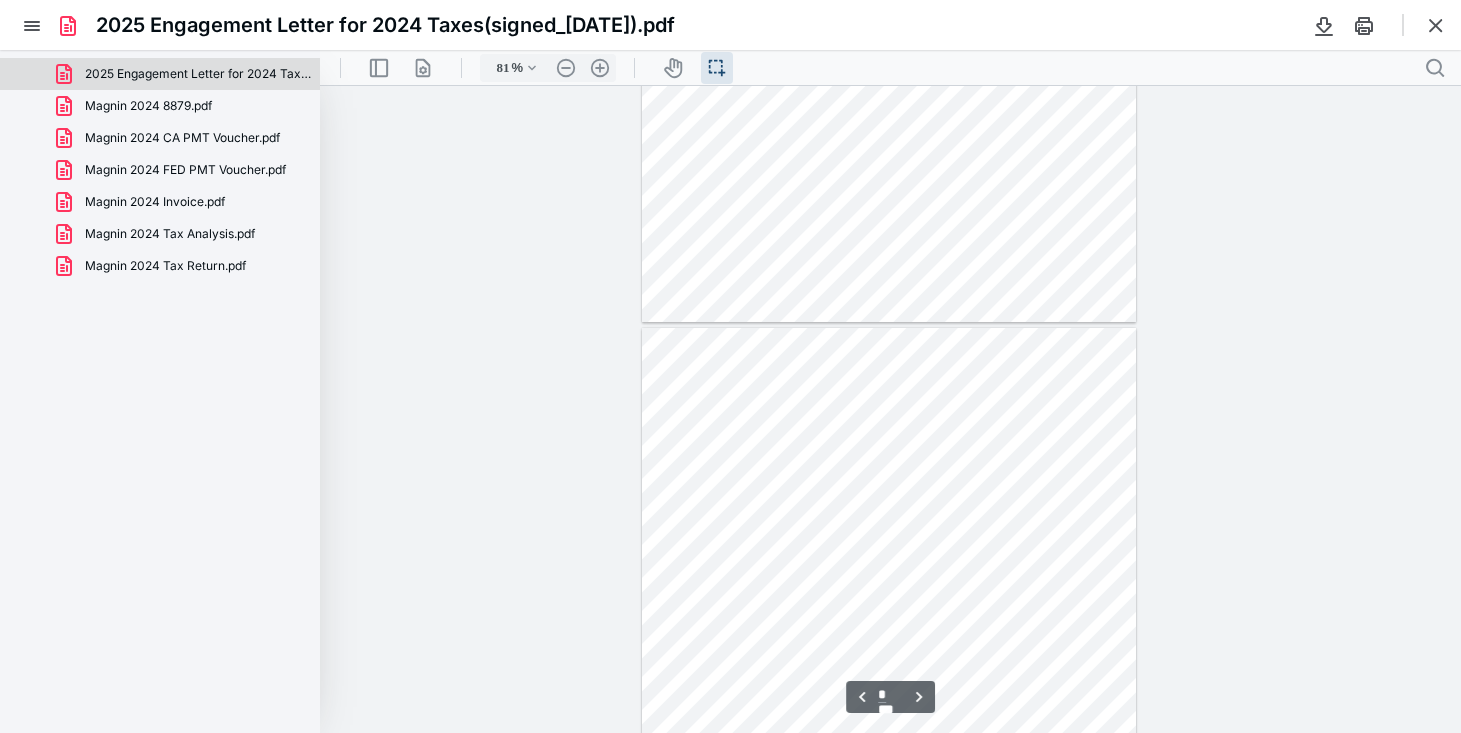 type on "*" 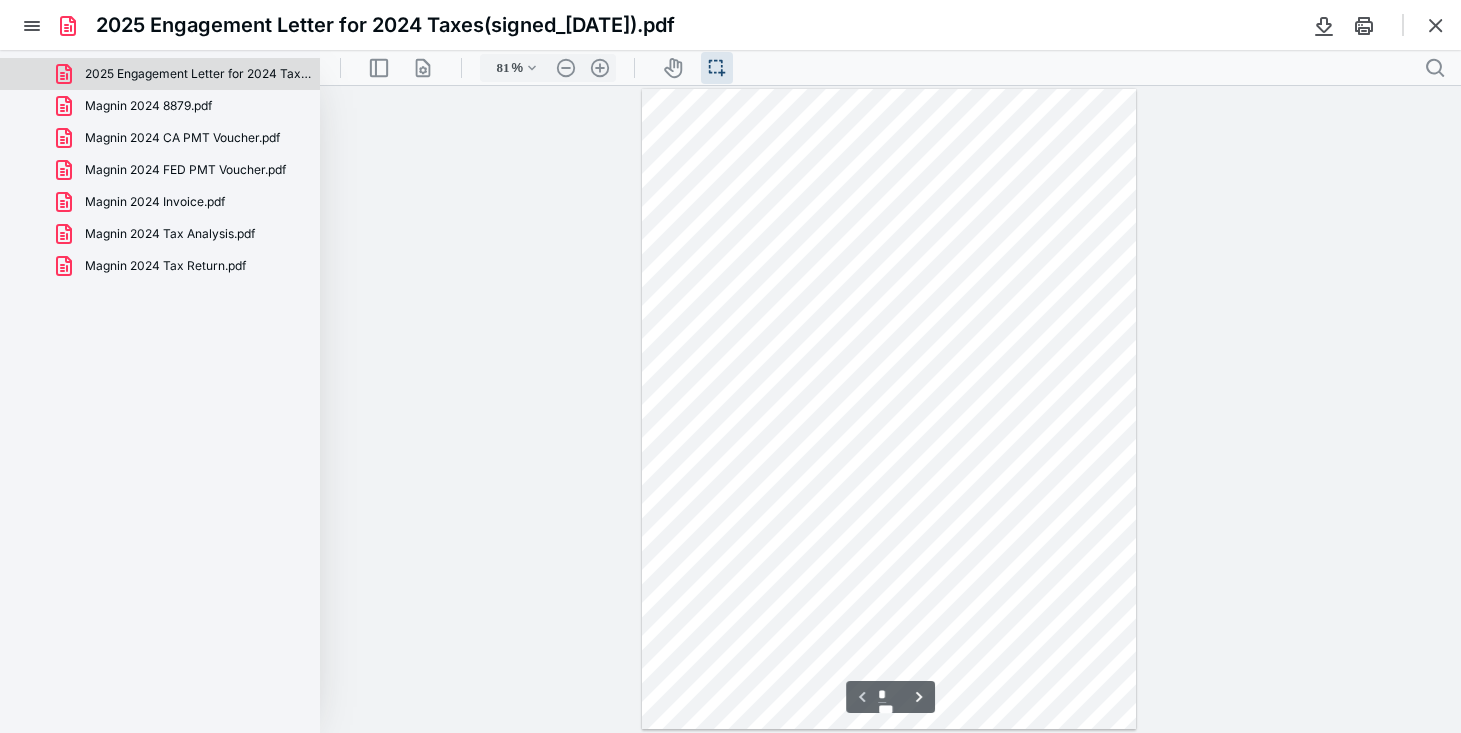 scroll, scrollTop: 1, scrollLeft: 0, axis: vertical 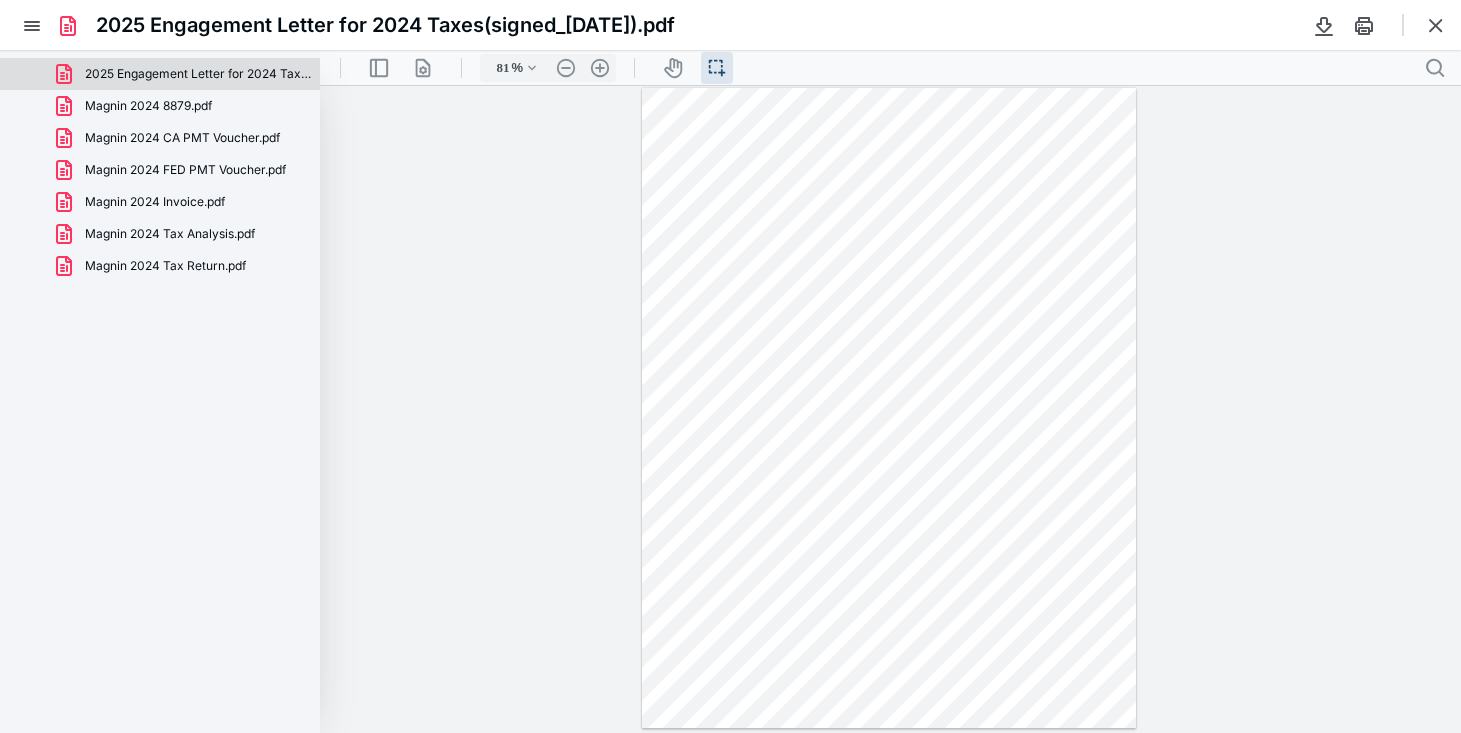 click on "Magnin 2024 Invoice.pdf" at bounding box center [160, 202] 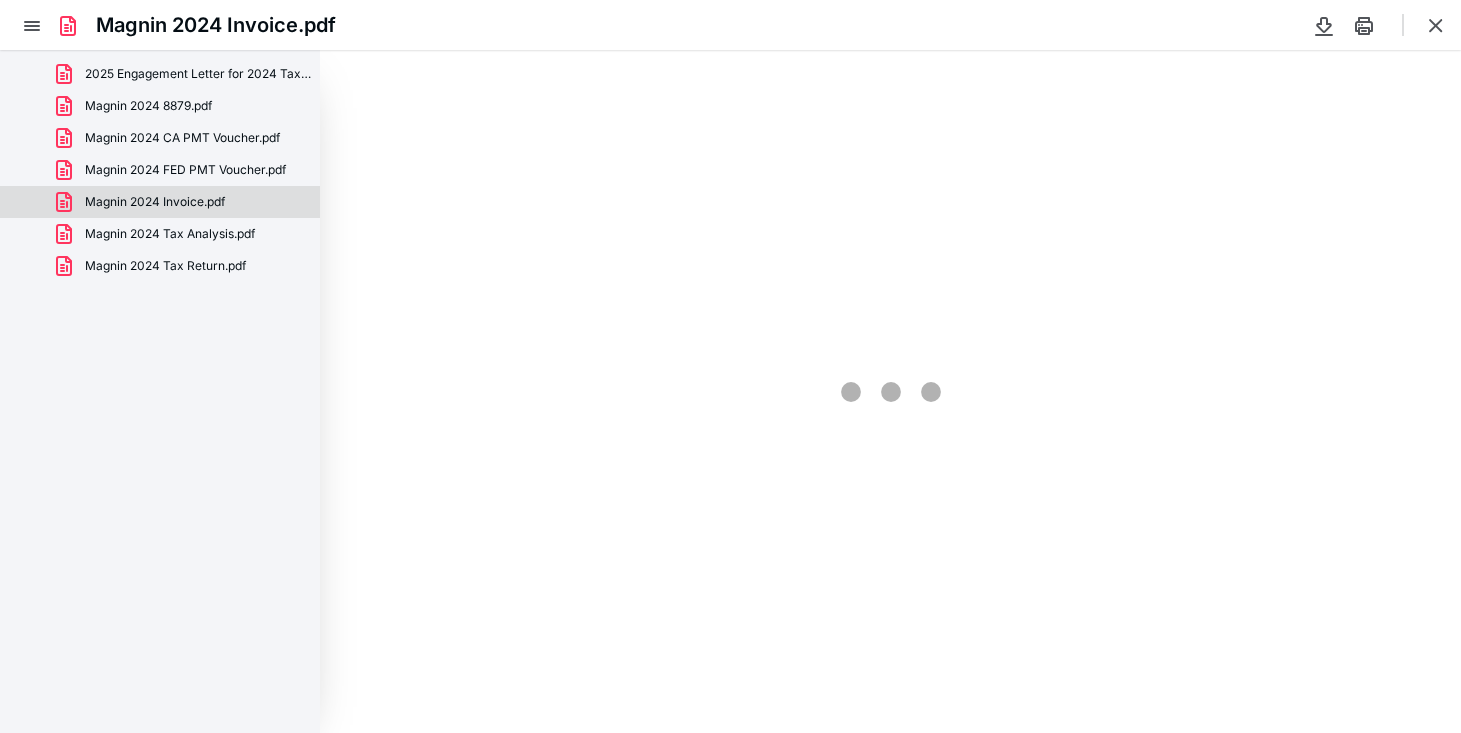 type on "81" 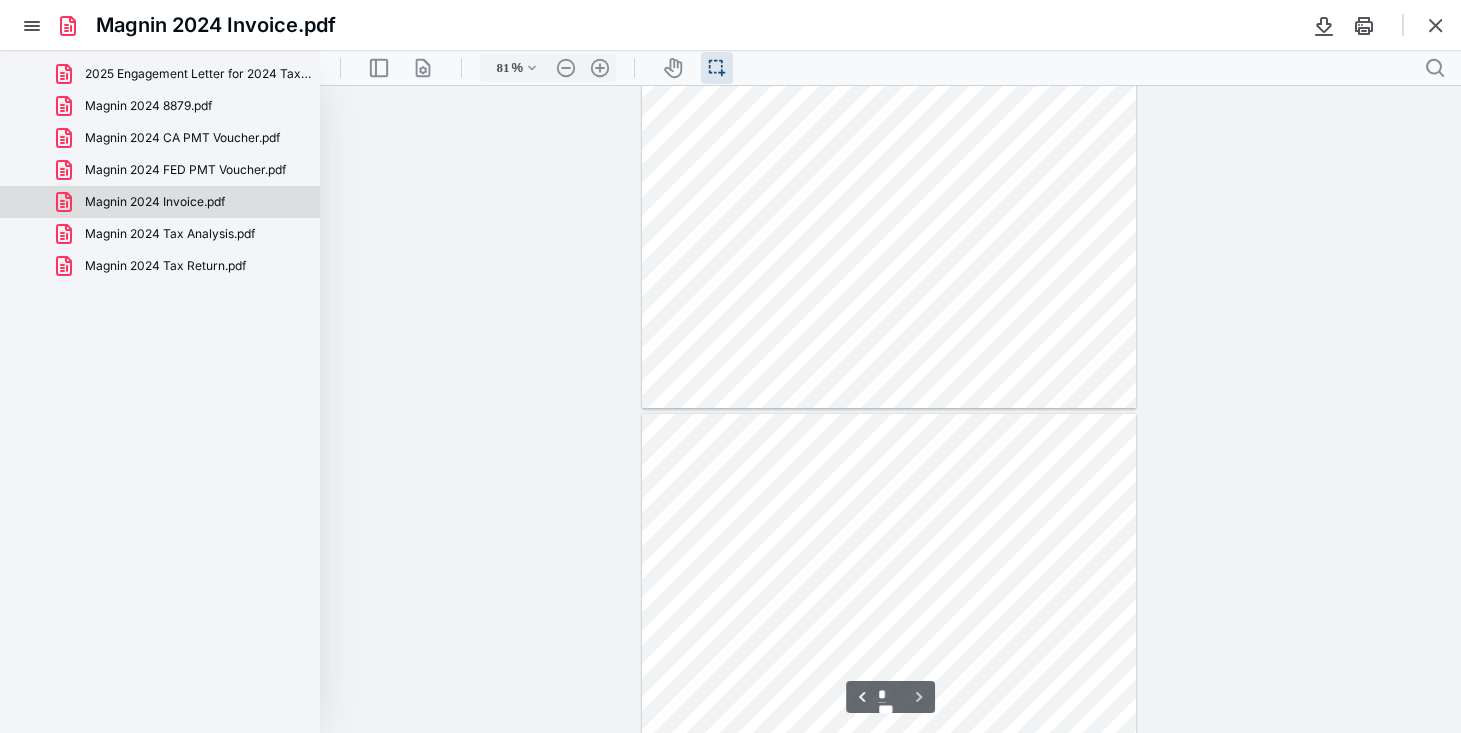 scroll, scrollTop: 327, scrollLeft: 0, axis: vertical 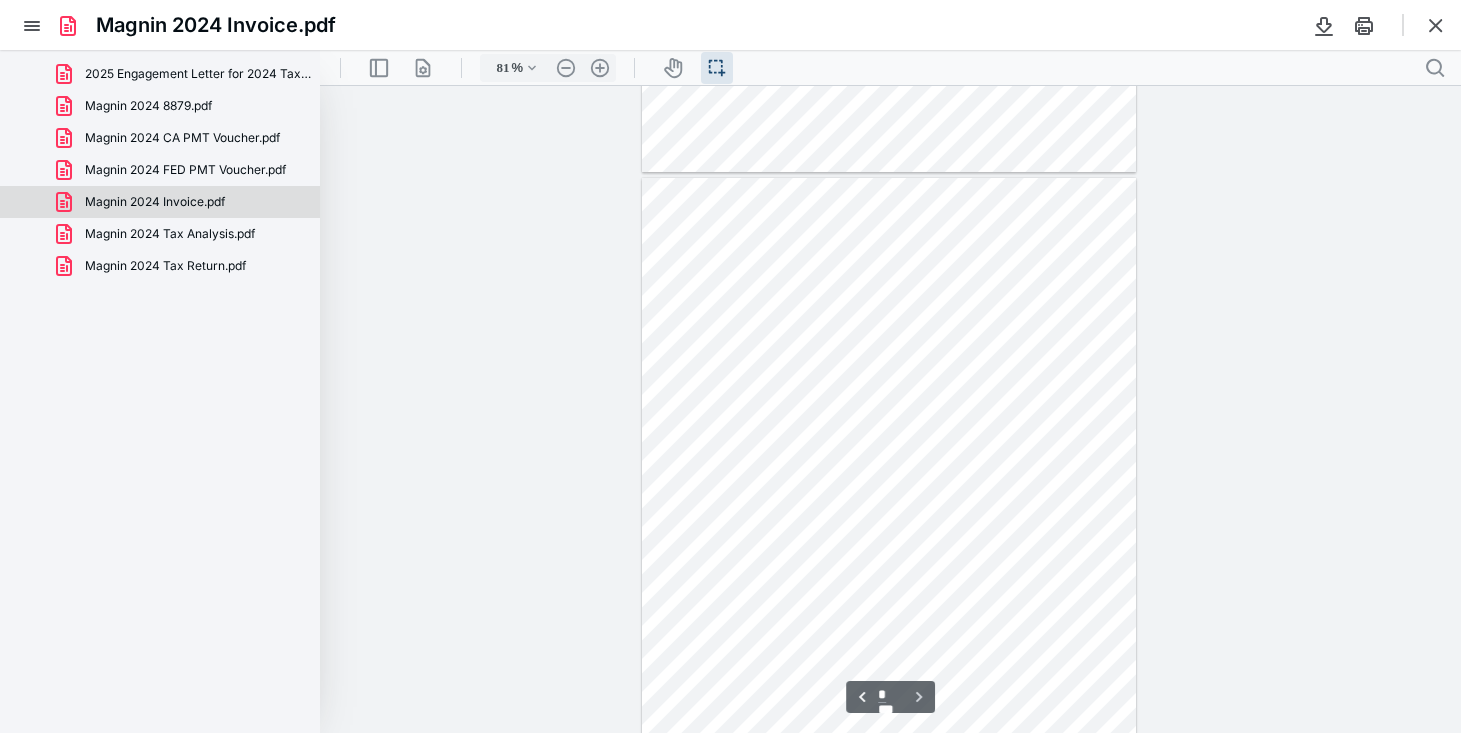 type on "*" 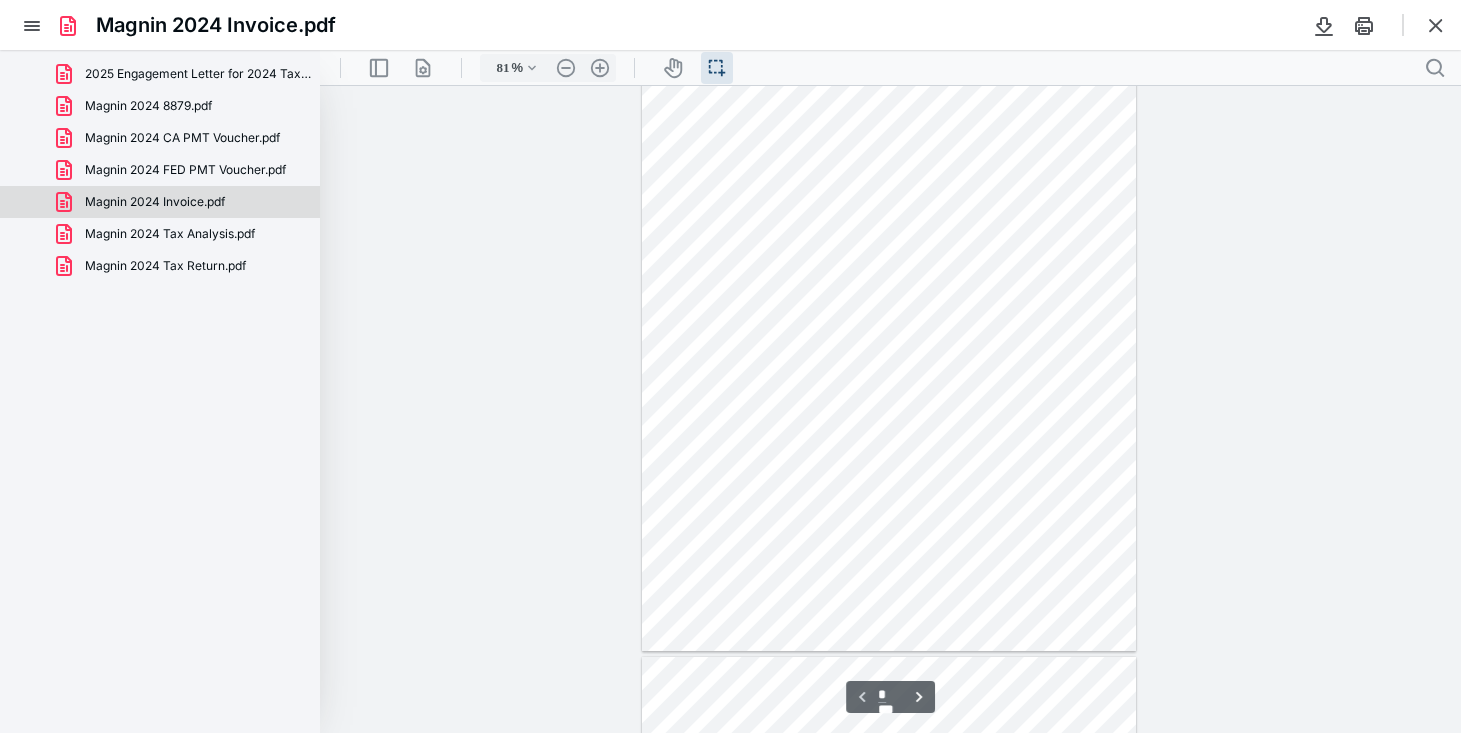 scroll, scrollTop: 0, scrollLeft: 0, axis: both 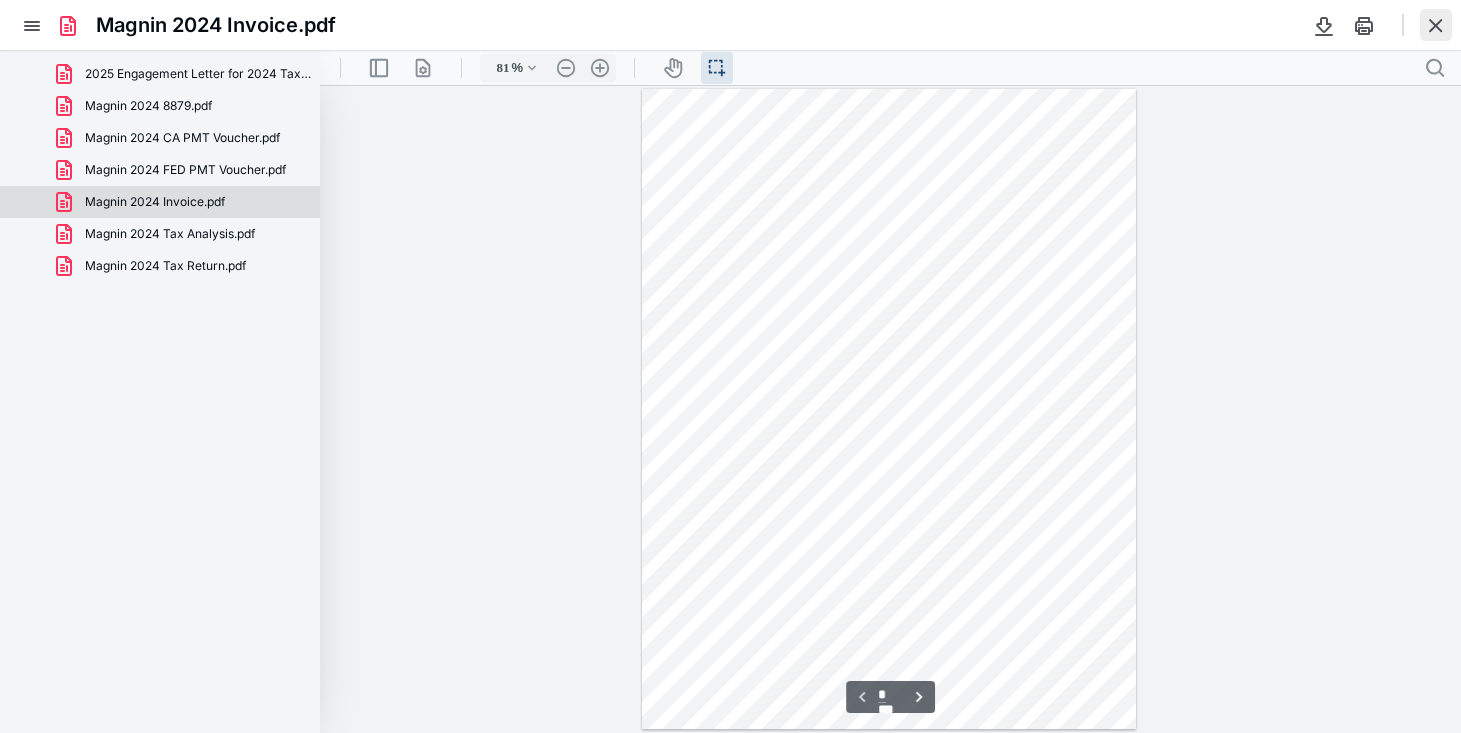 click at bounding box center (1436, 25) 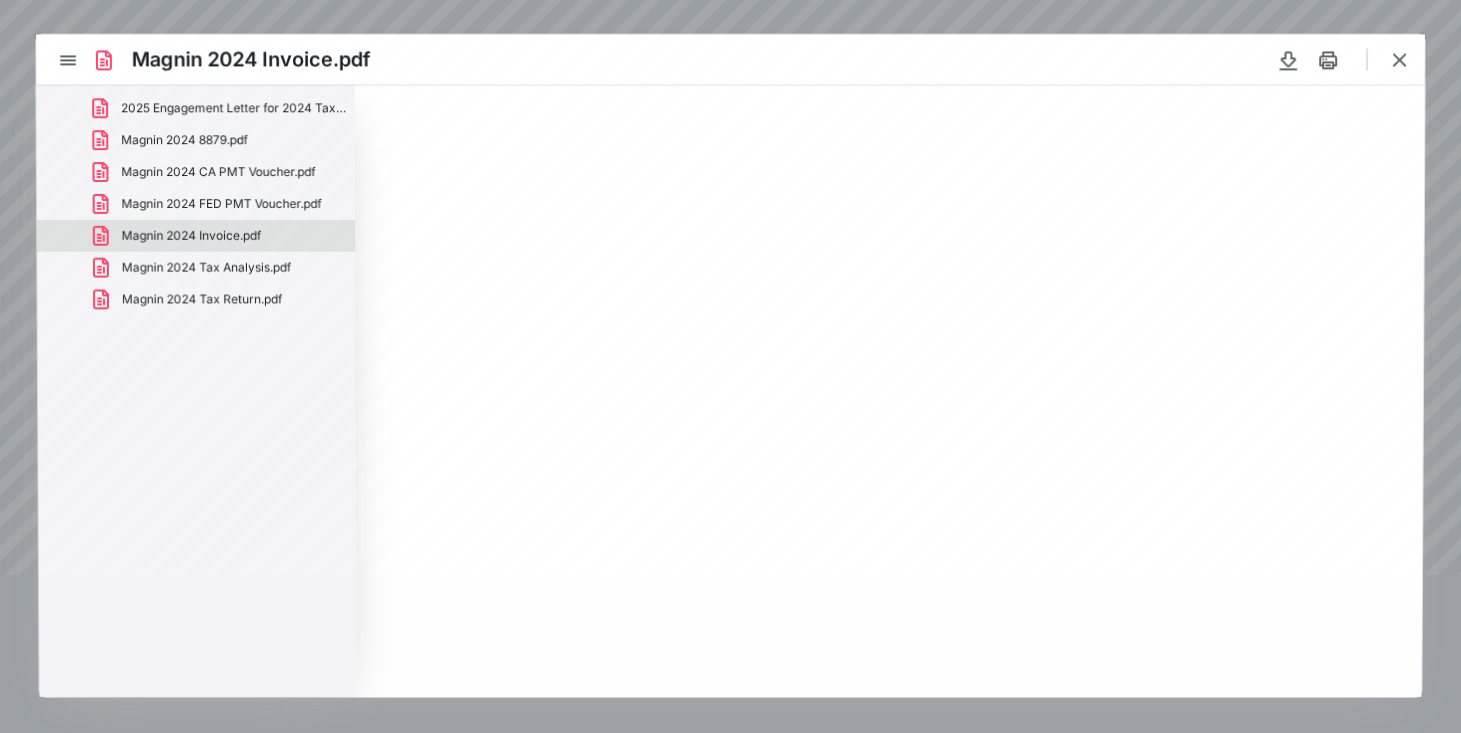 scroll, scrollTop: 0, scrollLeft: 0, axis: both 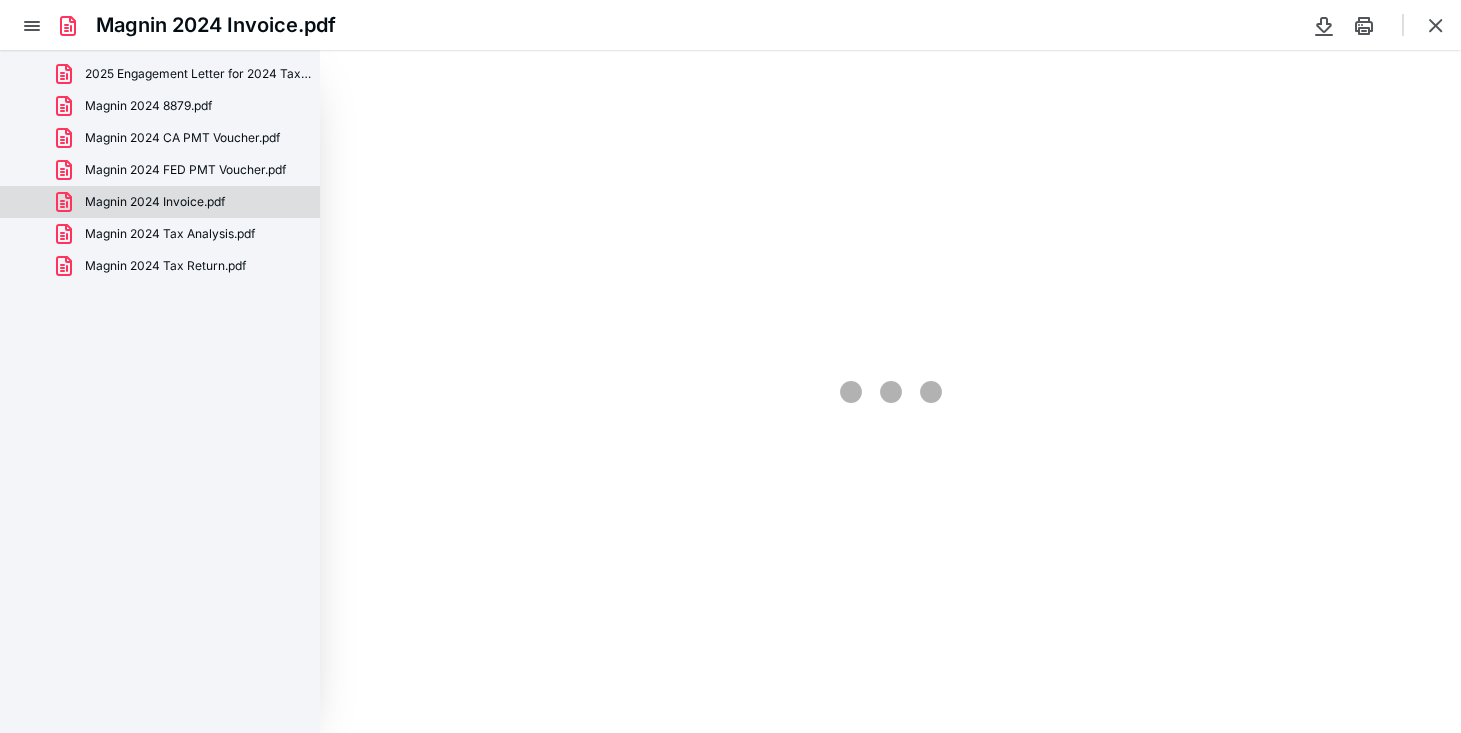type on "81" 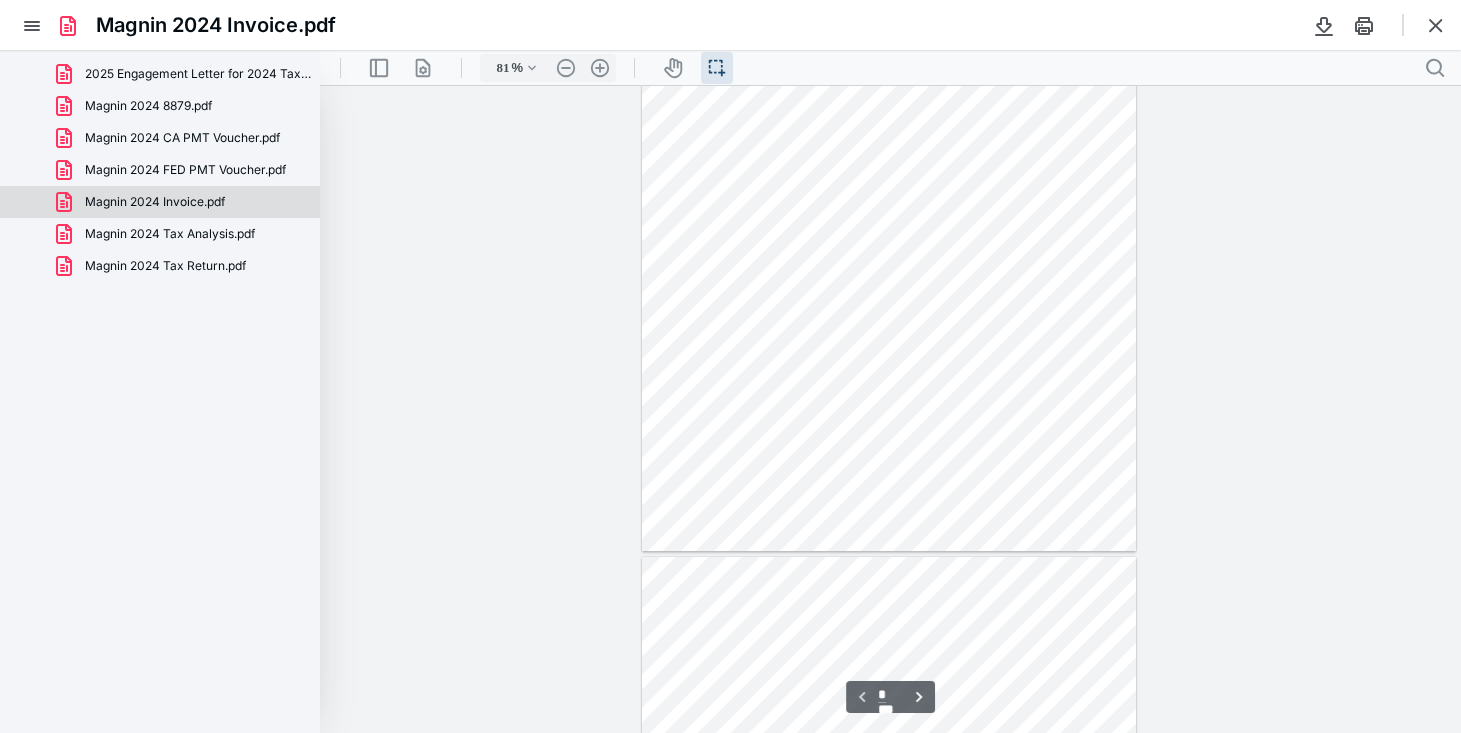 scroll, scrollTop: 0, scrollLeft: 0, axis: both 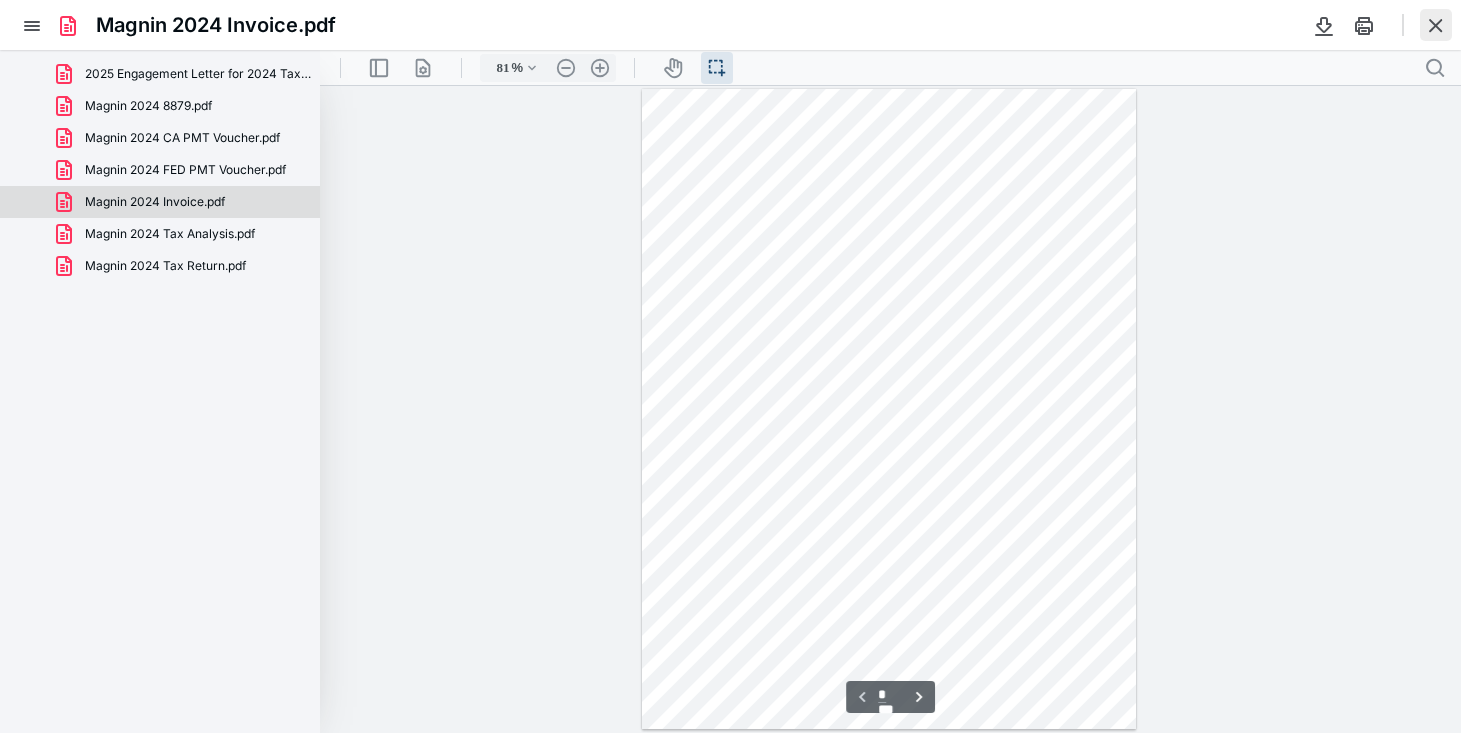 click at bounding box center (1436, 25) 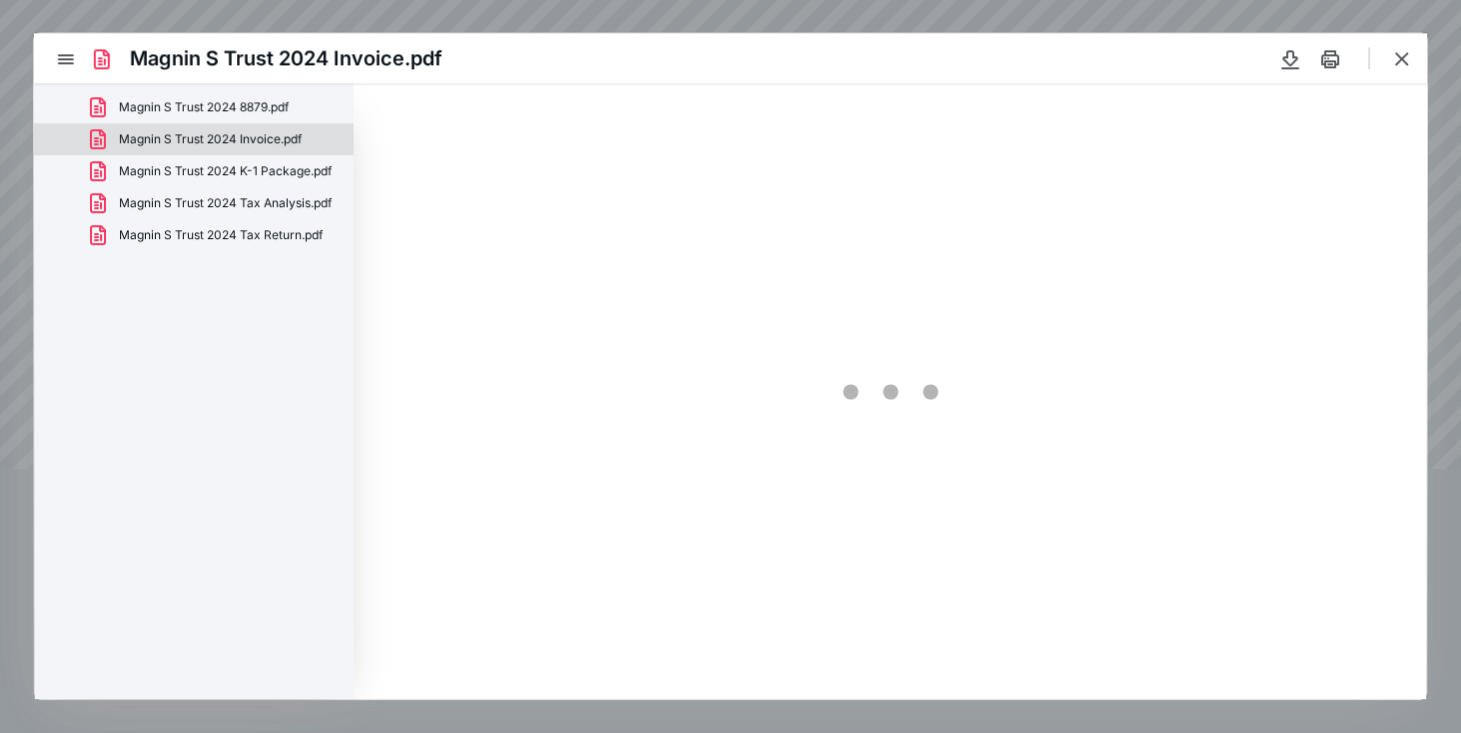 scroll, scrollTop: 0, scrollLeft: 0, axis: both 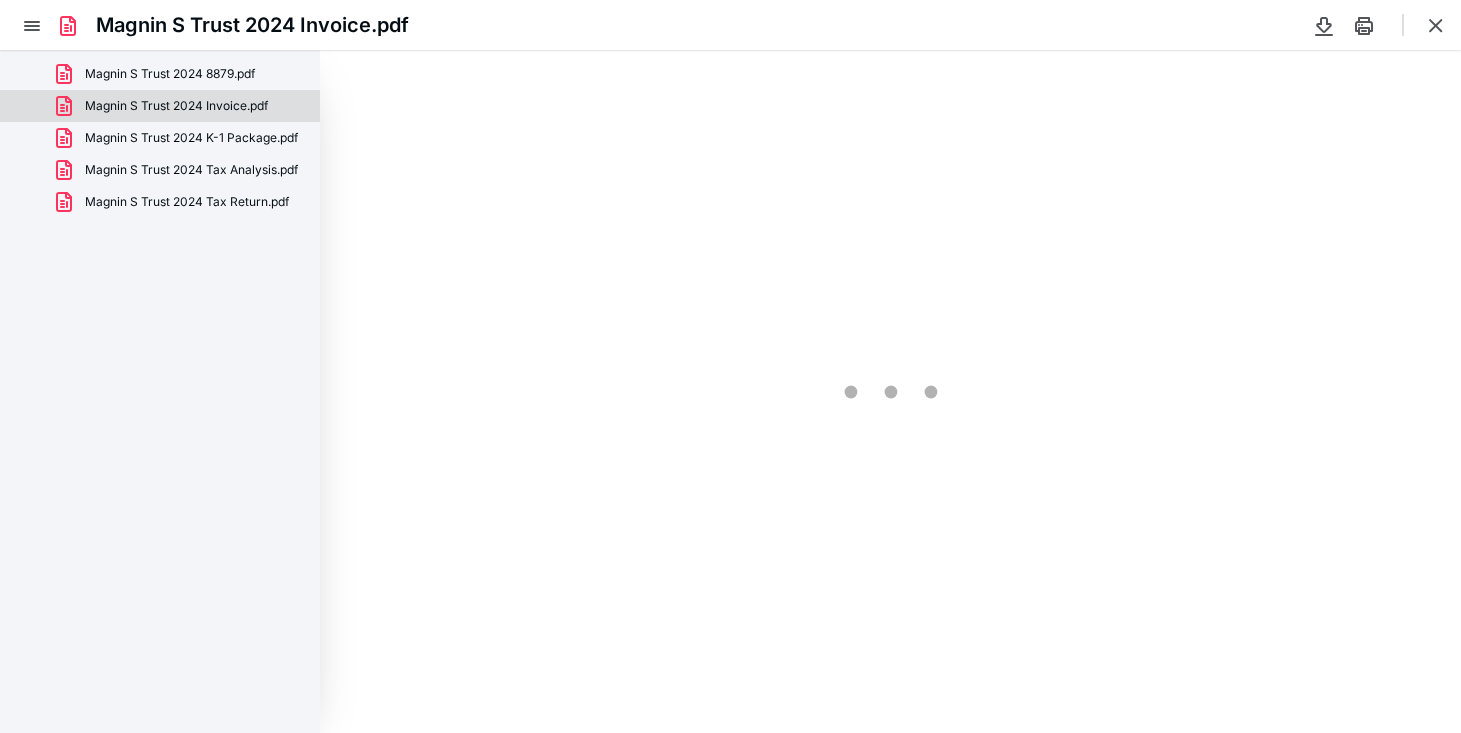 type on "81" 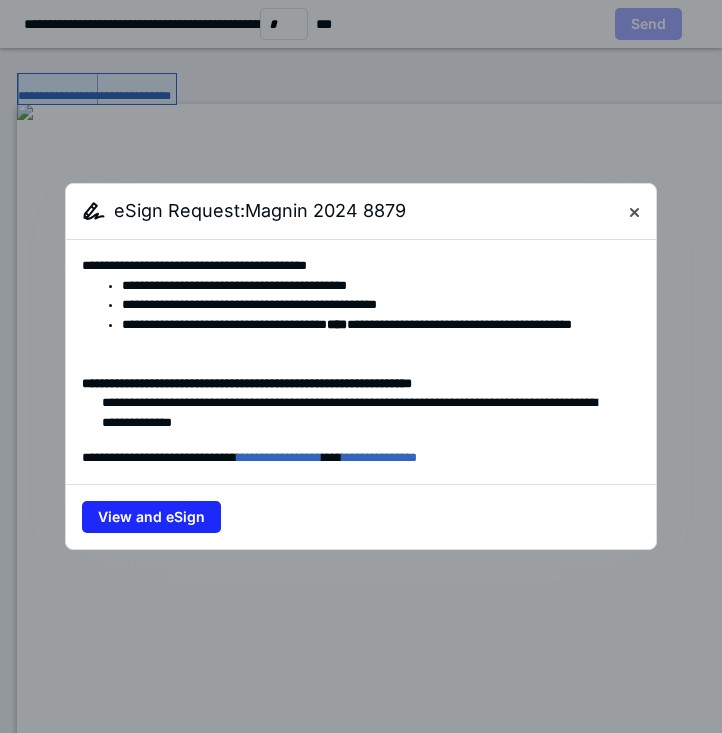 scroll, scrollTop: 0, scrollLeft: 0, axis: both 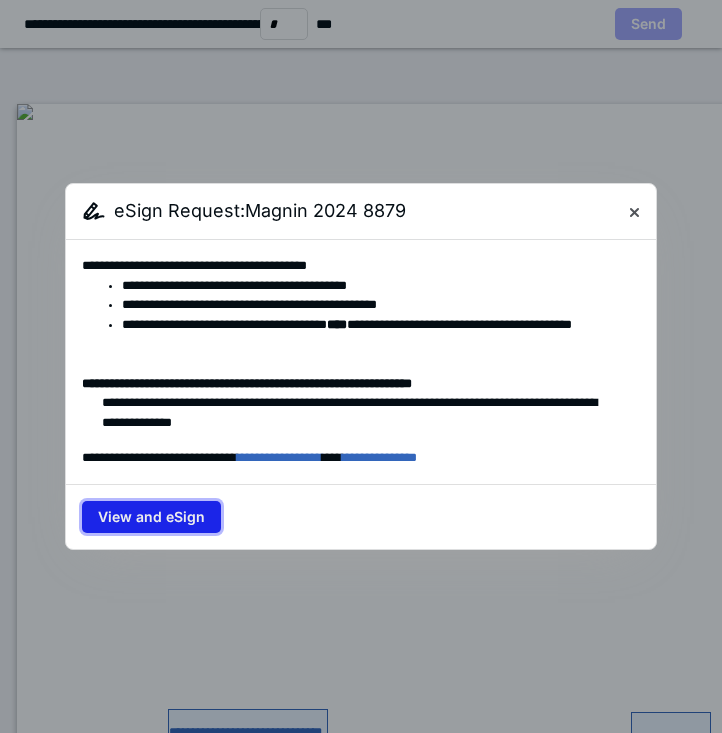 click on "View and eSign" at bounding box center (151, 517) 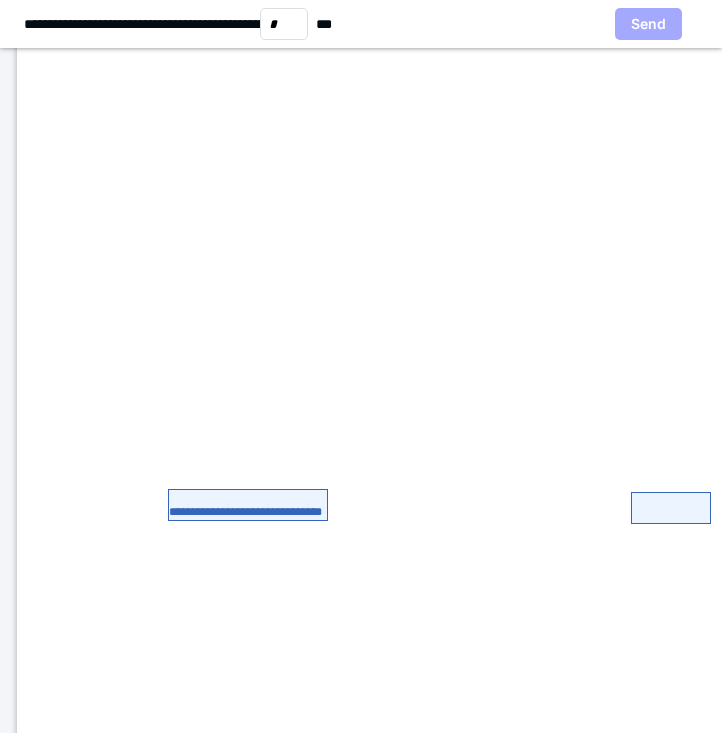 scroll, scrollTop: 221, scrollLeft: 0, axis: vertical 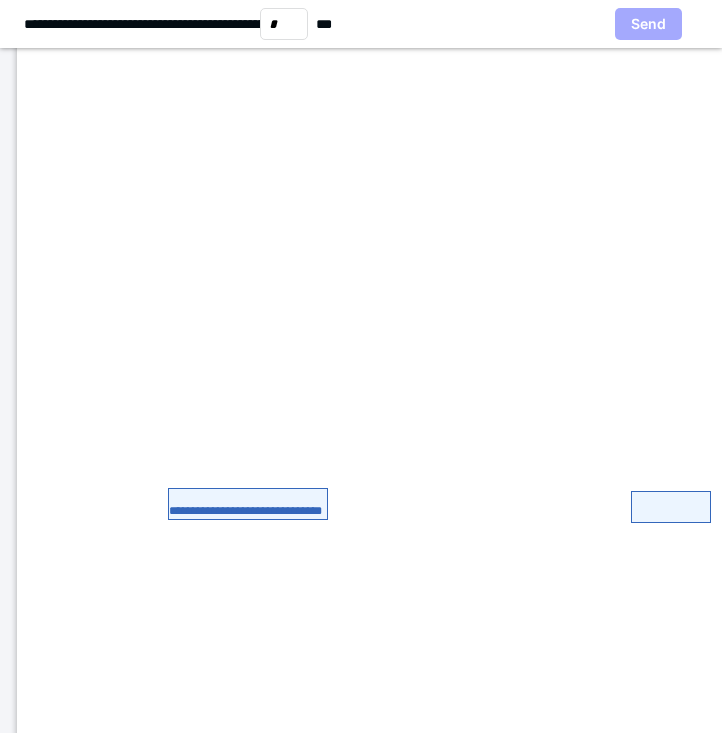 click on "**********" at bounding box center [248, 504] 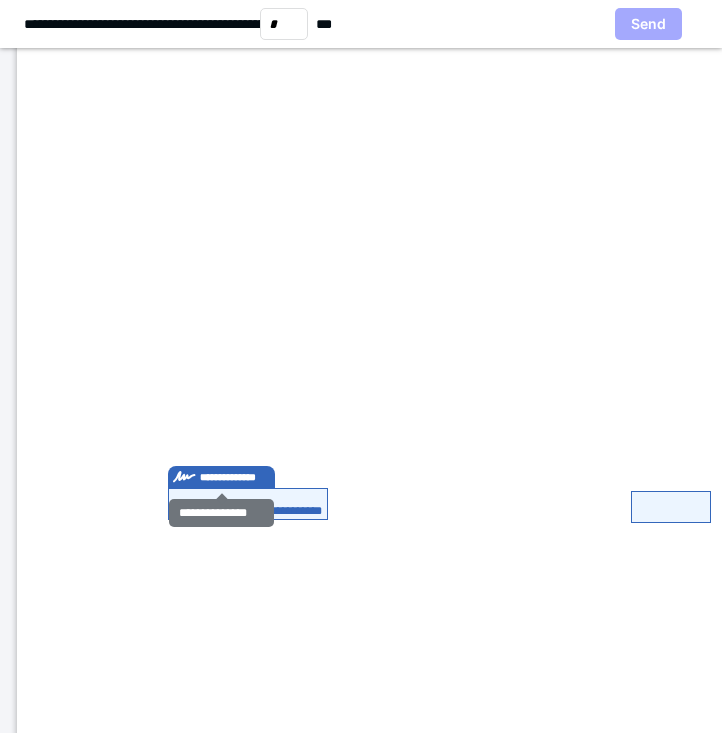 click on "**********" at bounding box center (221, 477) 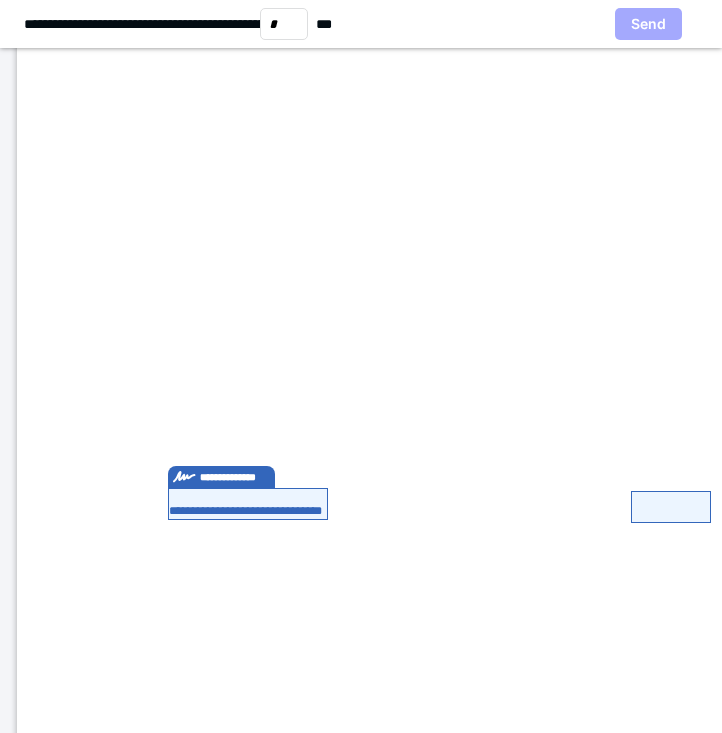 click on "**********" at bounding box center (248, 504) 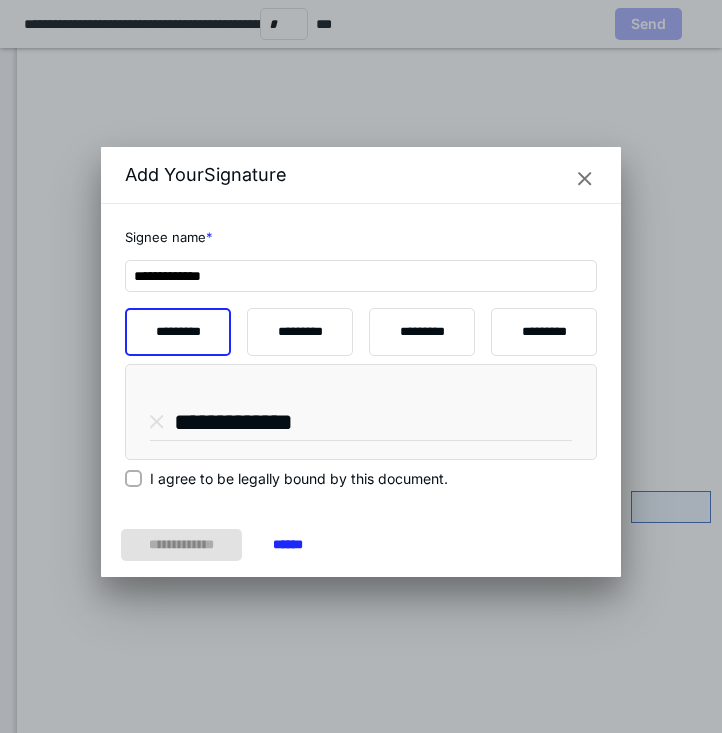 click on "I agree to be legally bound by this document." at bounding box center [133, 478] 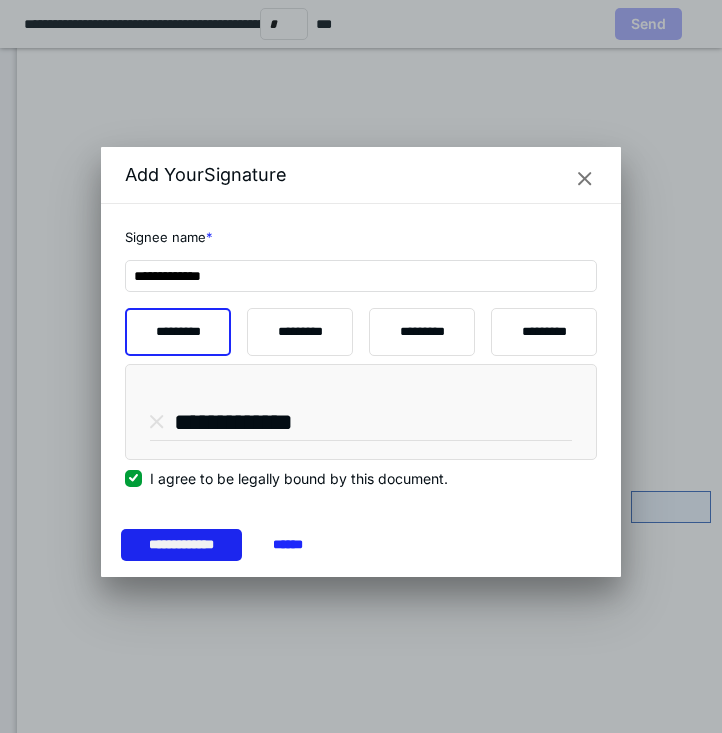 click on "**********" at bounding box center [181, 545] 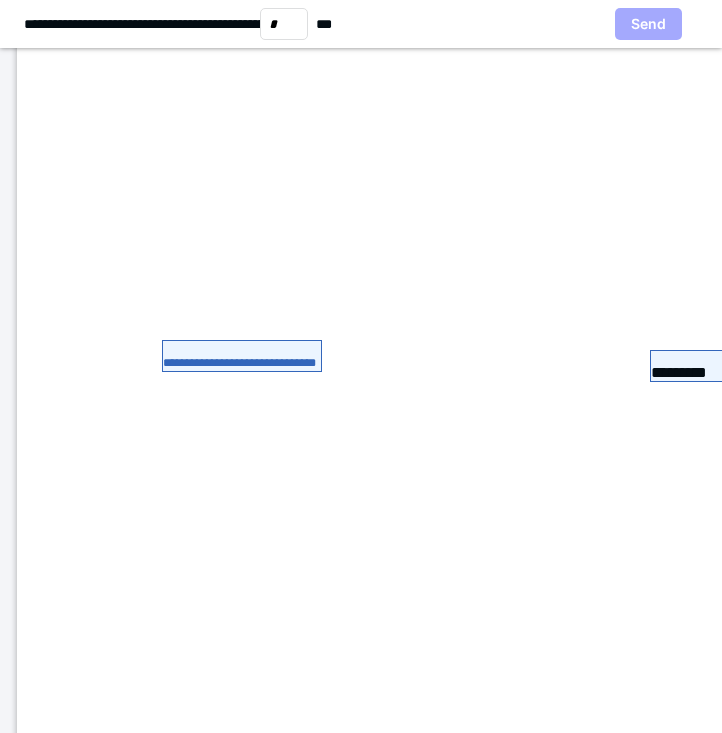 scroll, scrollTop: 1442, scrollLeft: 0, axis: vertical 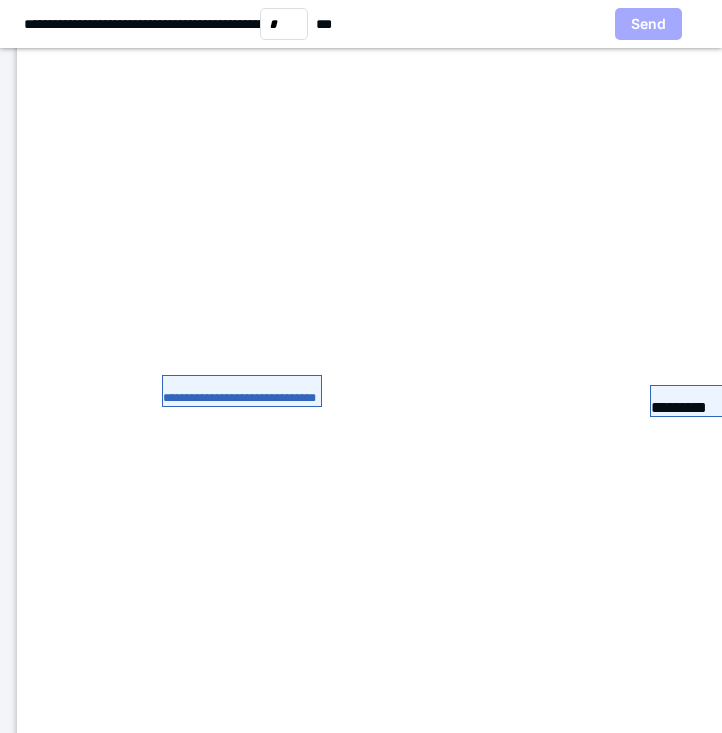 click on "**********" at bounding box center [242, 391] 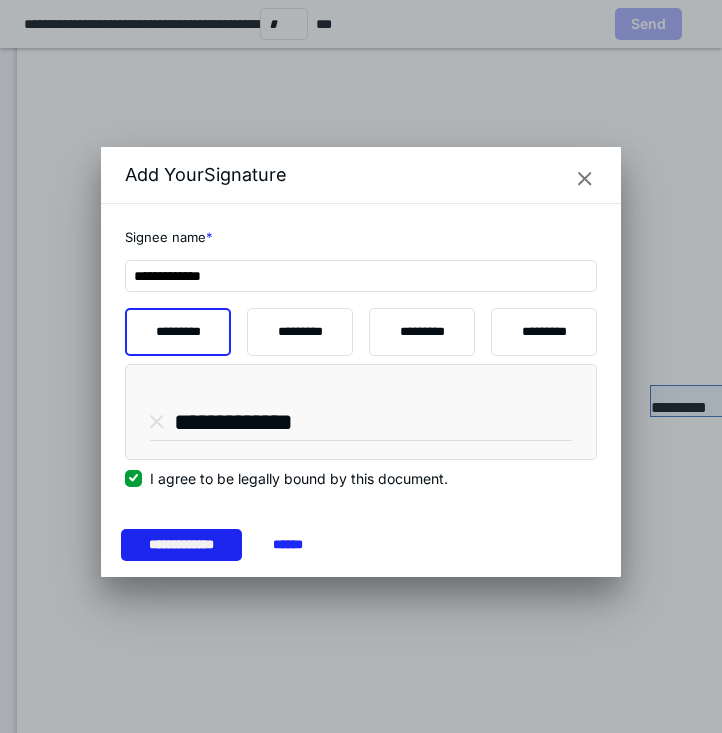 click on "**********" at bounding box center [181, 545] 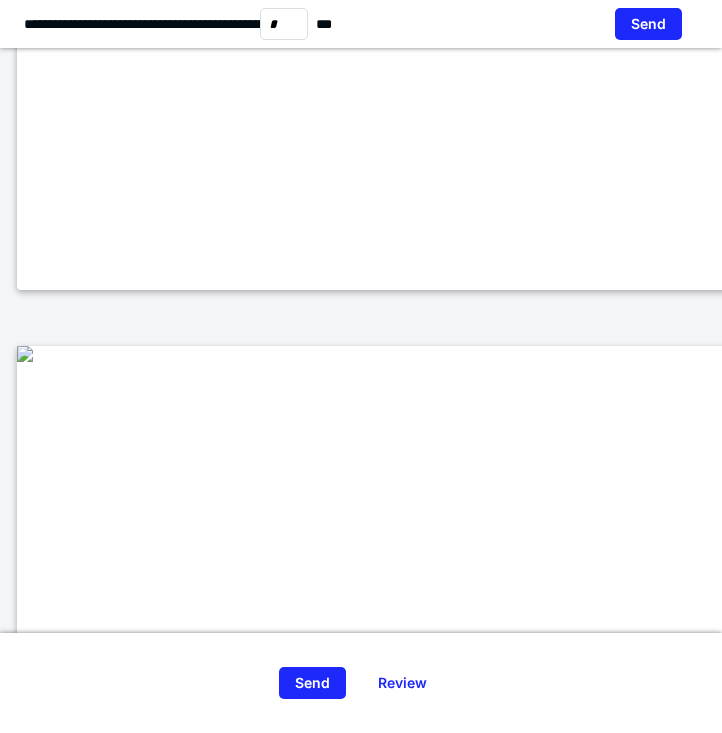 type on "*" 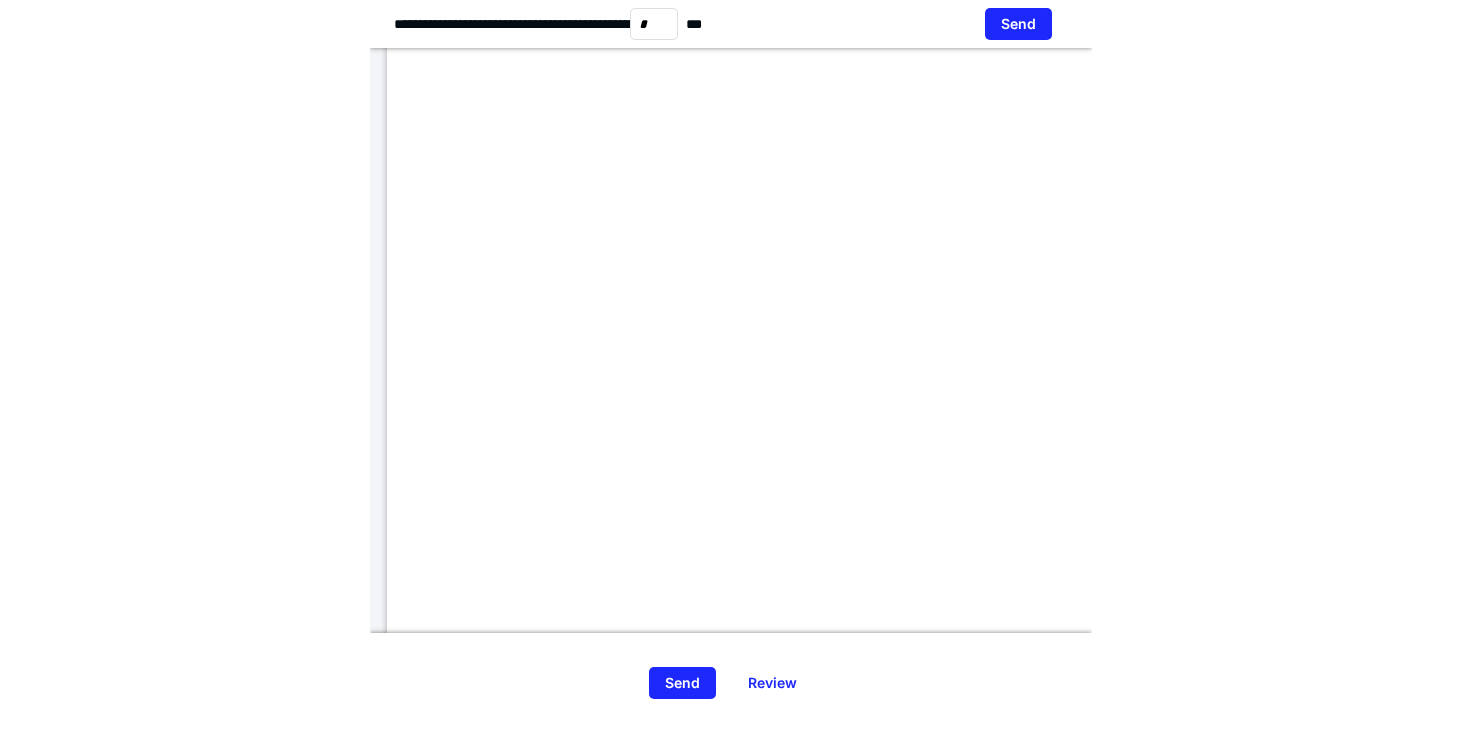 scroll, scrollTop: 2468, scrollLeft: 0, axis: vertical 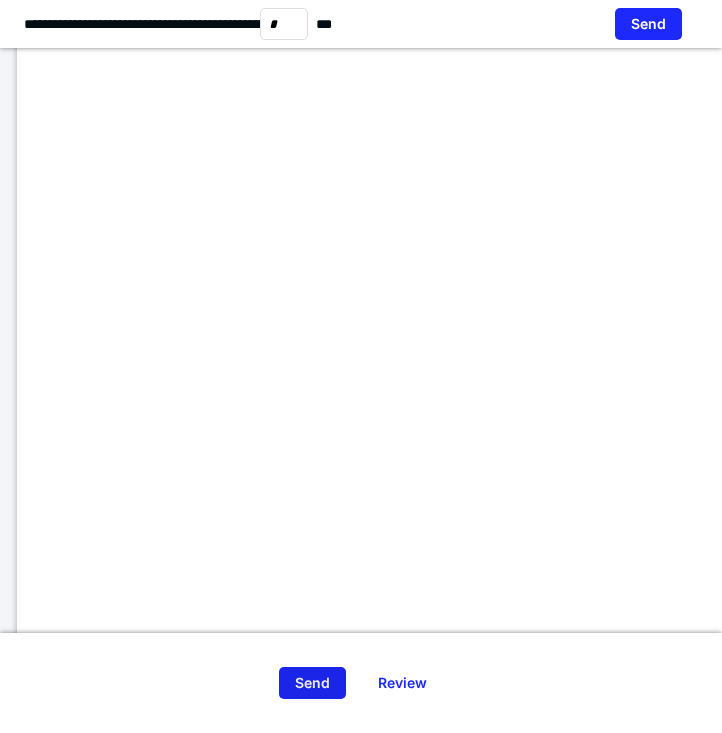 click on "Send" at bounding box center [312, 683] 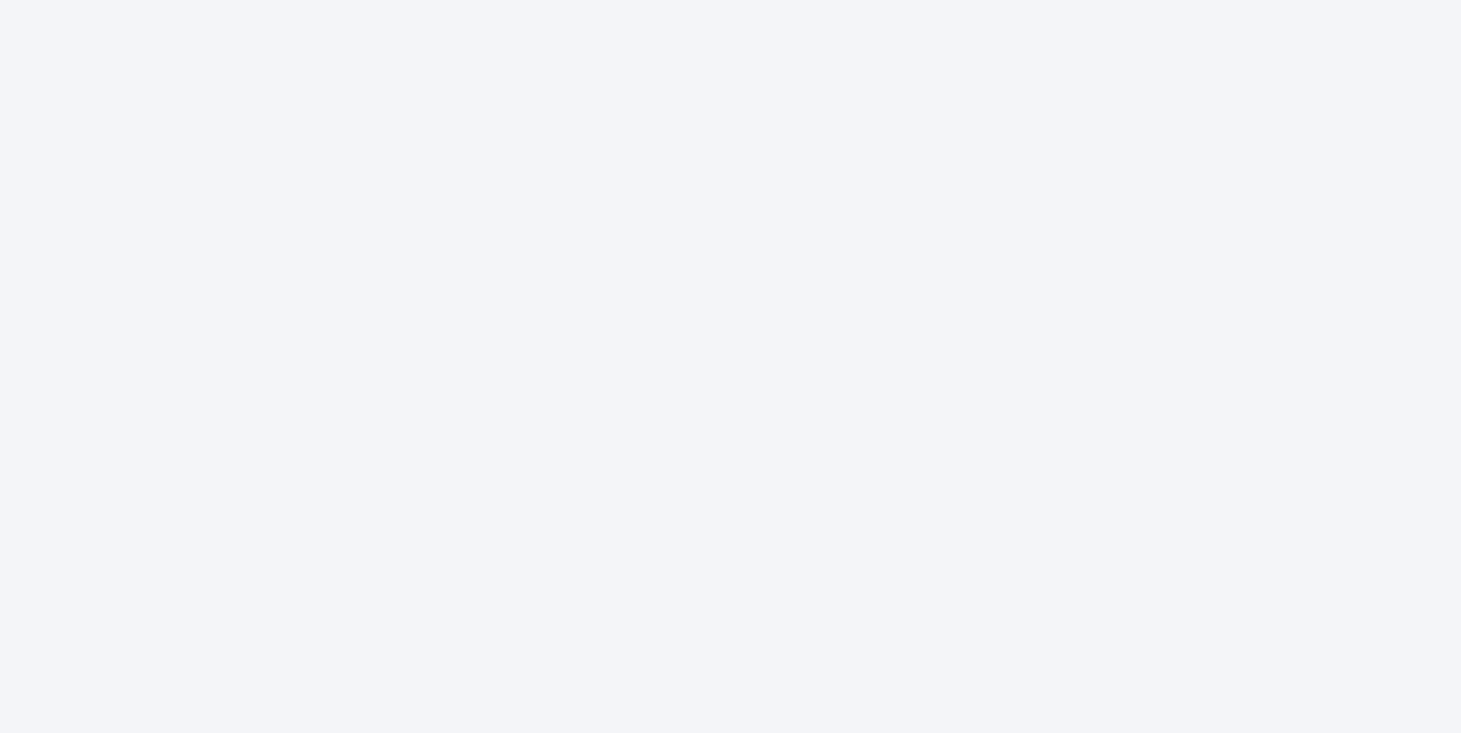 scroll, scrollTop: 0, scrollLeft: 0, axis: both 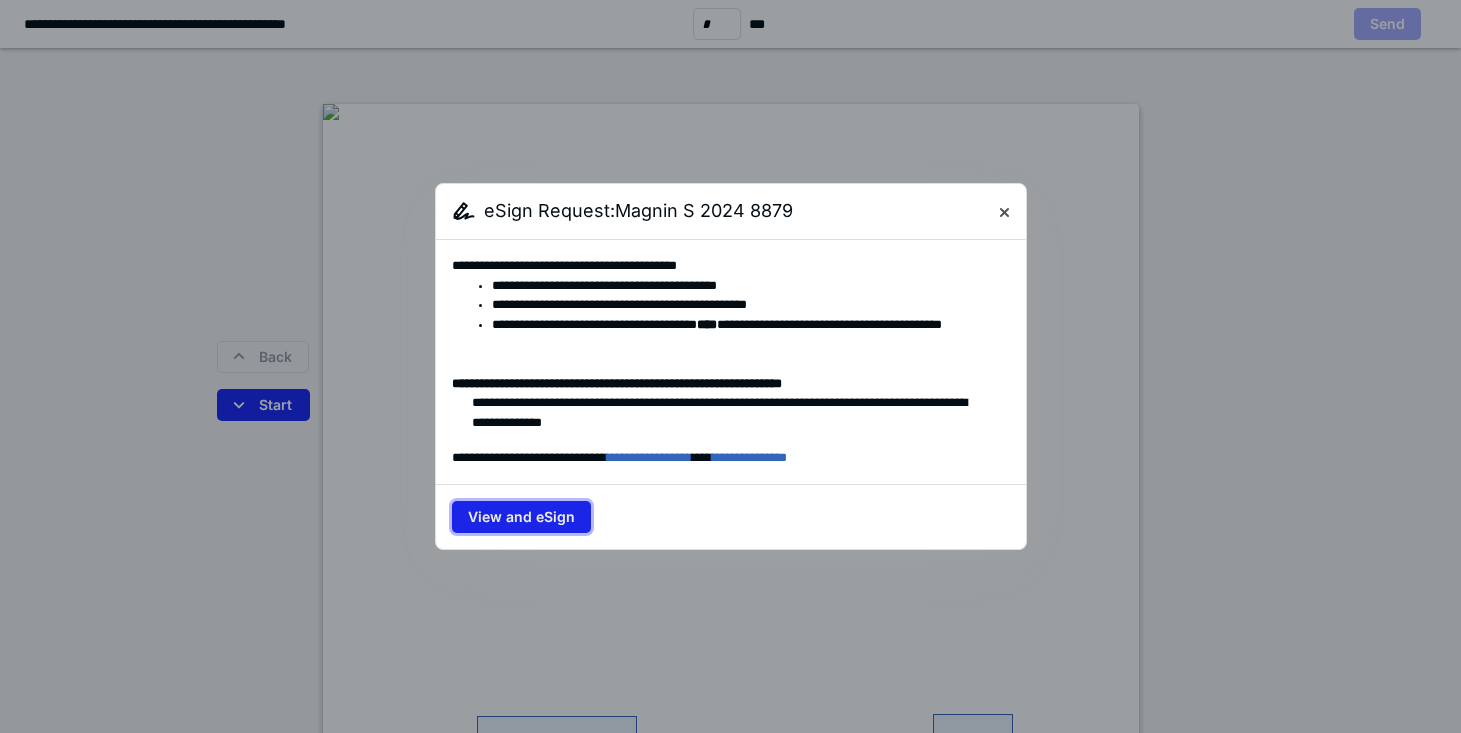 click on "View and eSign" at bounding box center (521, 517) 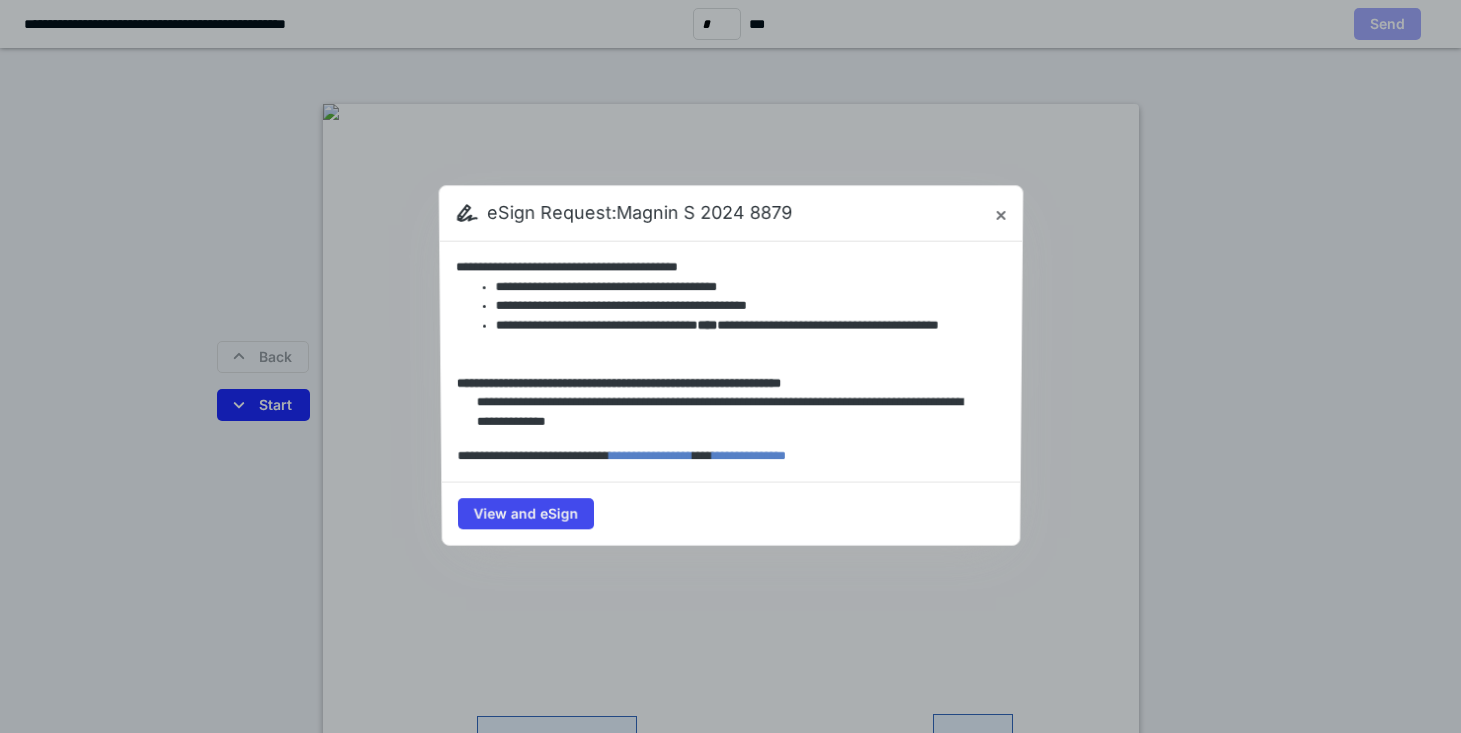 scroll, scrollTop: 0, scrollLeft: 0, axis: both 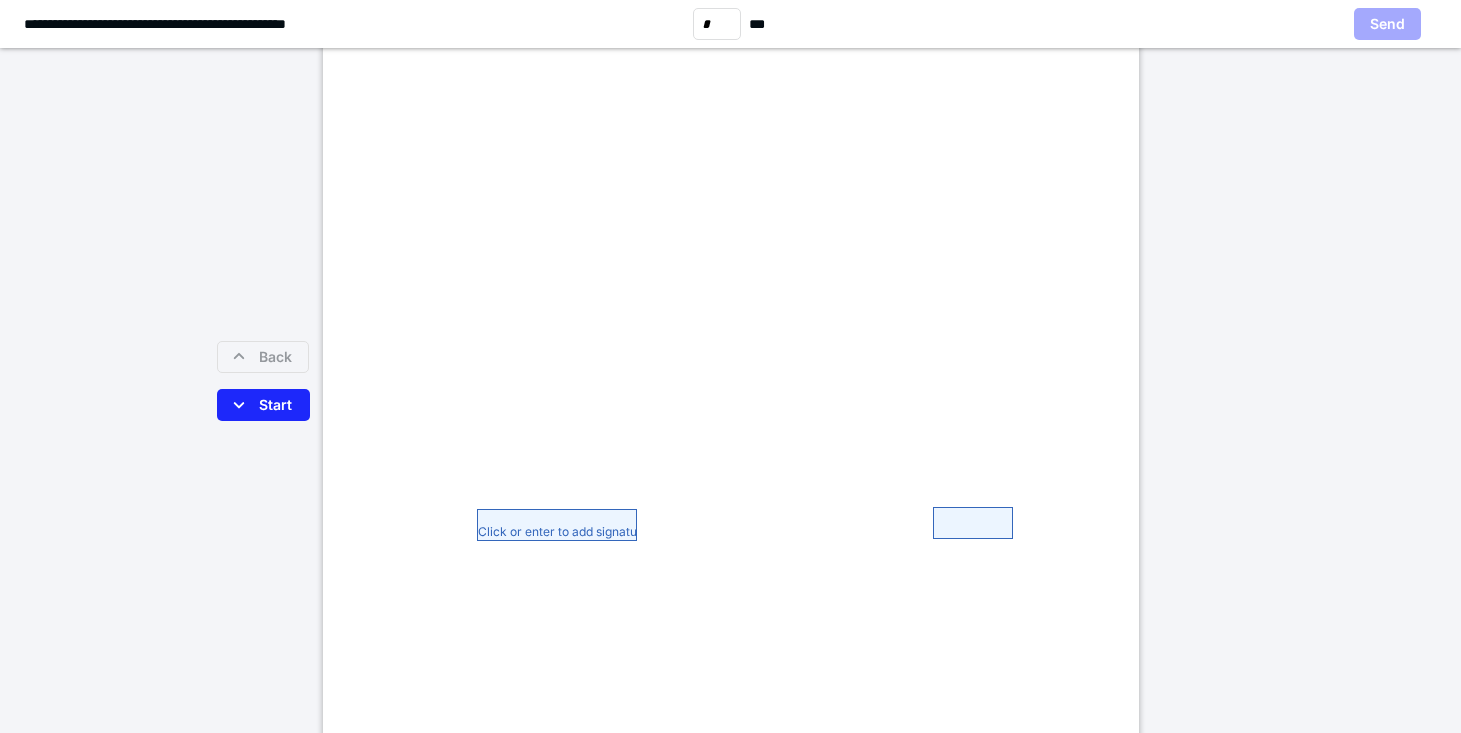 click on "Click or enter to add signature" at bounding box center [557, 525] 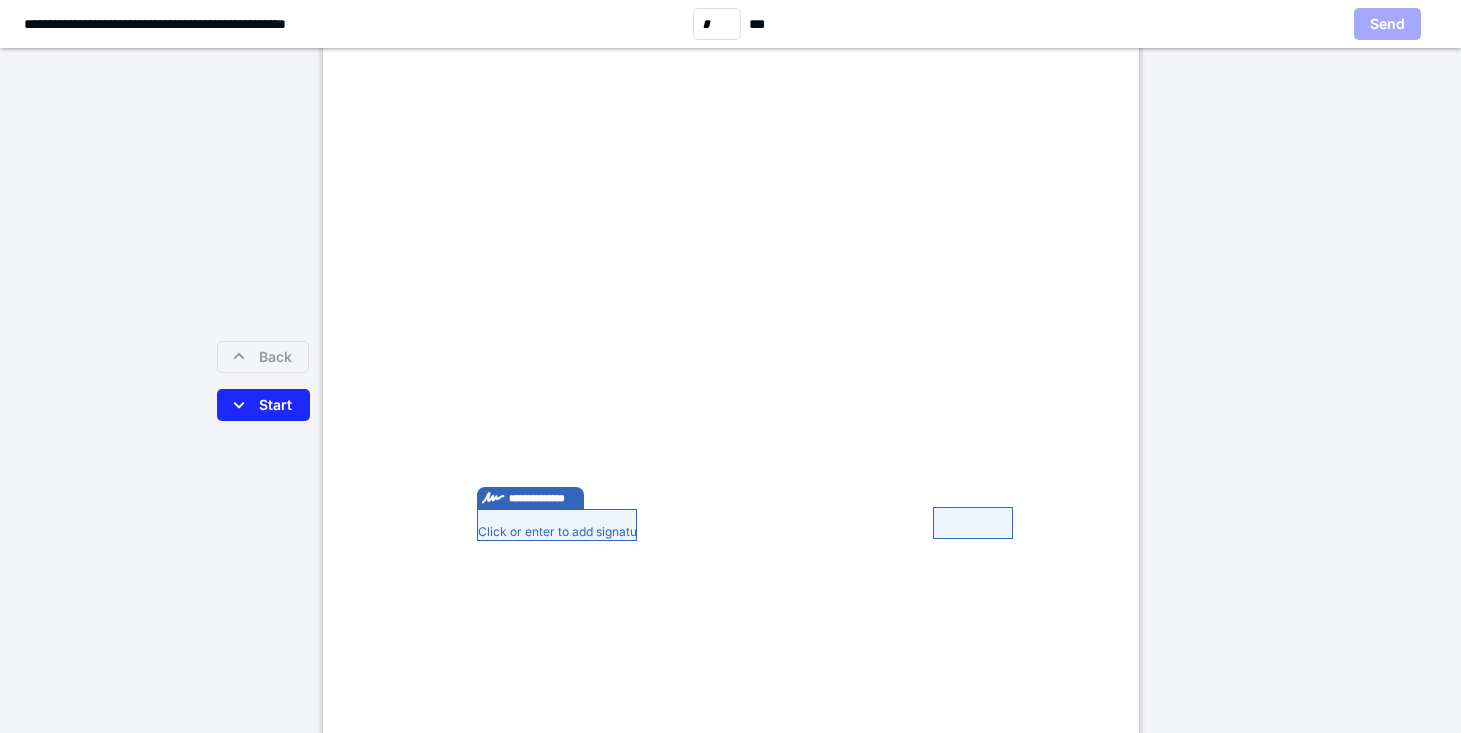 click on "Click or enter to add signature" at bounding box center [557, 525] 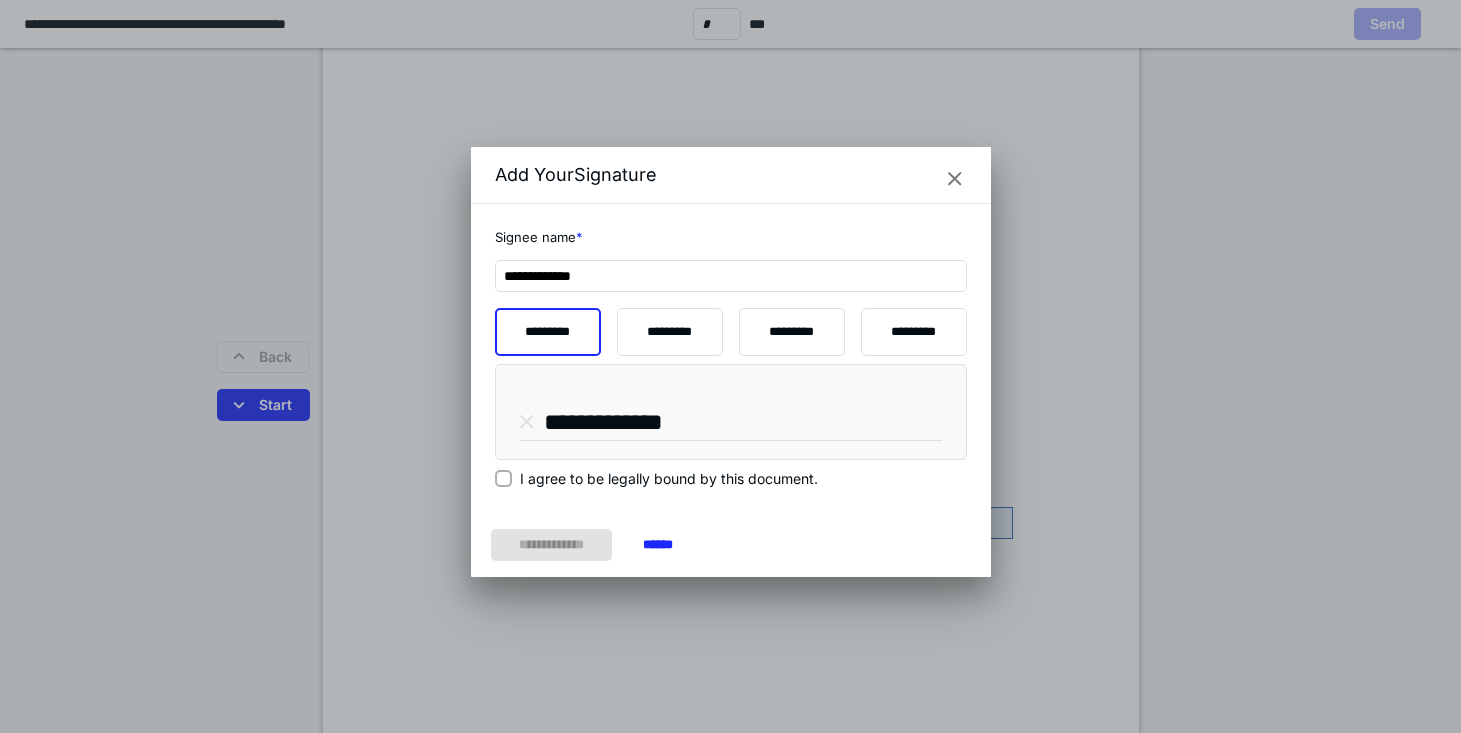 click 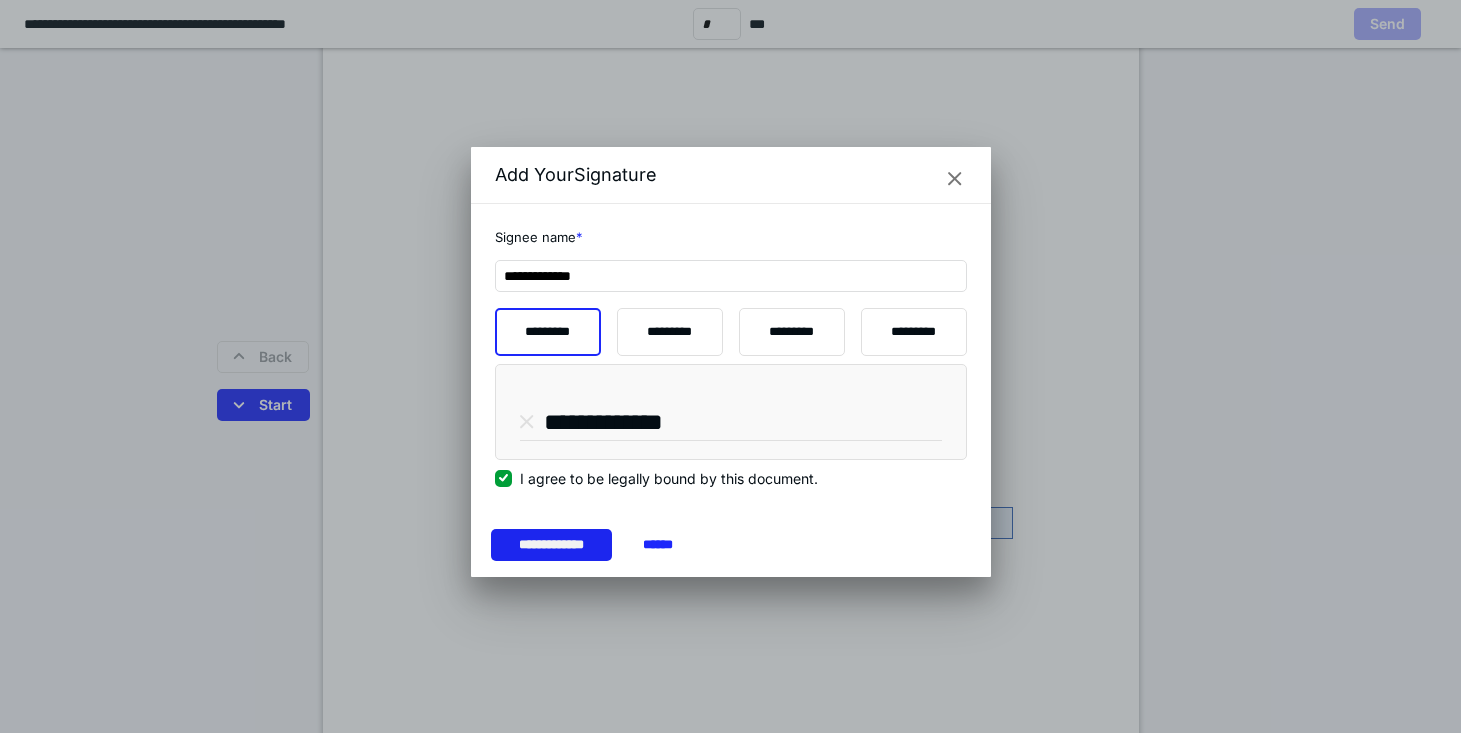 click on "**********" at bounding box center (551, 545) 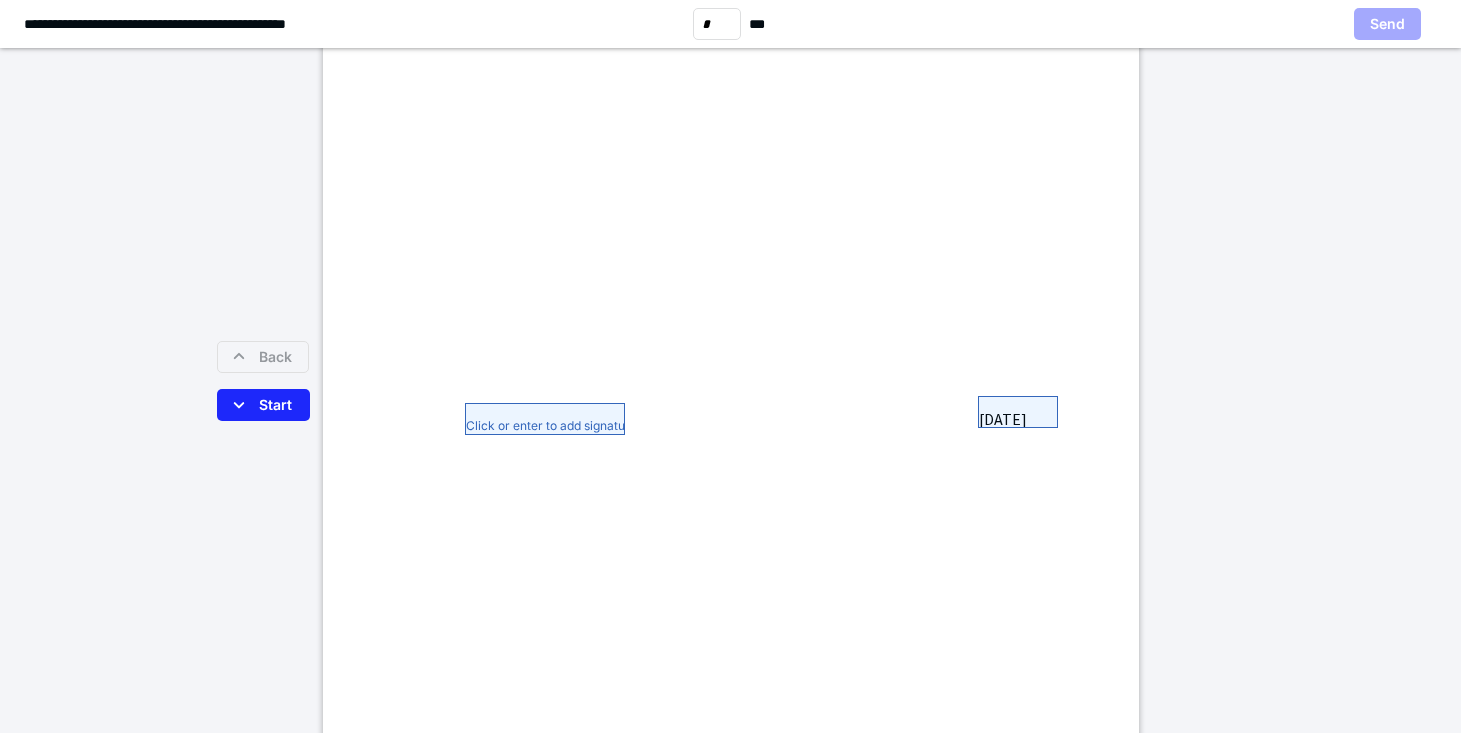 scroll, scrollTop: 1475, scrollLeft: 0, axis: vertical 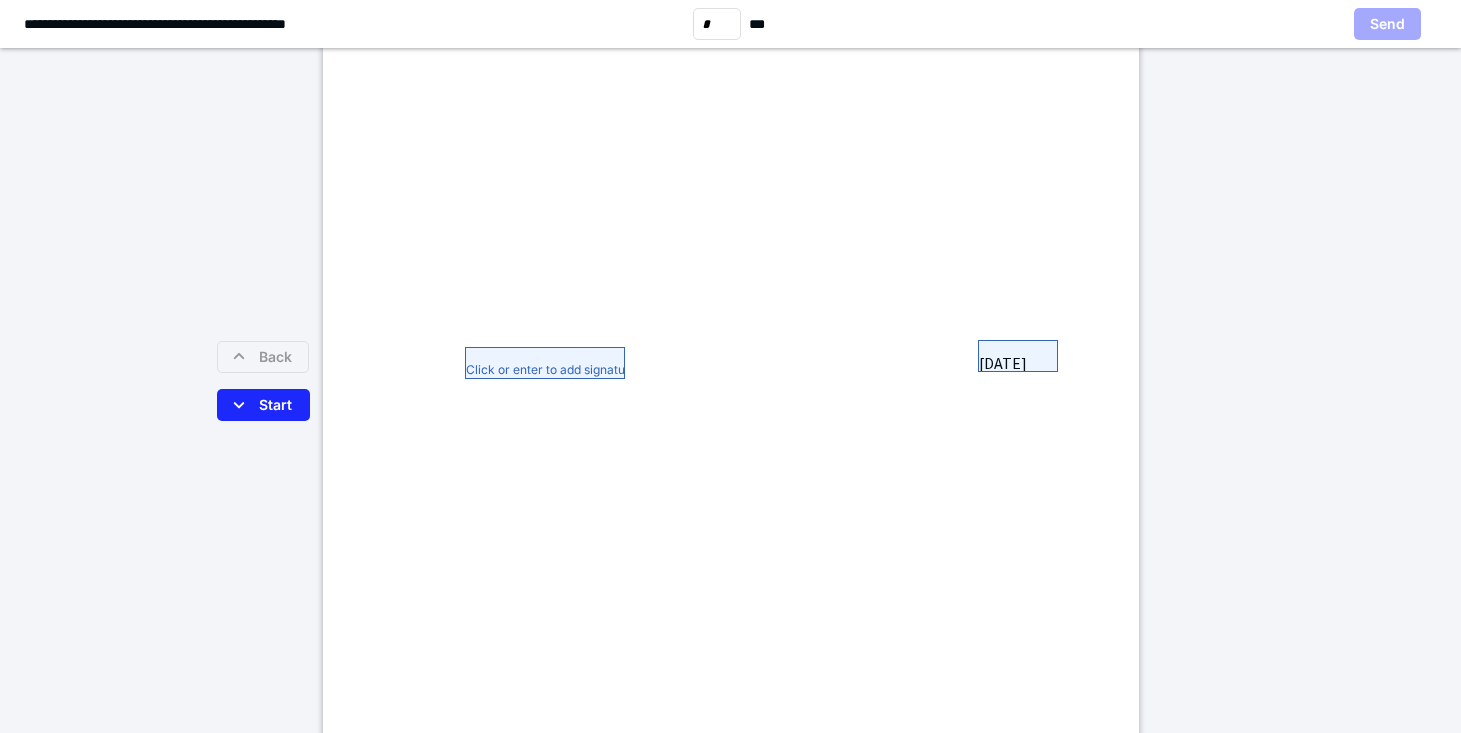 click on "Click or enter to add signature" at bounding box center [545, 363] 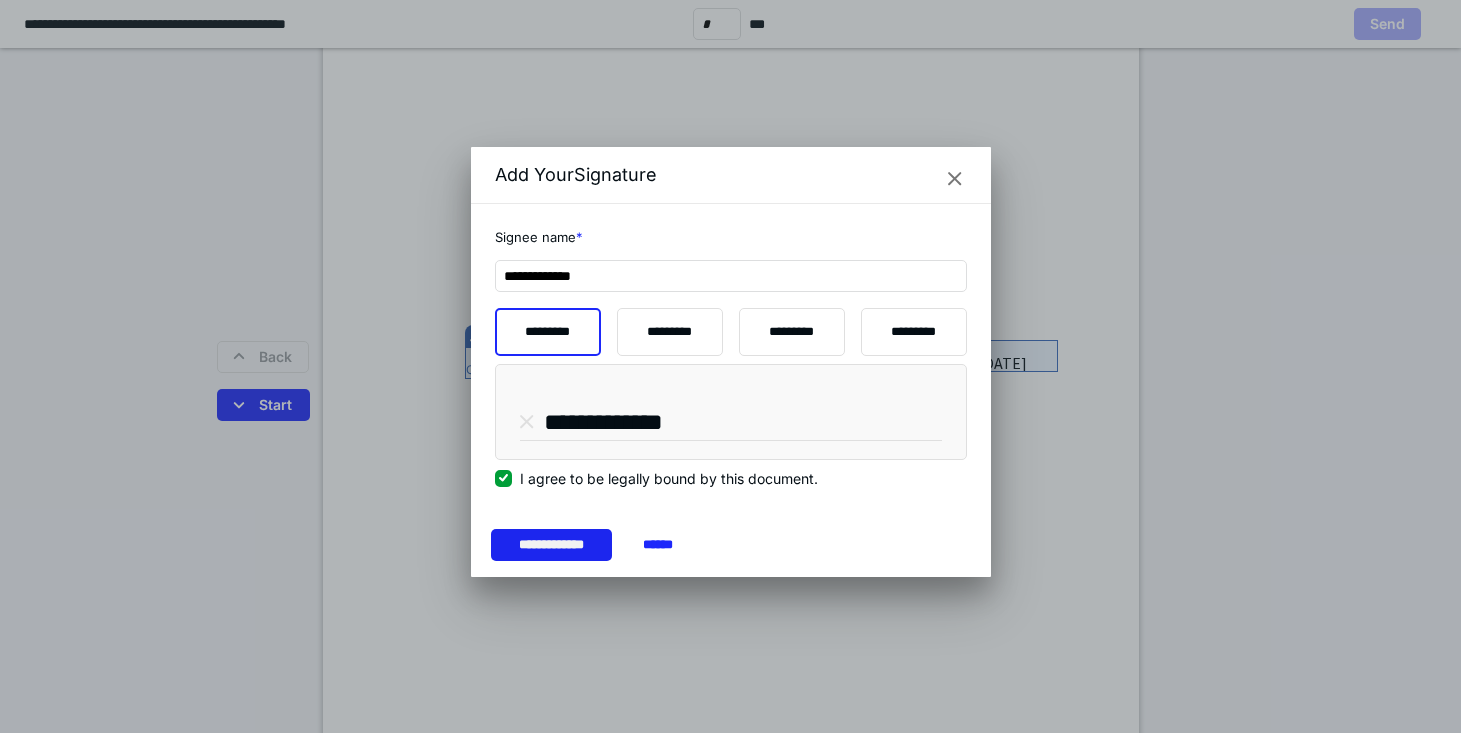 click on "**********" at bounding box center (551, 545) 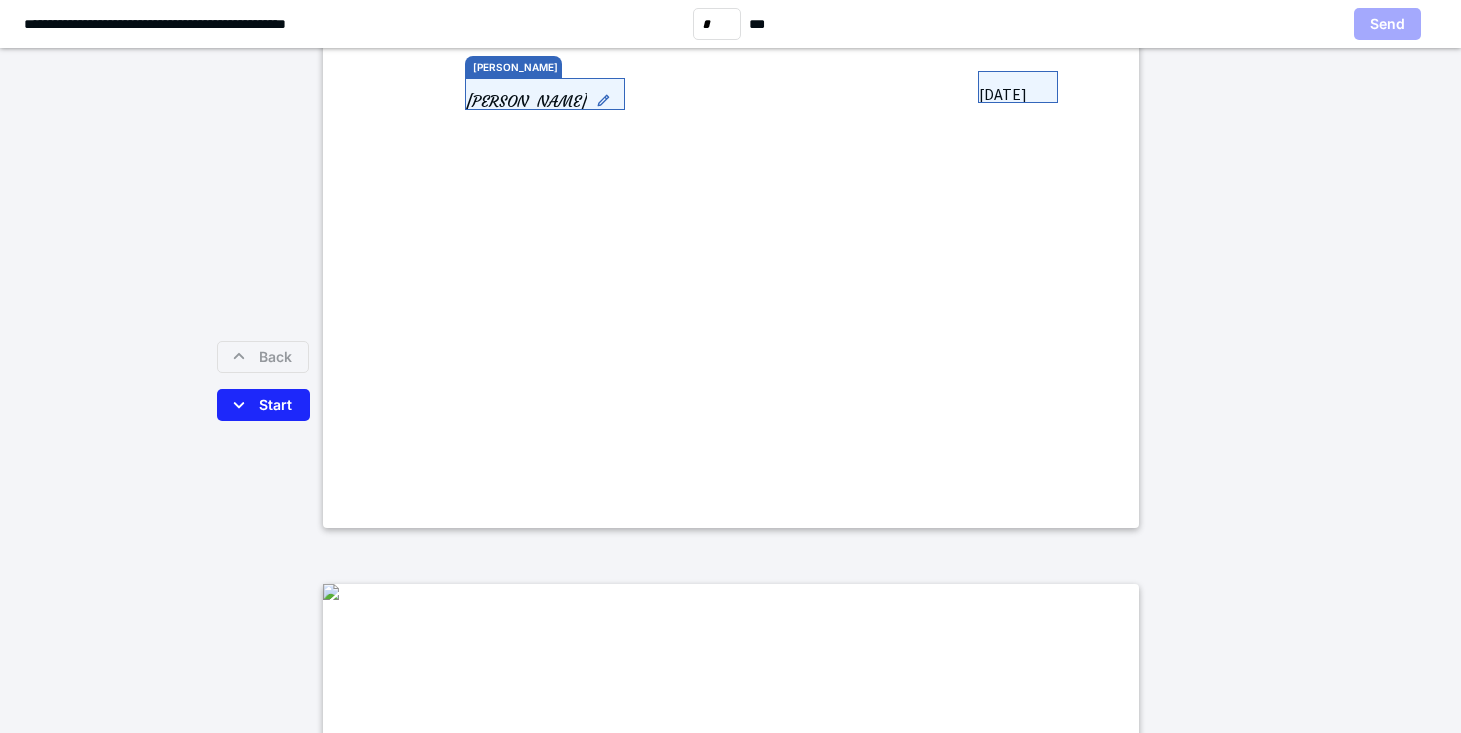scroll, scrollTop: 2238, scrollLeft: 0, axis: vertical 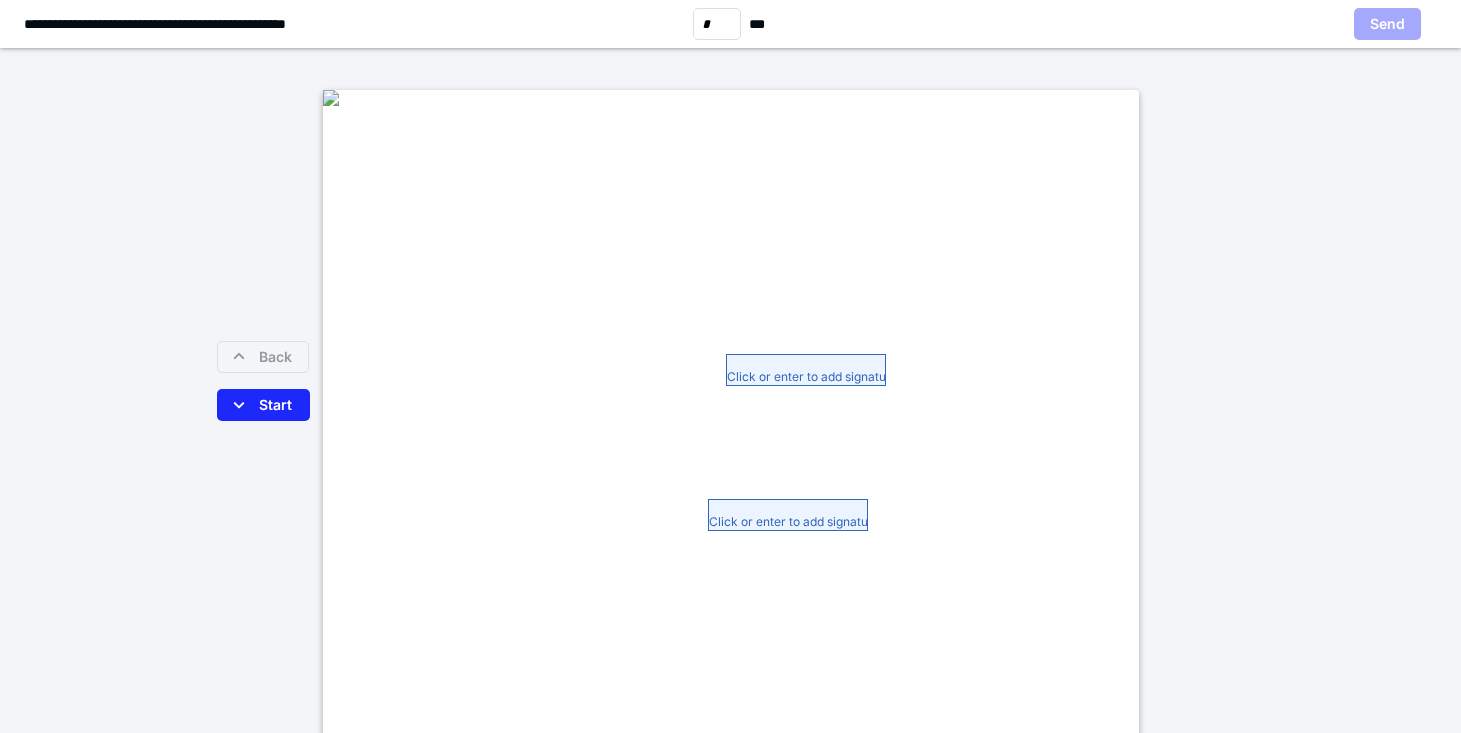 click on "Click or enter to add signature" at bounding box center [806, 370] 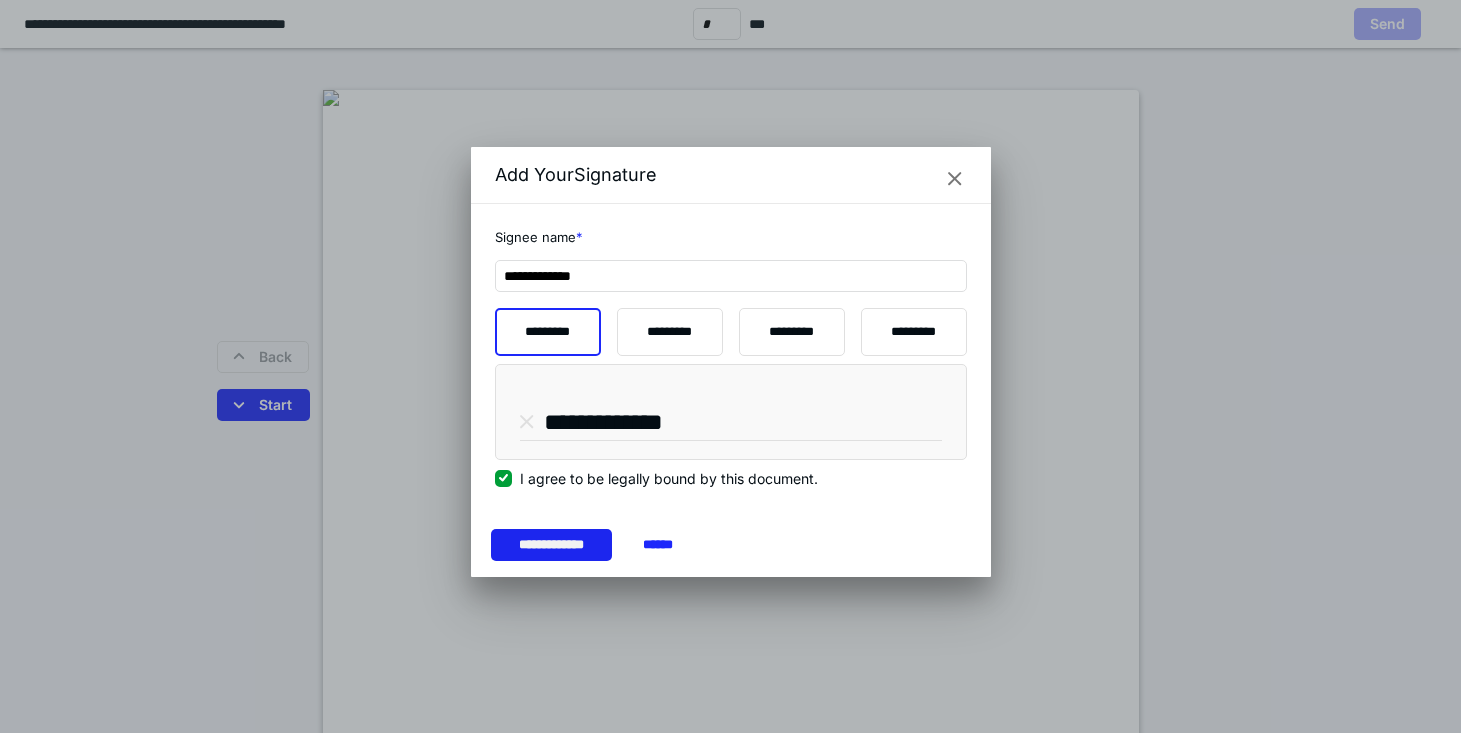 click on "**********" at bounding box center [551, 545] 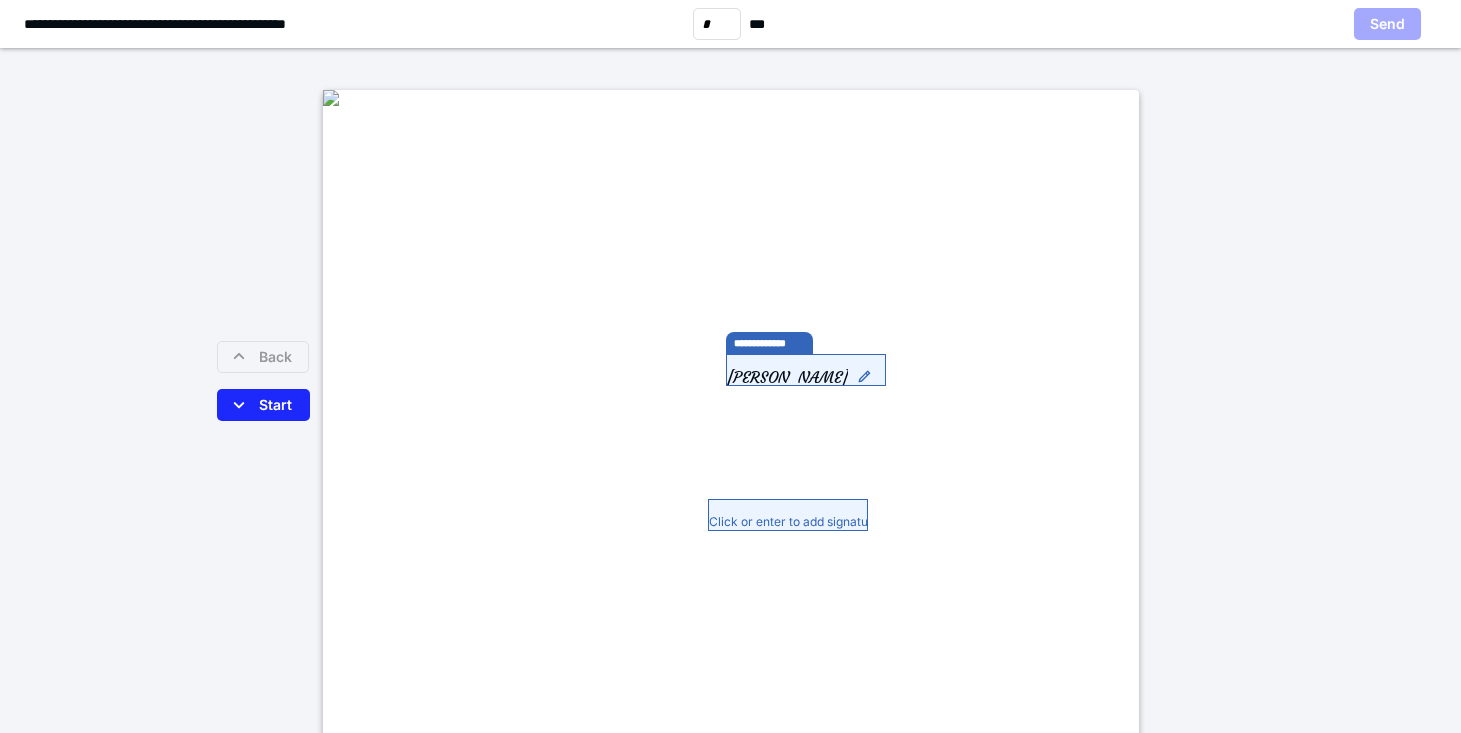 click on "Click or enter to add signature" at bounding box center [788, 515] 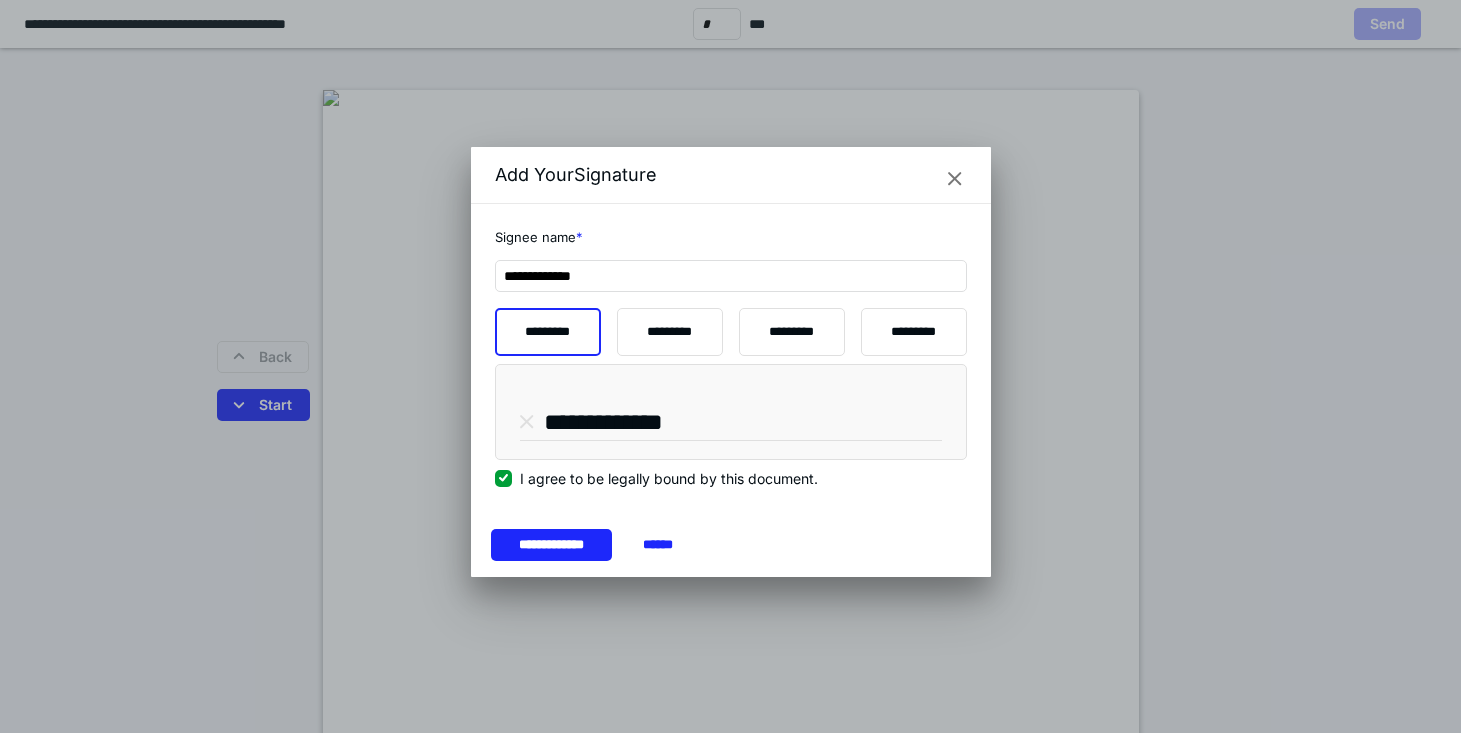 click on "**********" at bounding box center [731, 545] 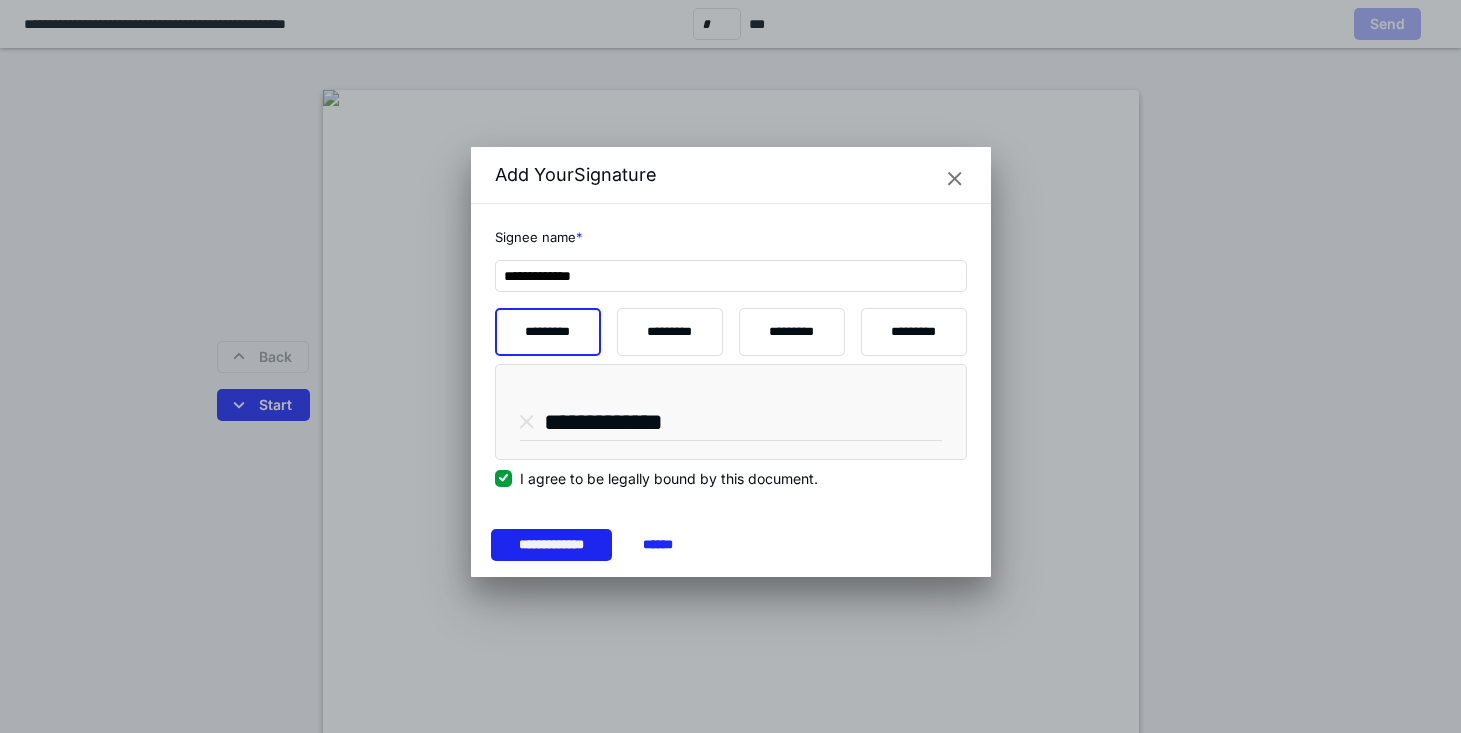 click on "**********" at bounding box center [551, 545] 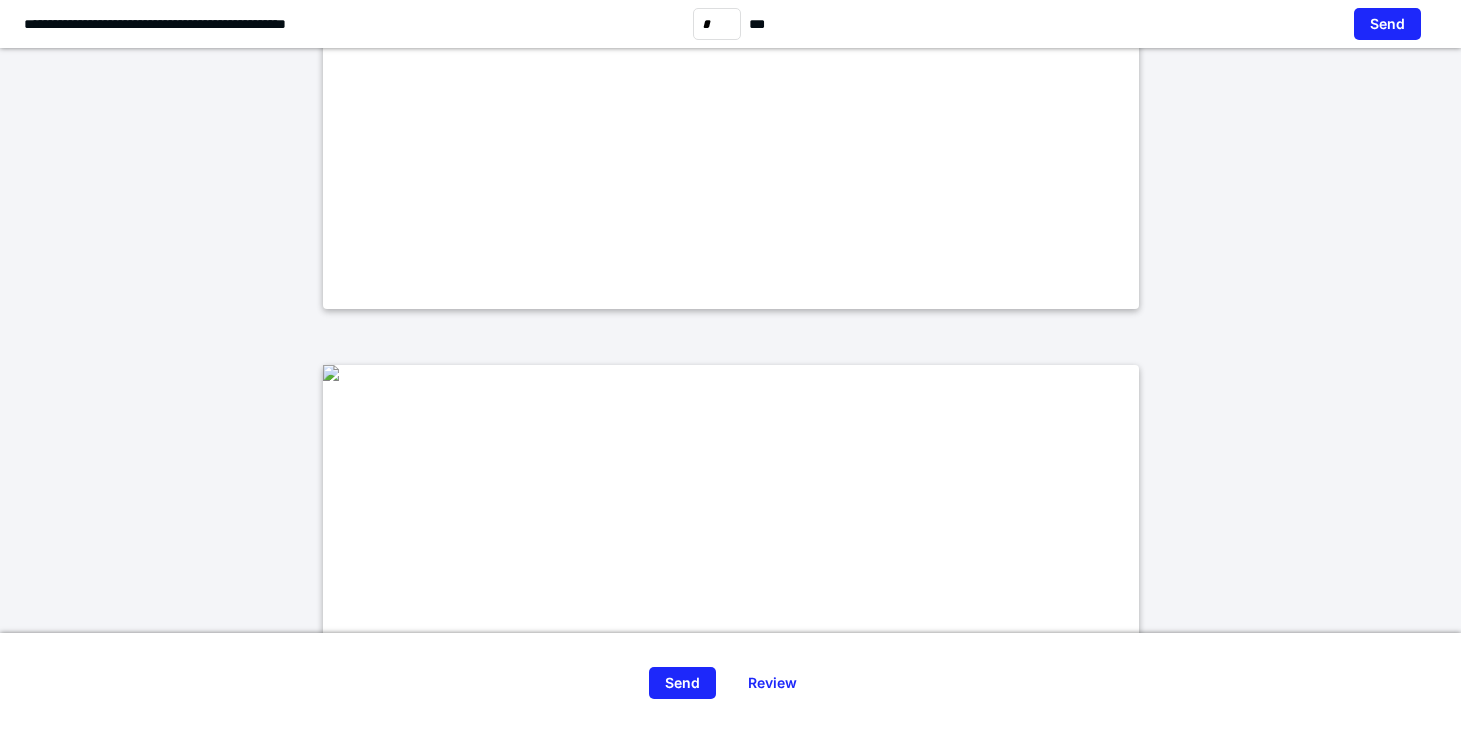 type on "*" 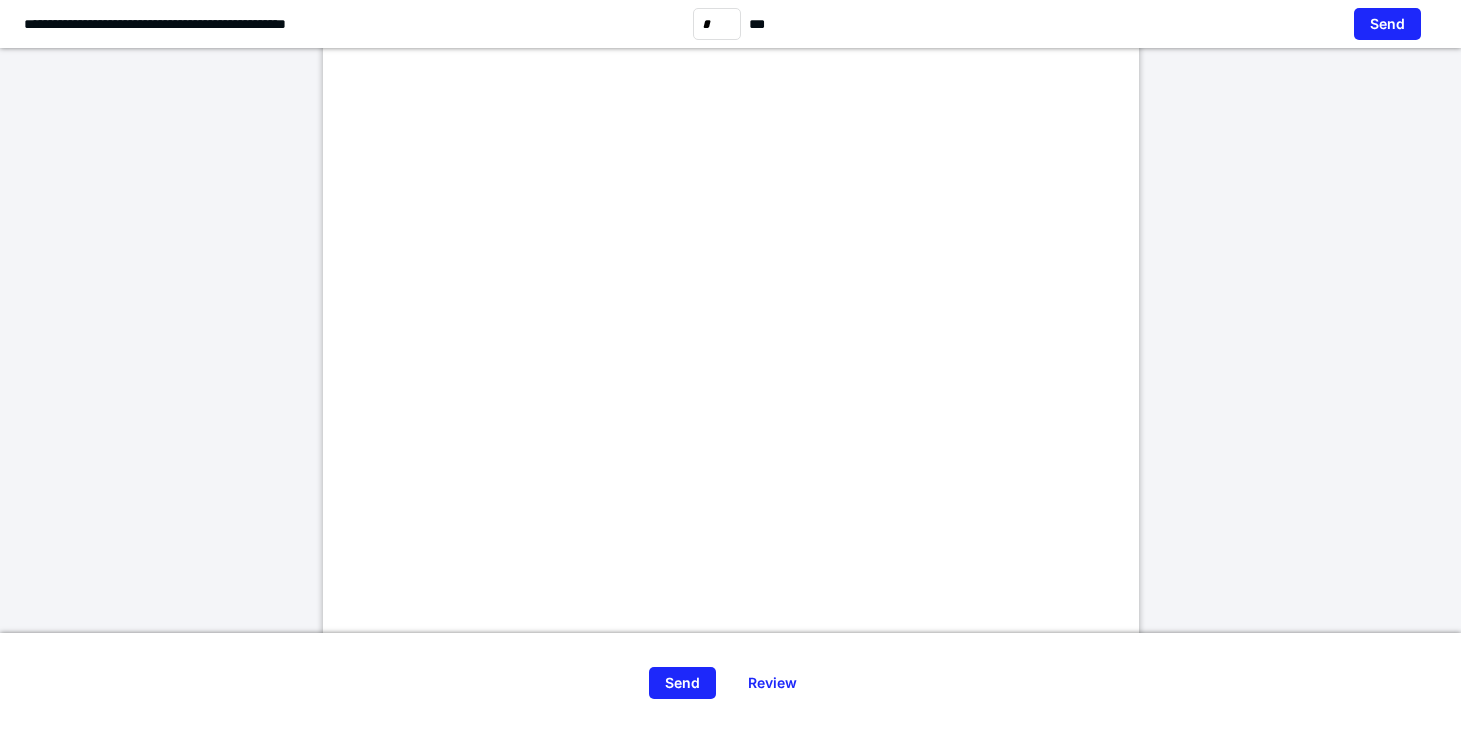scroll, scrollTop: 3602, scrollLeft: 0, axis: vertical 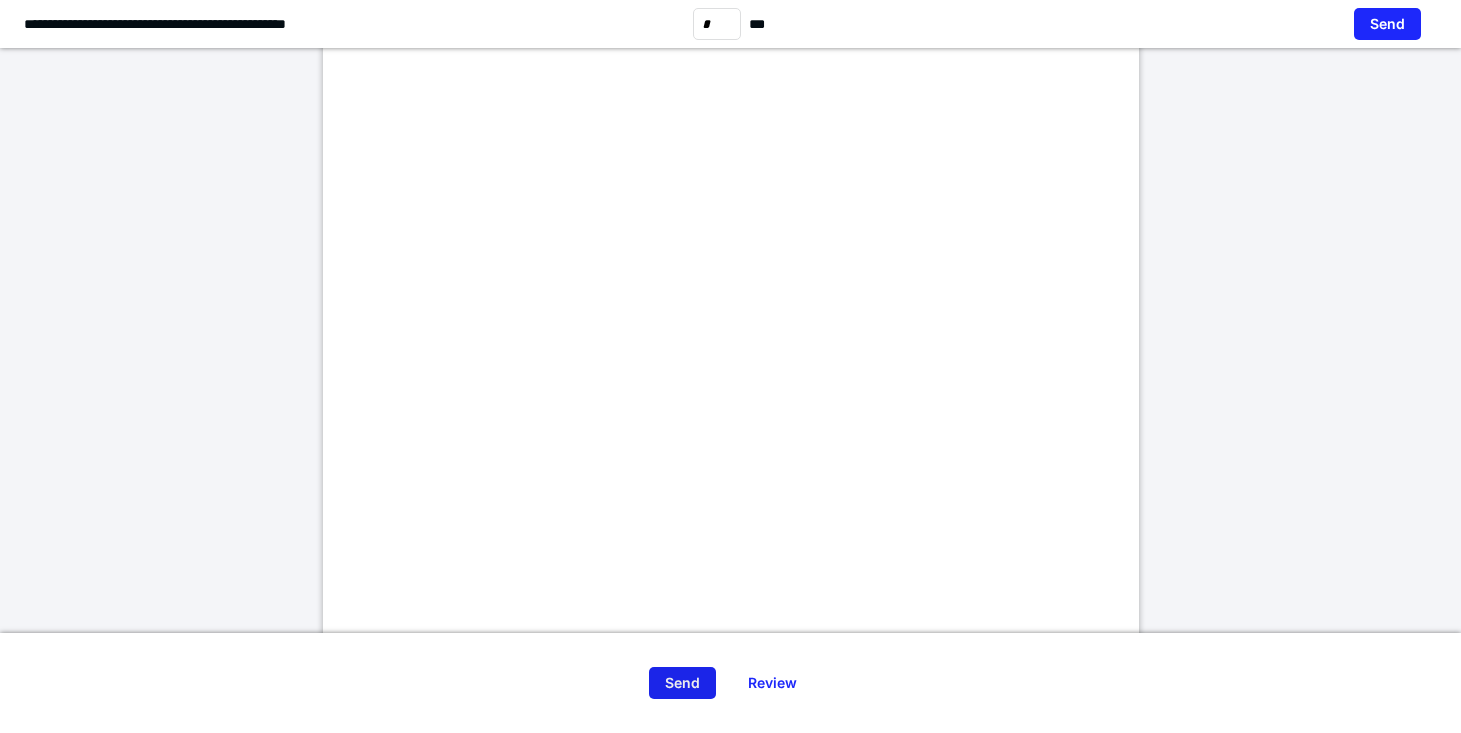 click on "Send" at bounding box center (682, 683) 